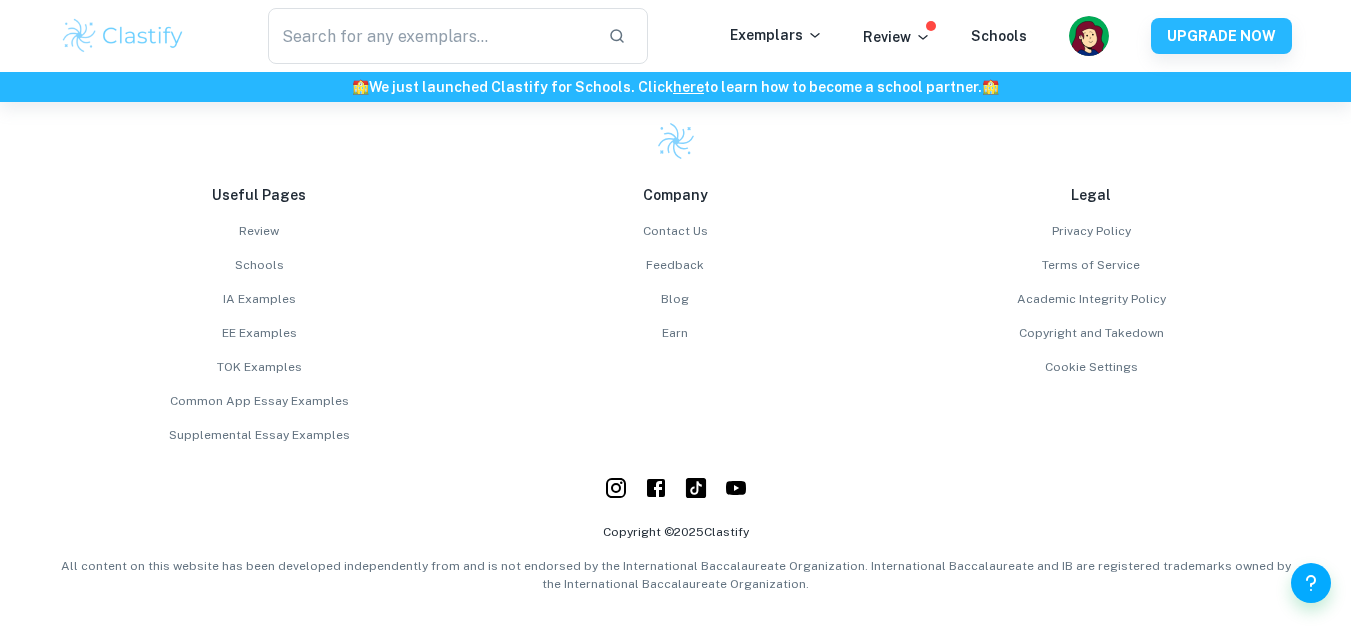 scroll, scrollTop: 5062, scrollLeft: 0, axis: vertical 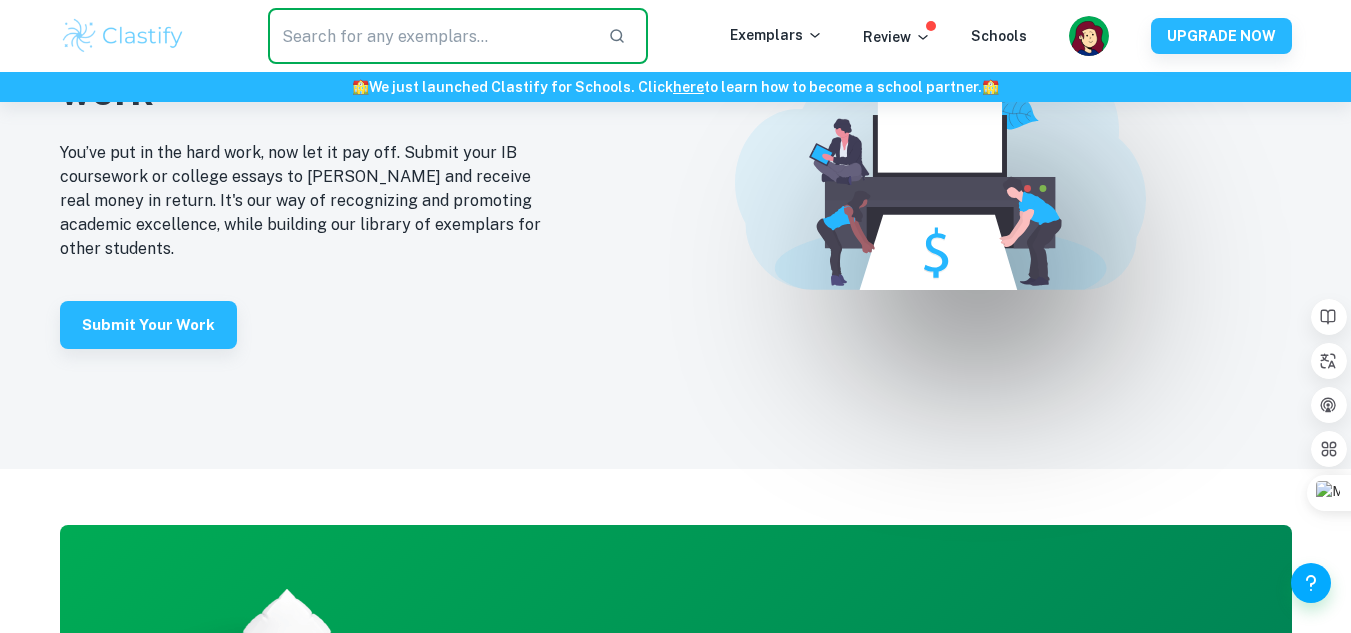 click at bounding box center (430, 36) 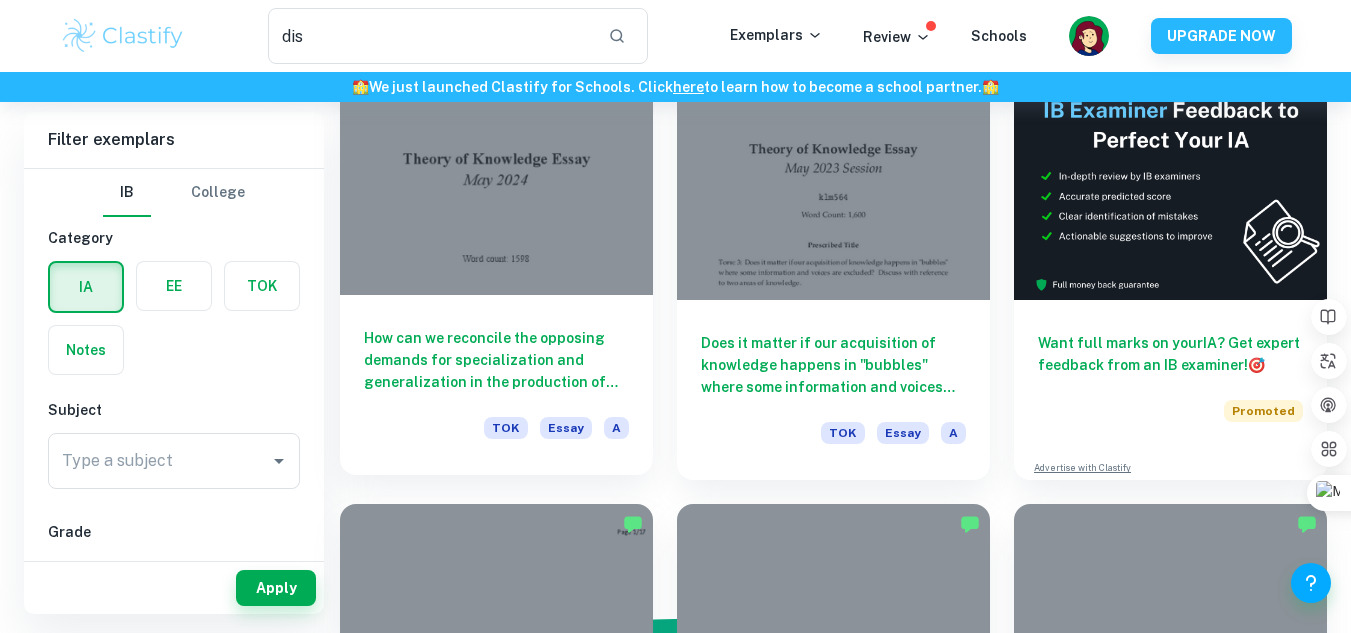 scroll, scrollTop: 18, scrollLeft: 0, axis: vertical 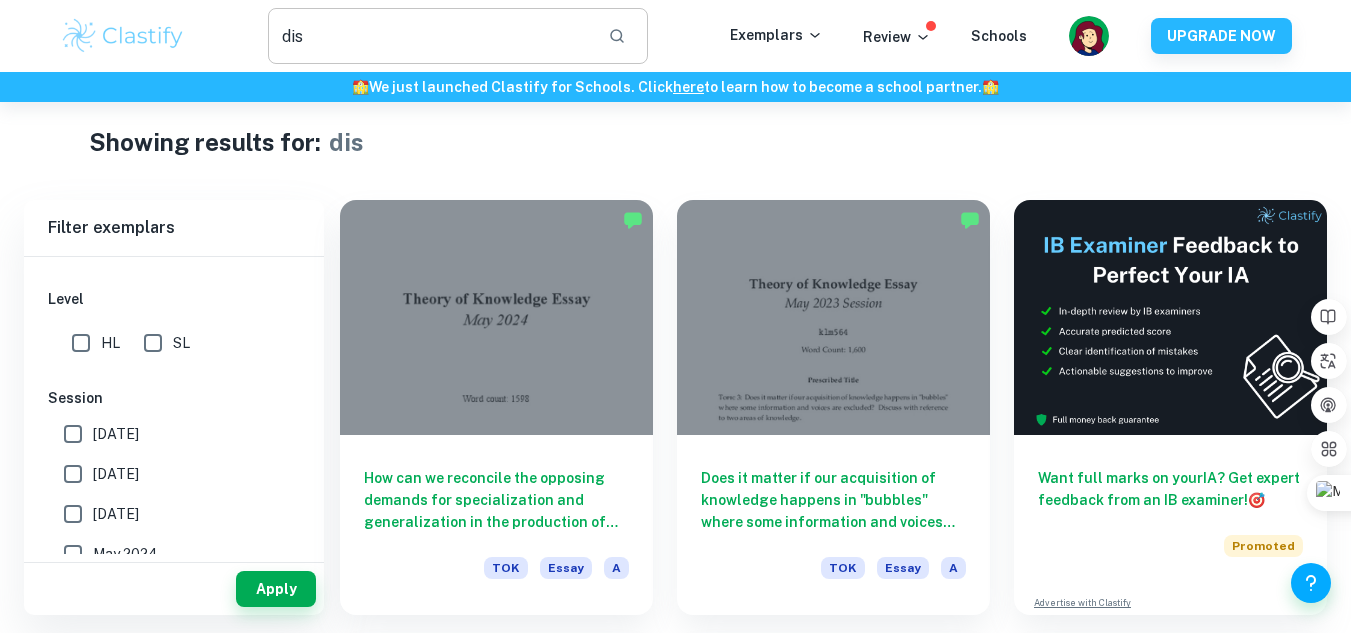 click on "dis" at bounding box center [430, 36] 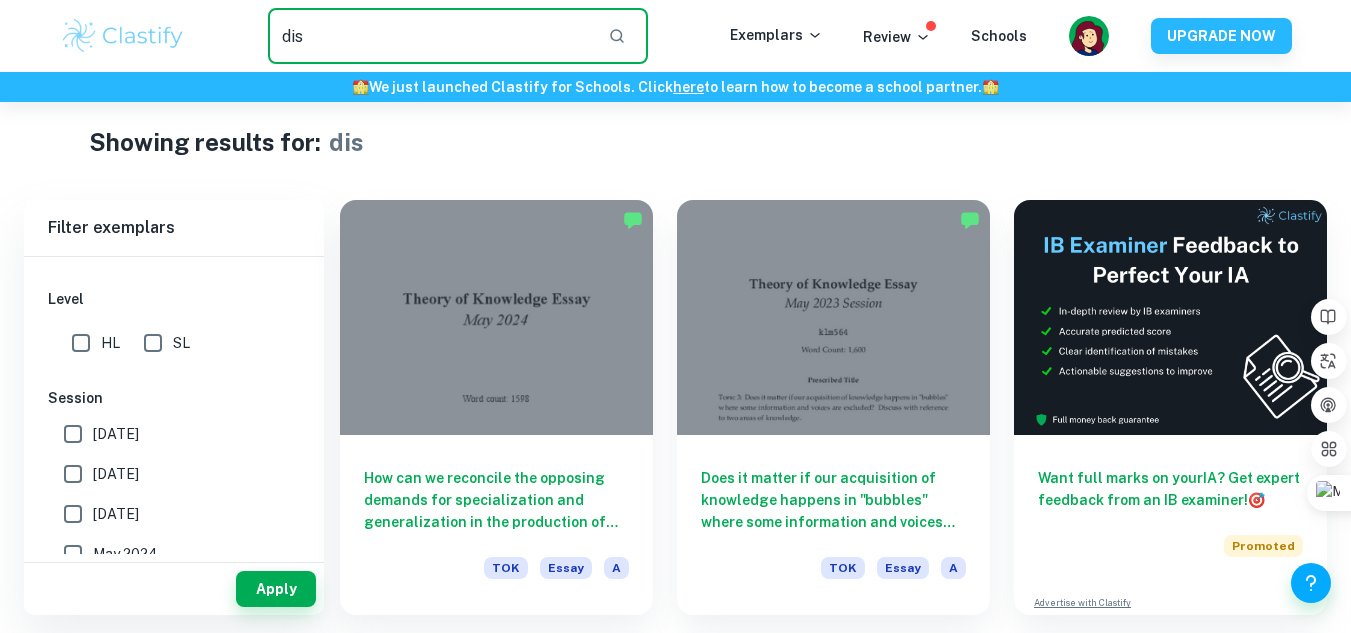 click on "dis" at bounding box center (430, 36) 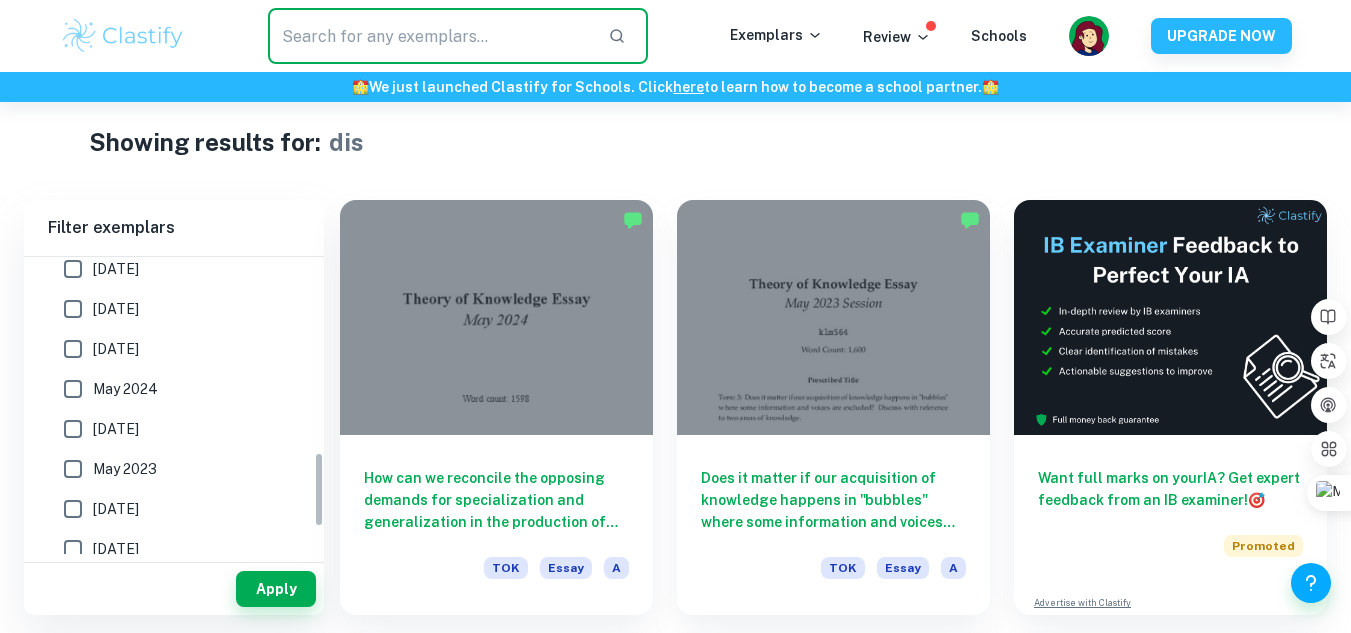 scroll, scrollTop: 766, scrollLeft: 0, axis: vertical 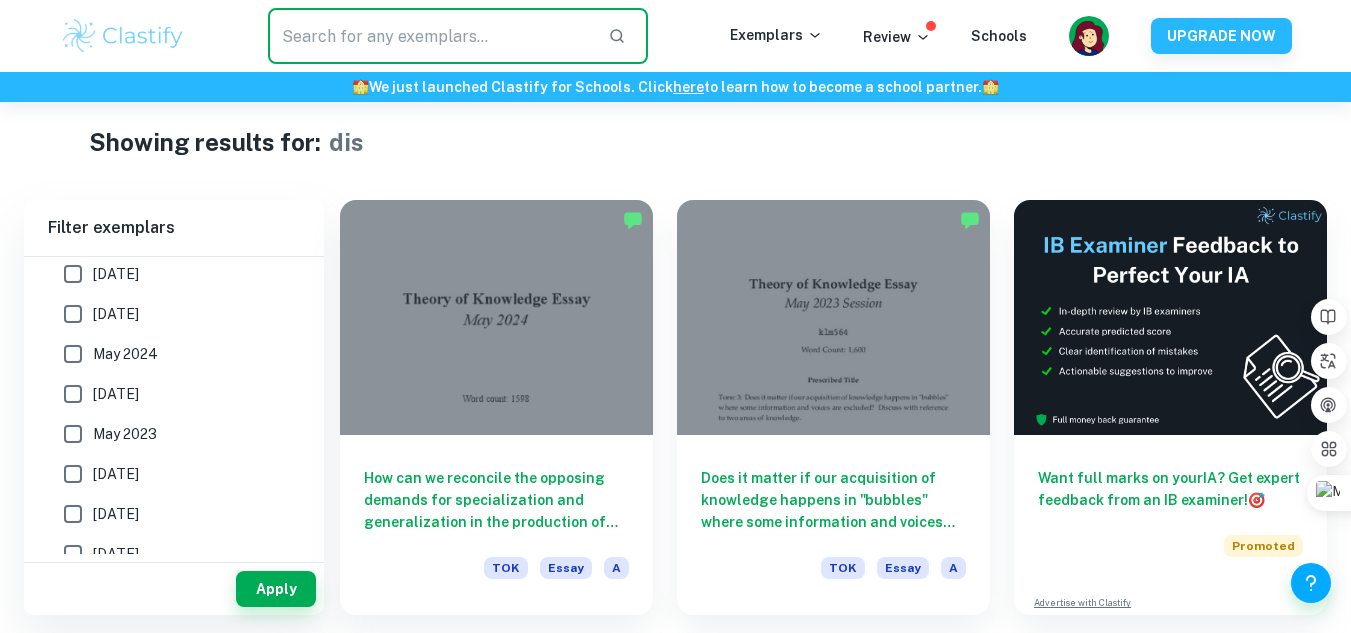 type 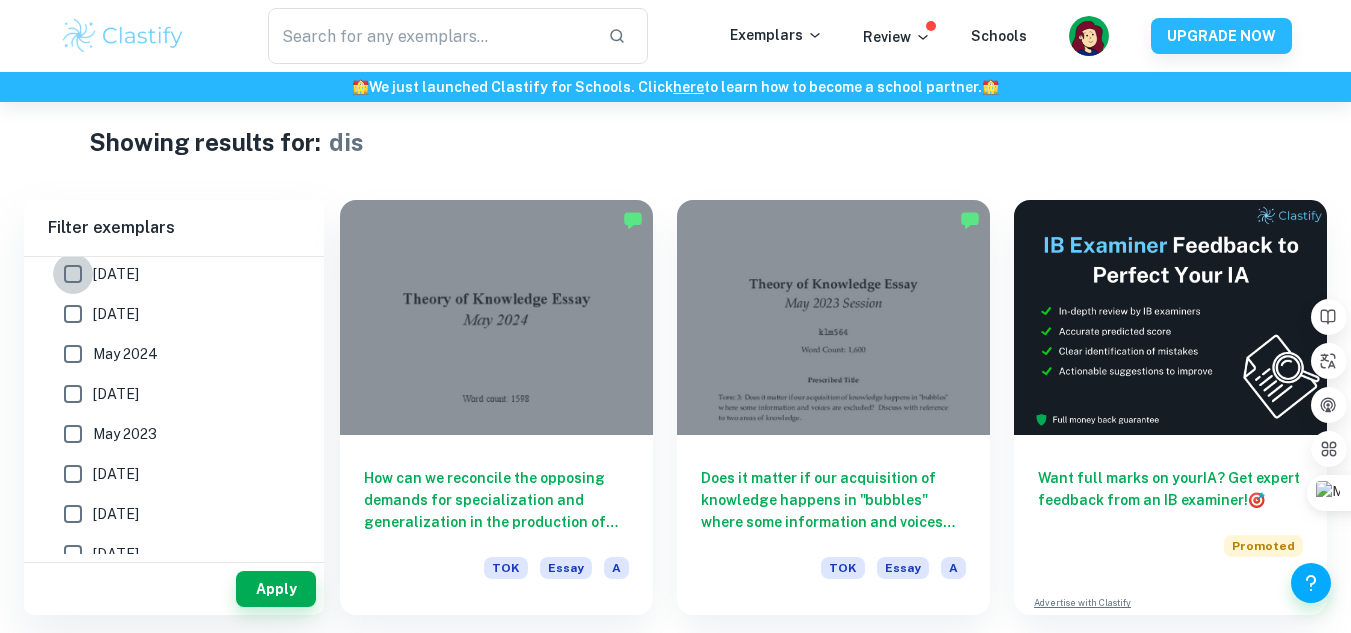 click on "[DATE]" at bounding box center (73, 274) 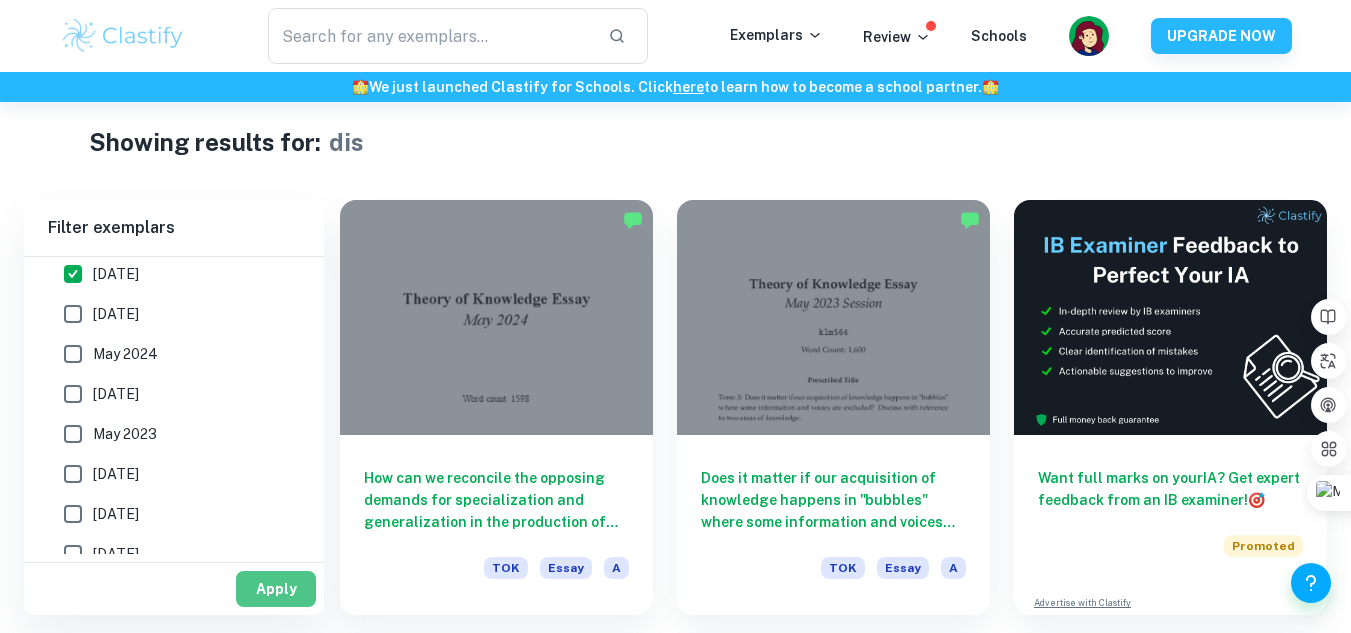 click on "Apply" at bounding box center [276, 589] 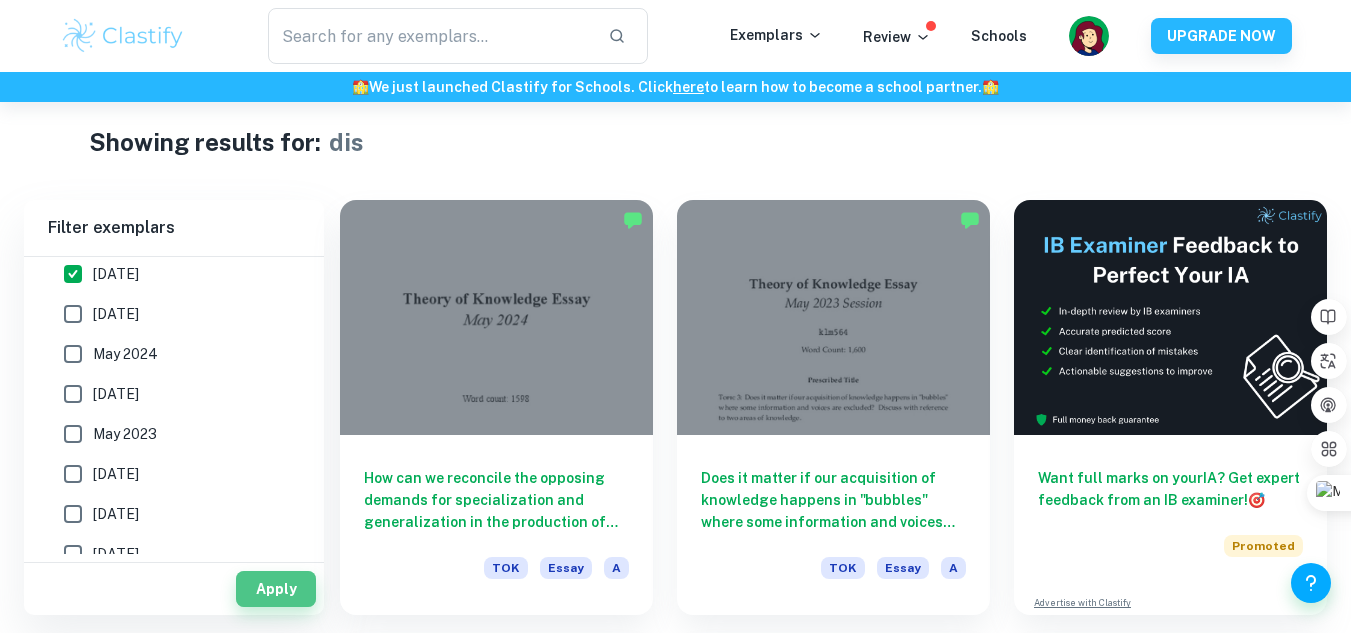type on "dis" 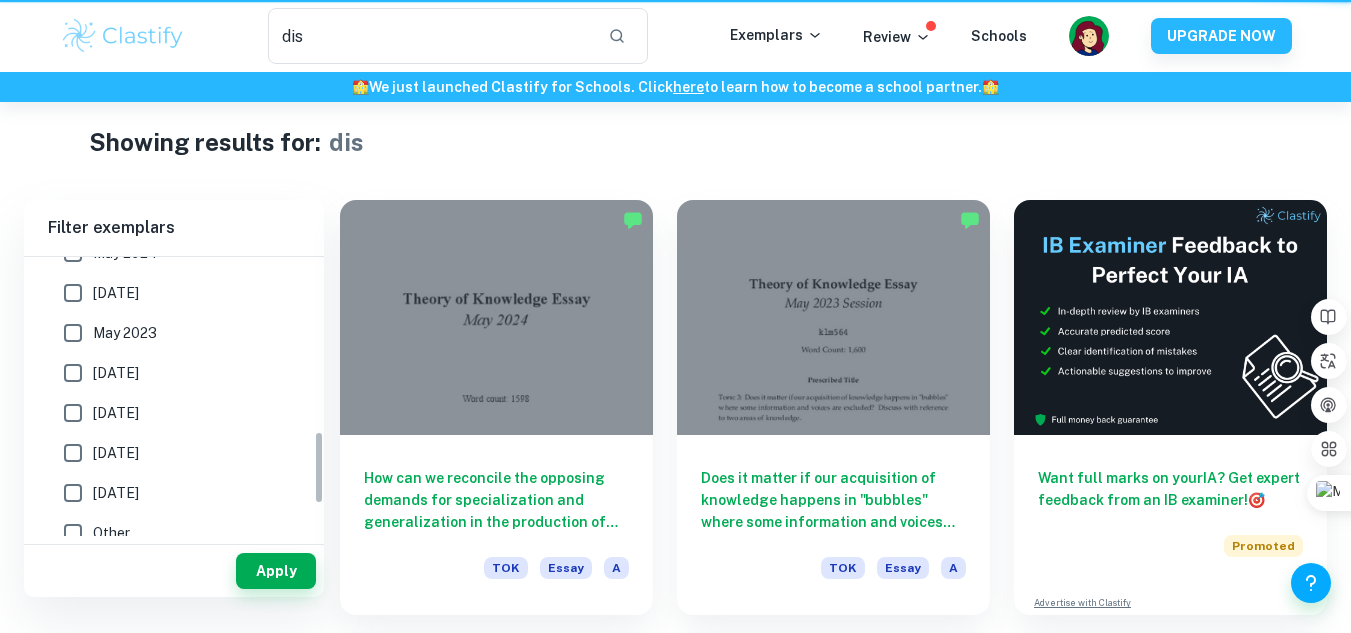 scroll, scrollTop: 0, scrollLeft: 0, axis: both 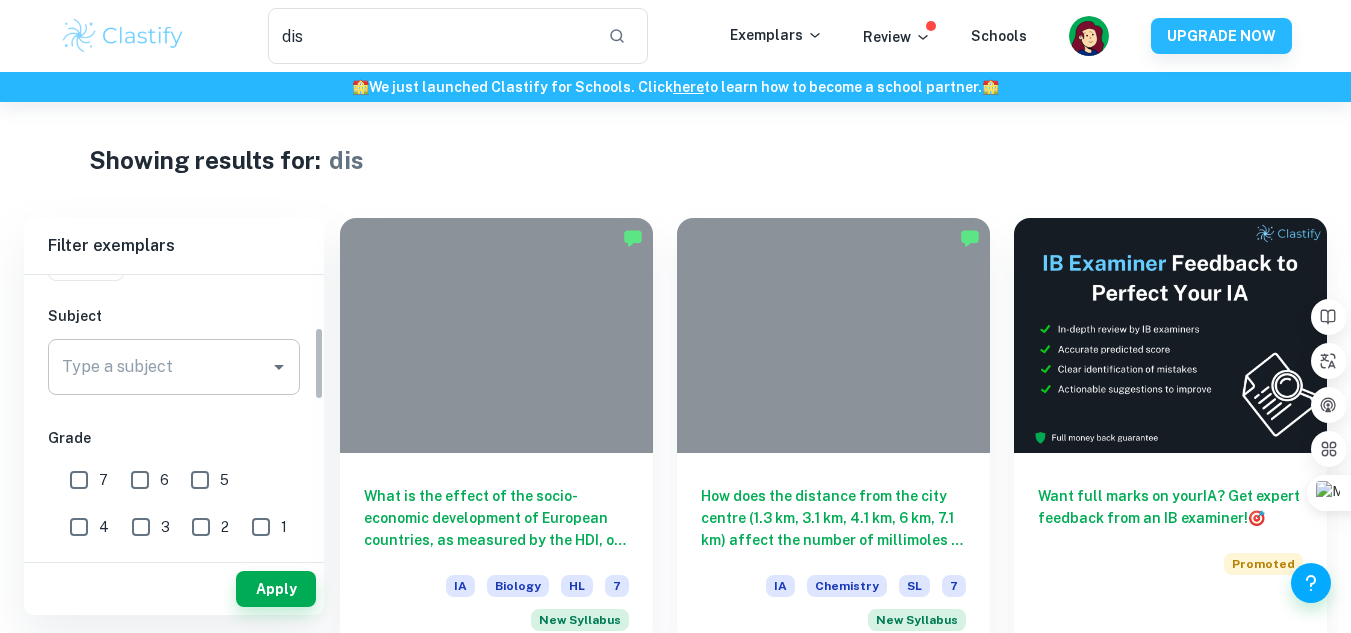 click on "Type a subject" at bounding box center [159, 367] 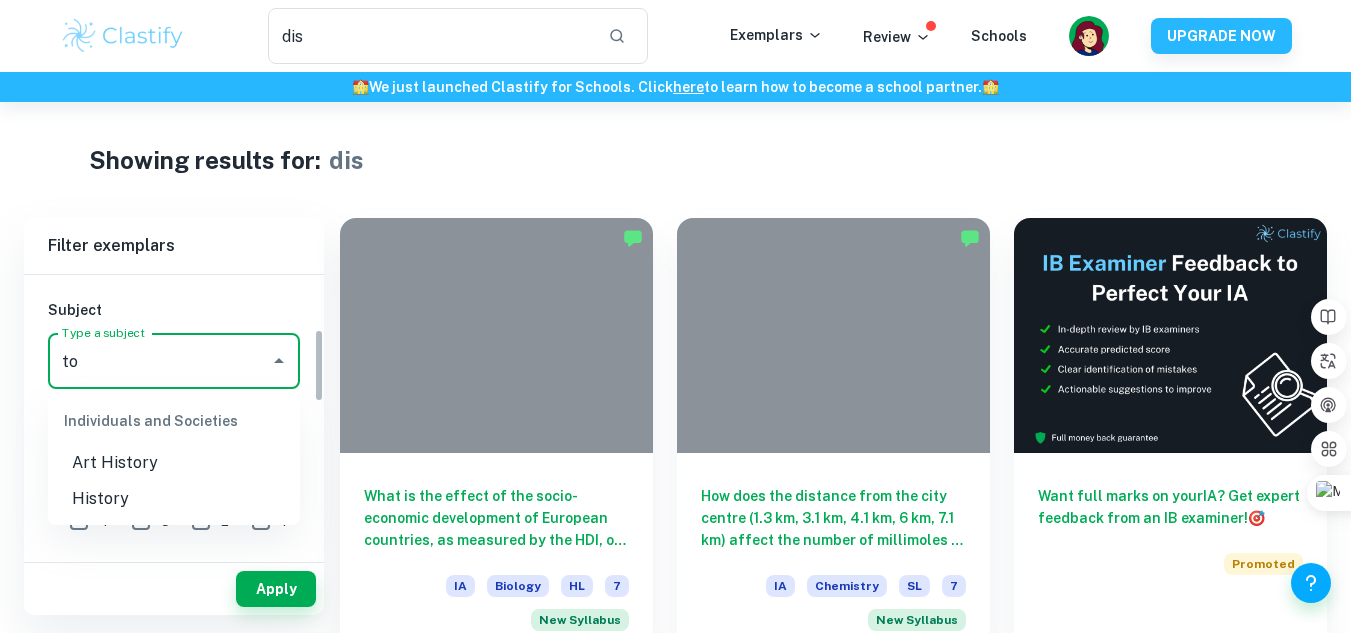 scroll, scrollTop: 200, scrollLeft: 0, axis: vertical 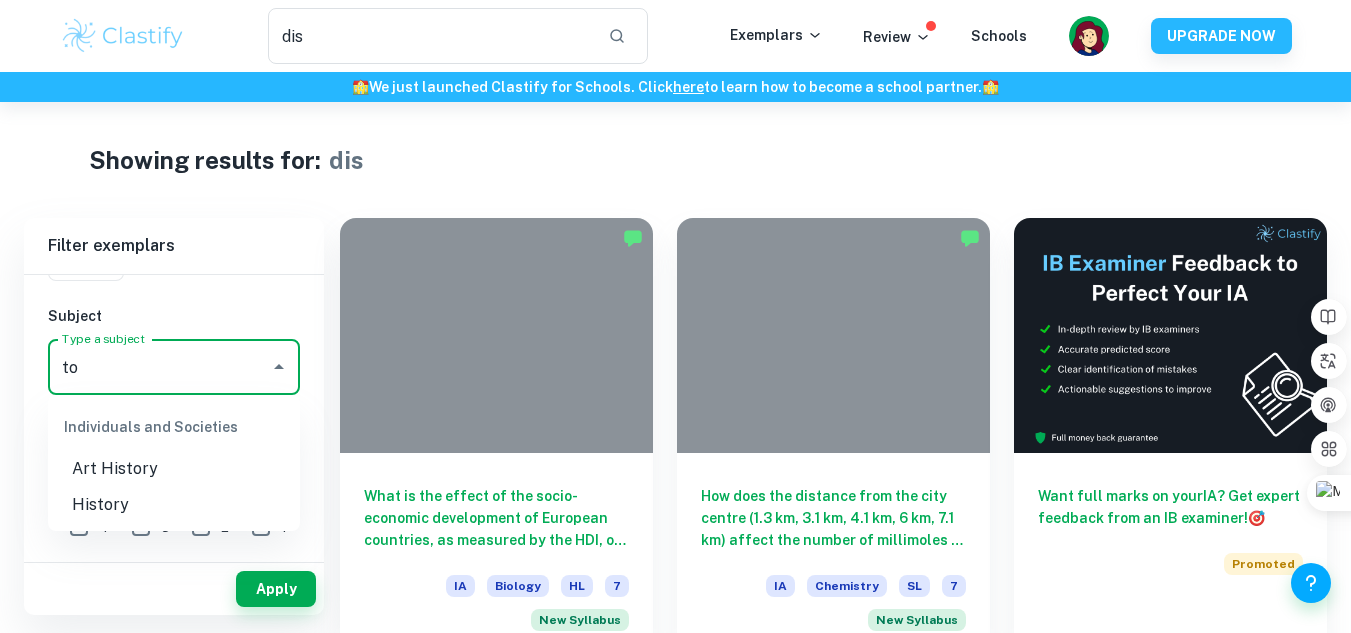 type on "t" 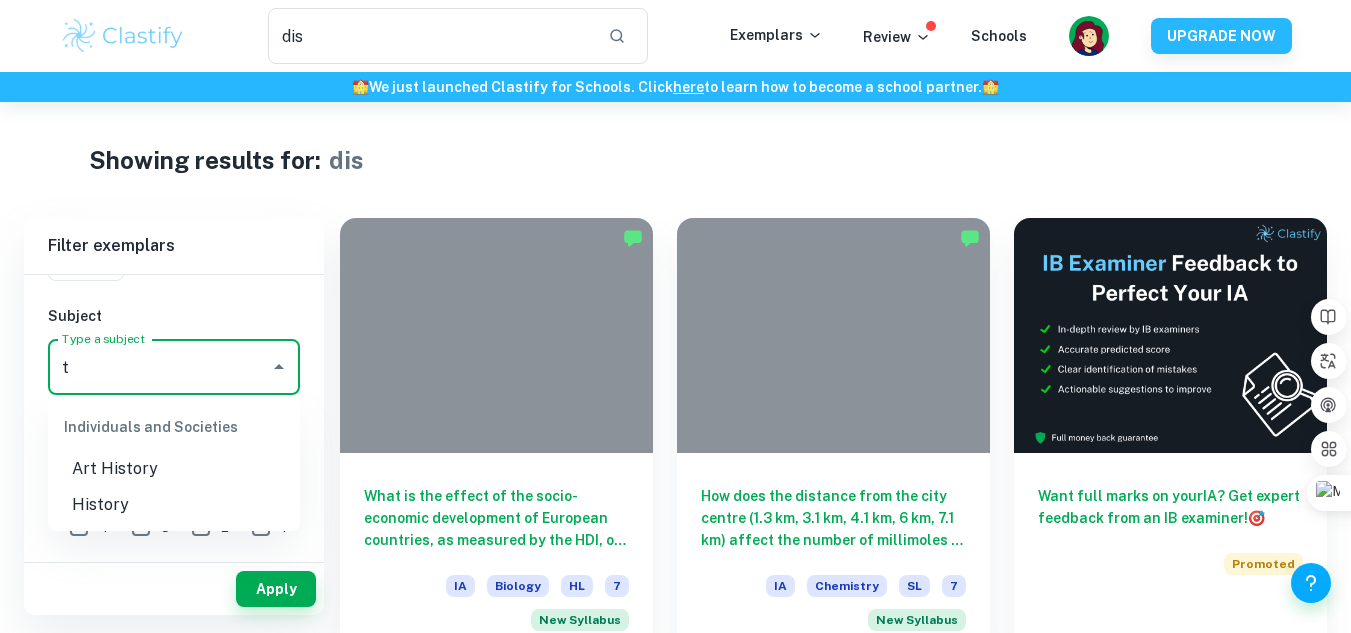 type 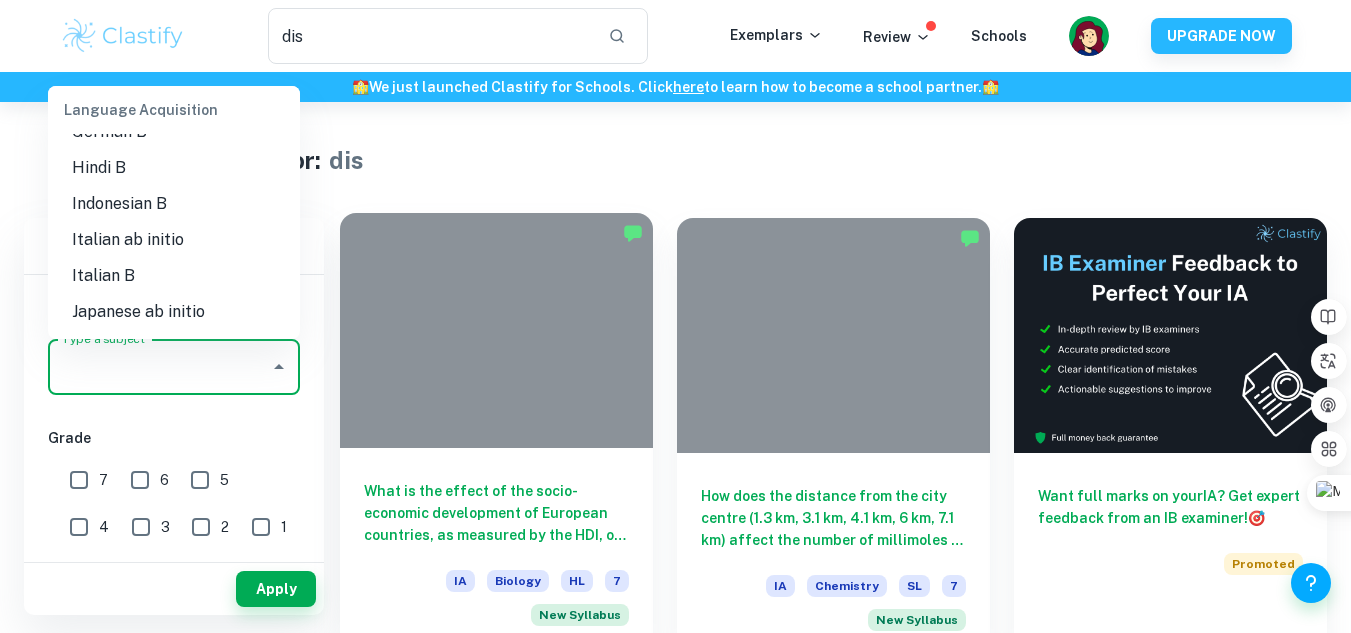 scroll, scrollTop: 1500, scrollLeft: 0, axis: vertical 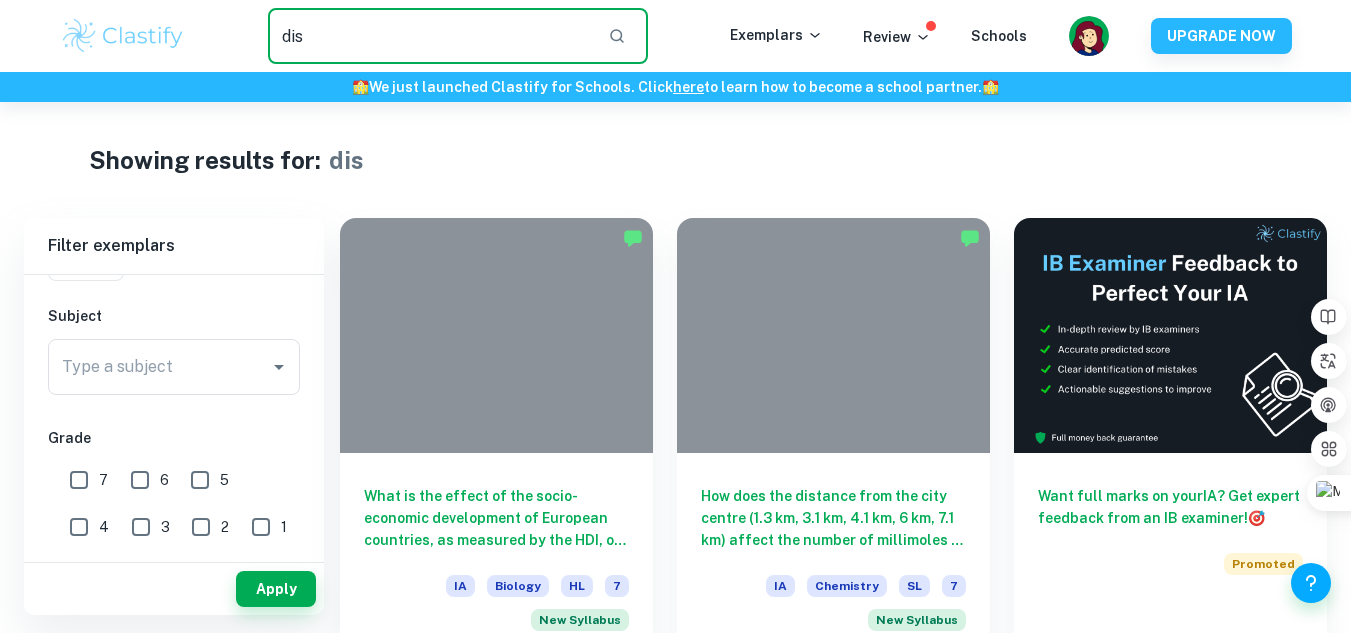click on "dis" at bounding box center (430, 36) 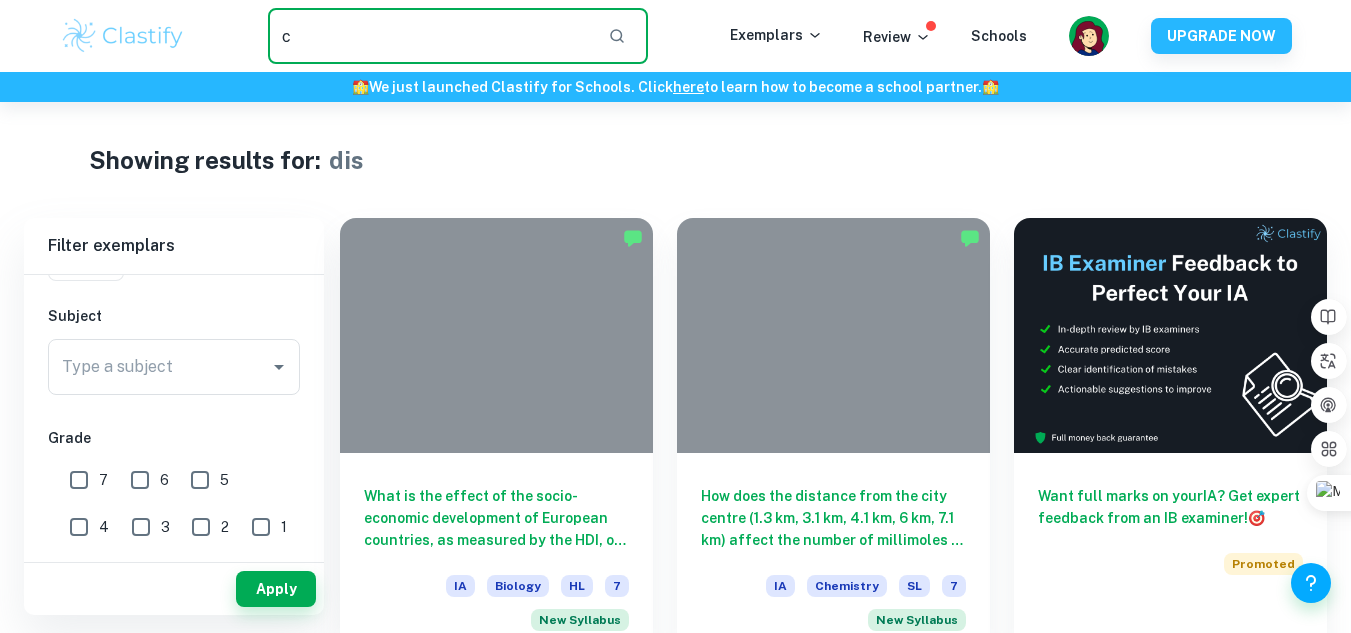 type on "c" 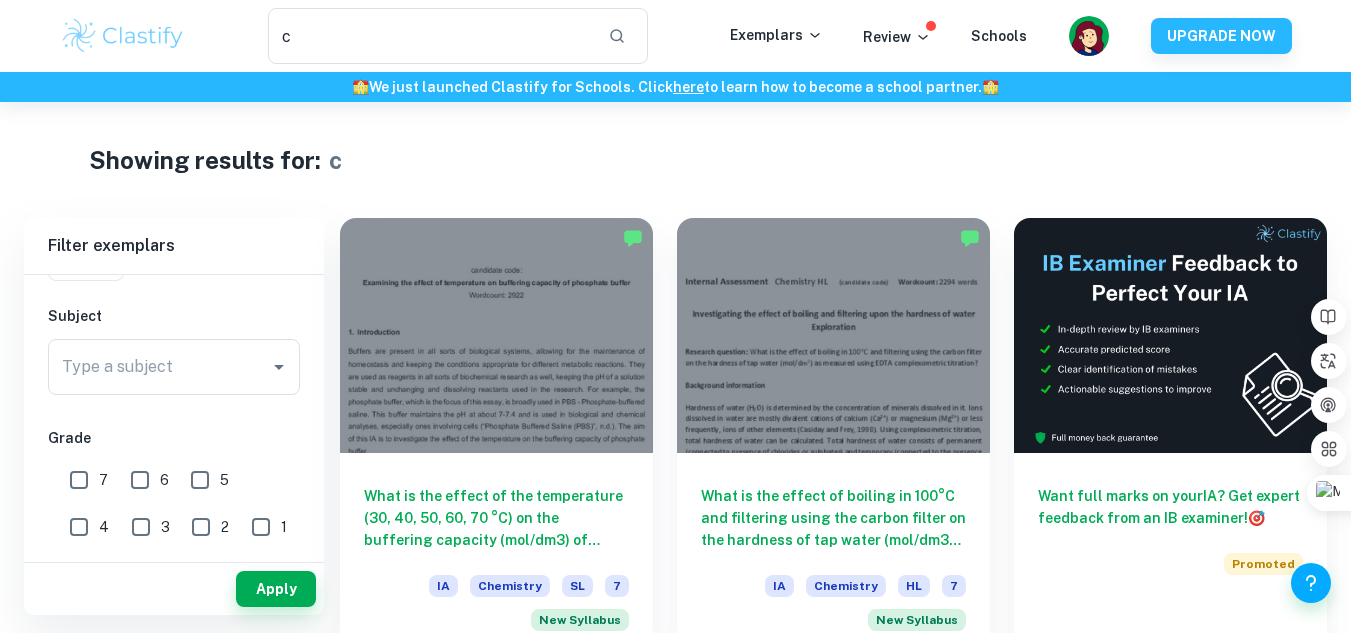 scroll, scrollTop: 300, scrollLeft: 0, axis: vertical 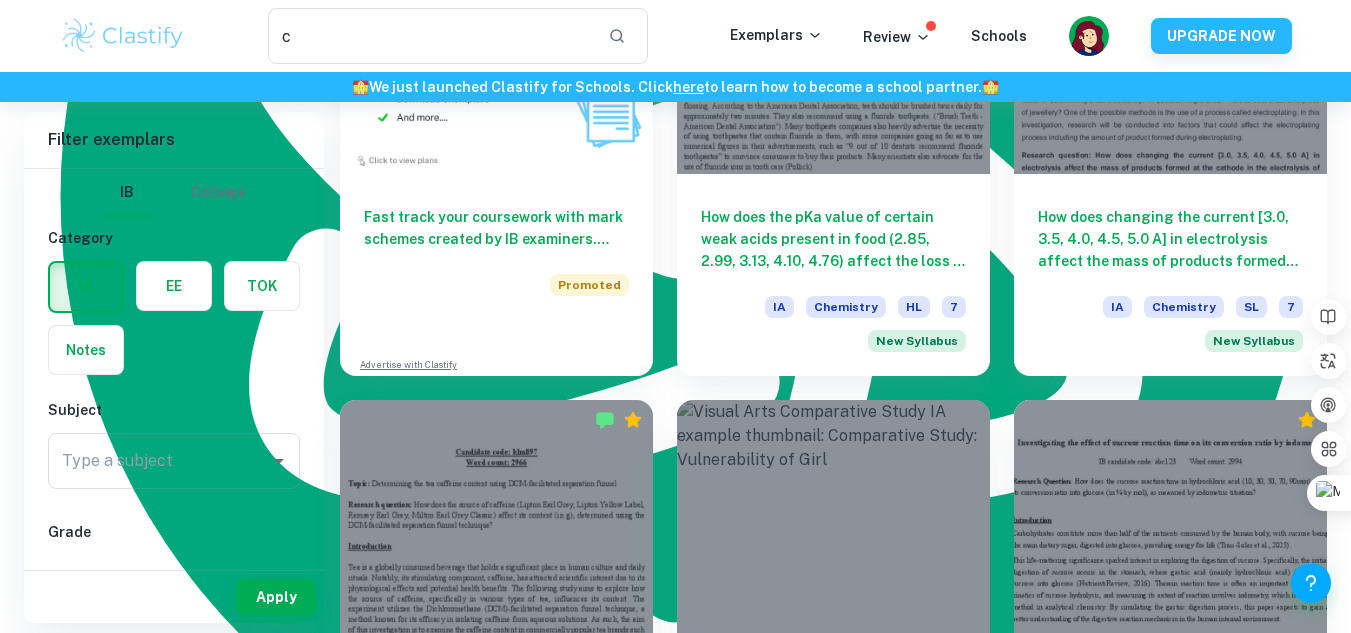 click at bounding box center (123, 36) 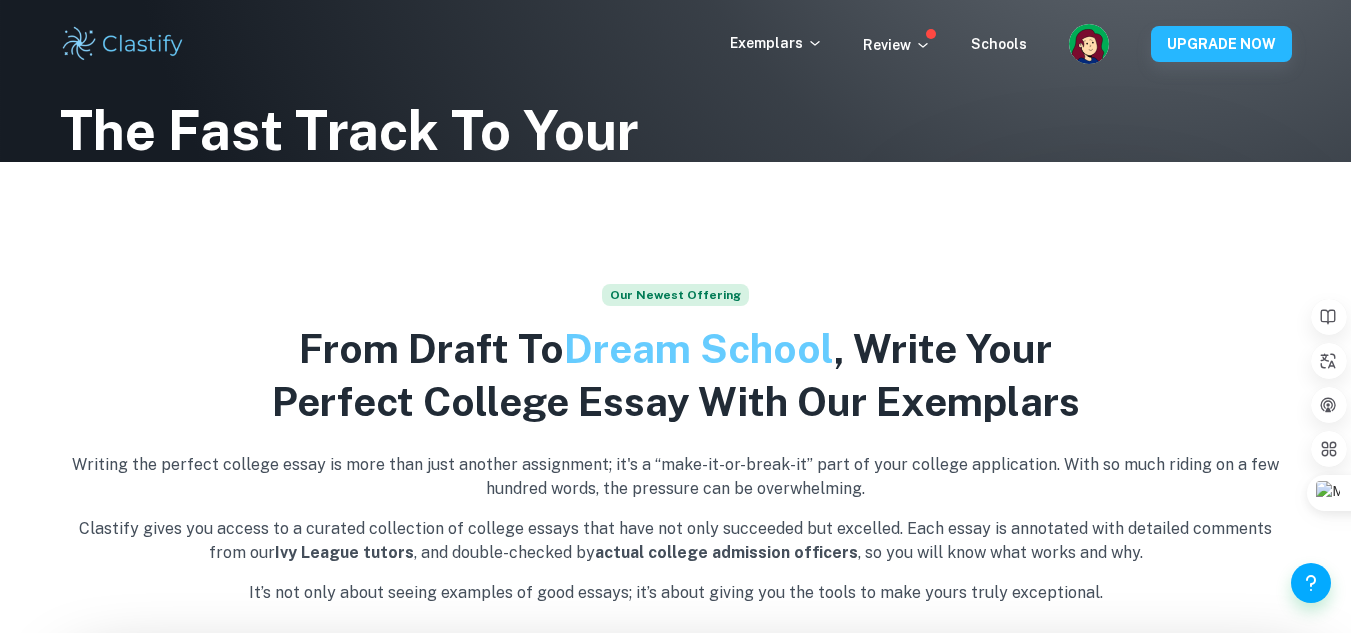 scroll, scrollTop: 0, scrollLeft: 0, axis: both 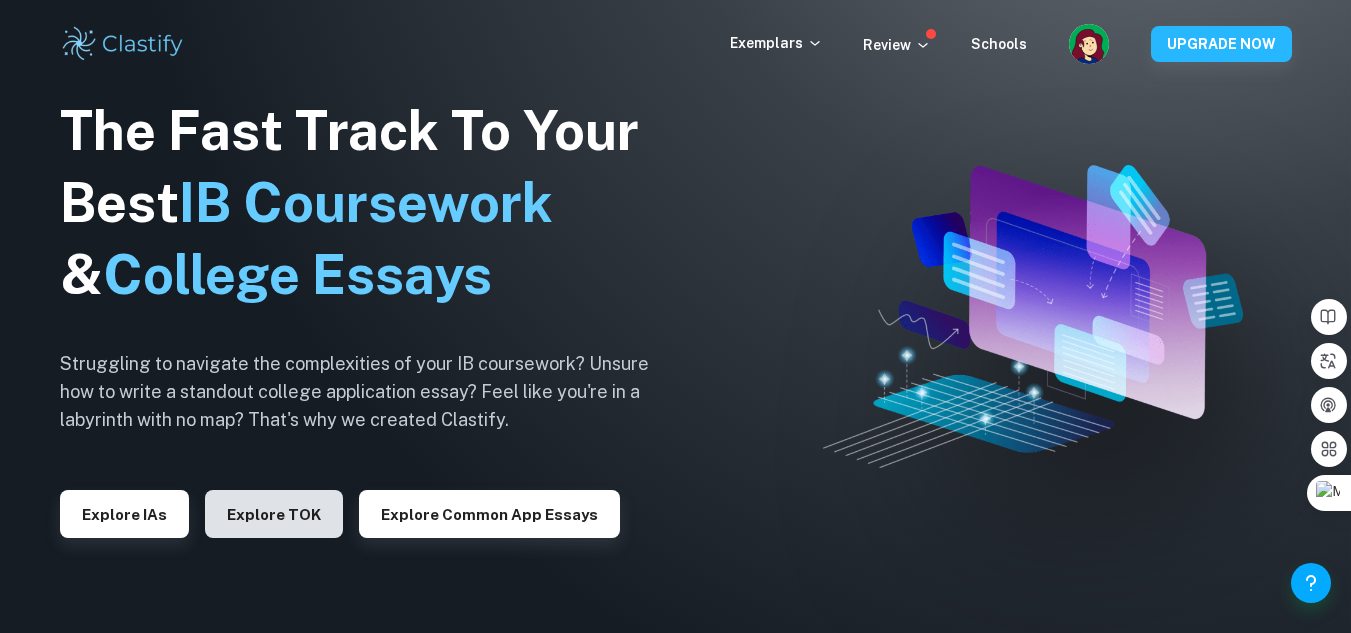 click on "Explore TOK" at bounding box center (274, 514) 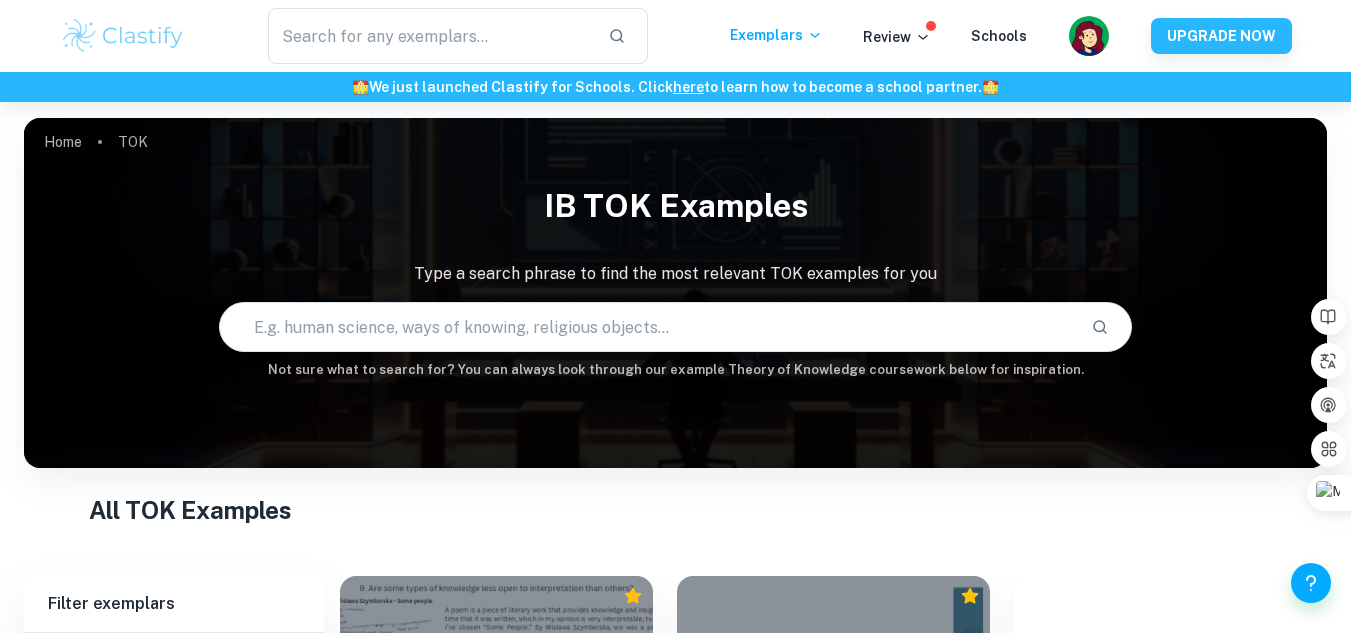 click at bounding box center (647, 327) 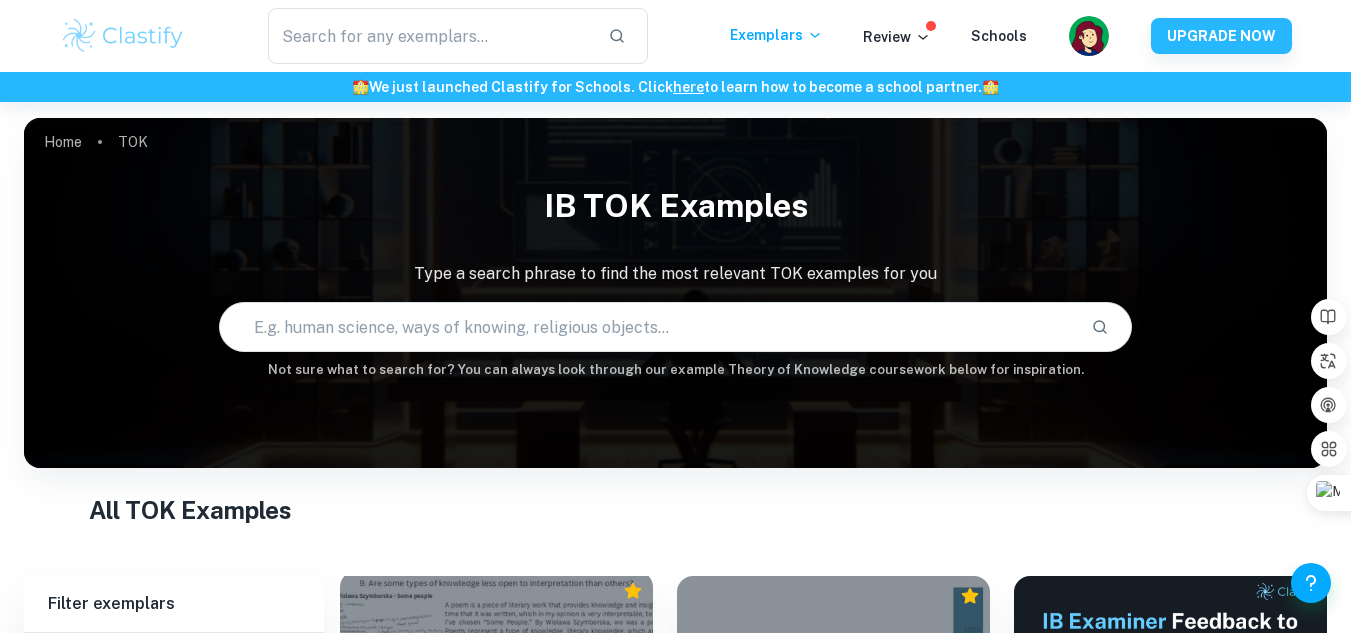 scroll, scrollTop: 500, scrollLeft: 0, axis: vertical 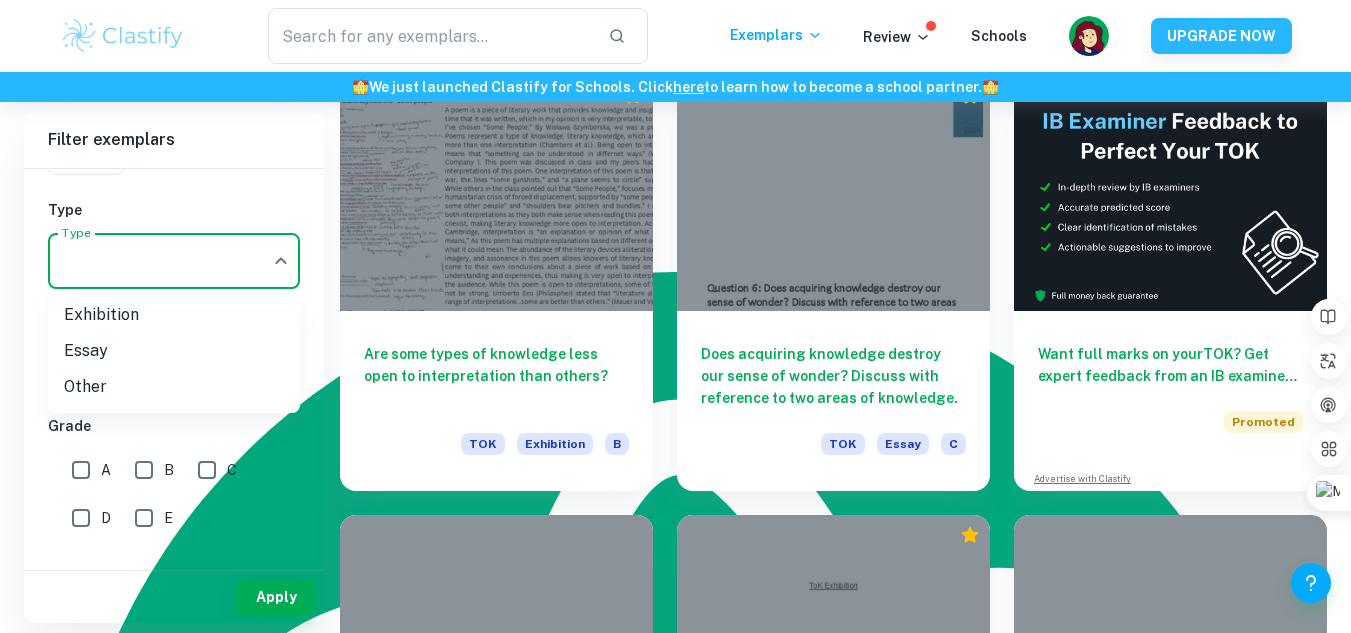 click on "We value your privacy We use cookies to enhance your browsing experience, serve personalised ads or content, and analyse our traffic. By clicking "Accept All", you consent to our use of cookies.   Cookie Policy Customise   Reject All   Accept All   Customise Consent Preferences   We use cookies to help you navigate efficiently and perform certain functions. You will find detailed information about all cookies under each consent category below. The cookies that are categorised as "Necessary" are stored on your browser as they are essential for enabling the basic functionalities of the site. ...  Show more For more information on how Google's third-party cookies operate and handle your data, see:   Google Privacy Policy Necessary Always Active Necessary cookies are required to enable the basic features of this site, such as providing secure log-in or adjusting your consent preferences. These cookies do not store any personally identifiable data. Functional Analytics Performance Advertisement Uncategorised" at bounding box center (675, -82) 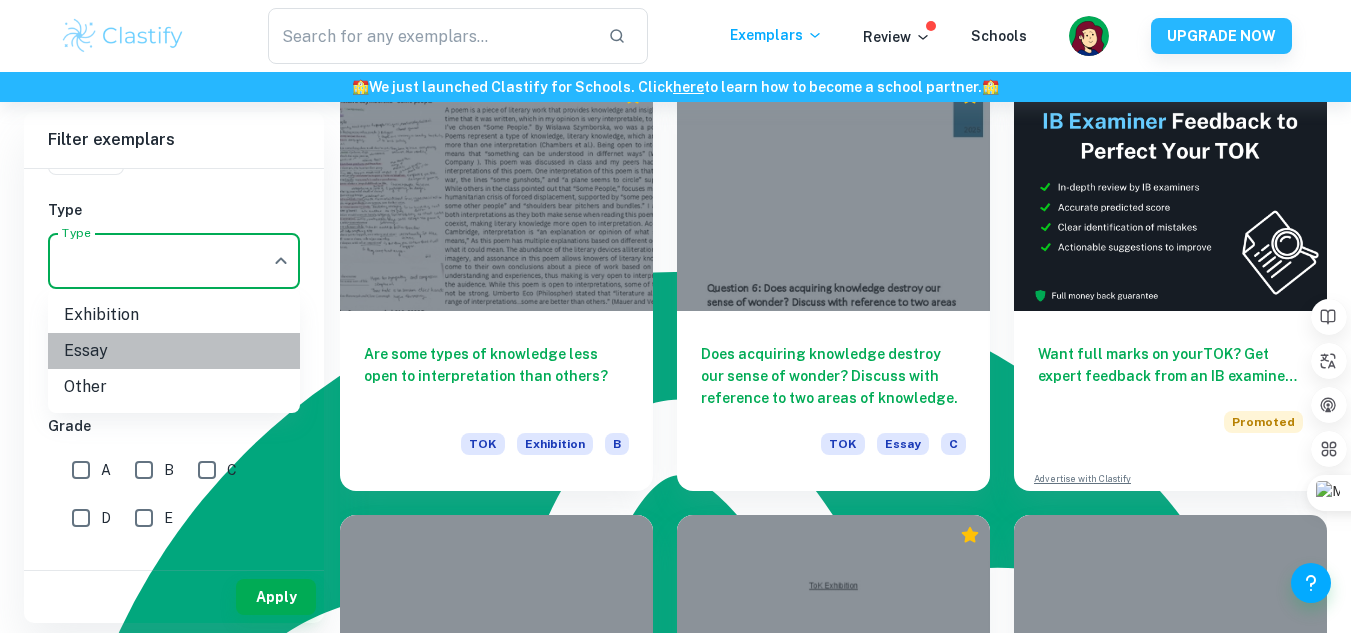 click on "Essay" at bounding box center (174, 351) 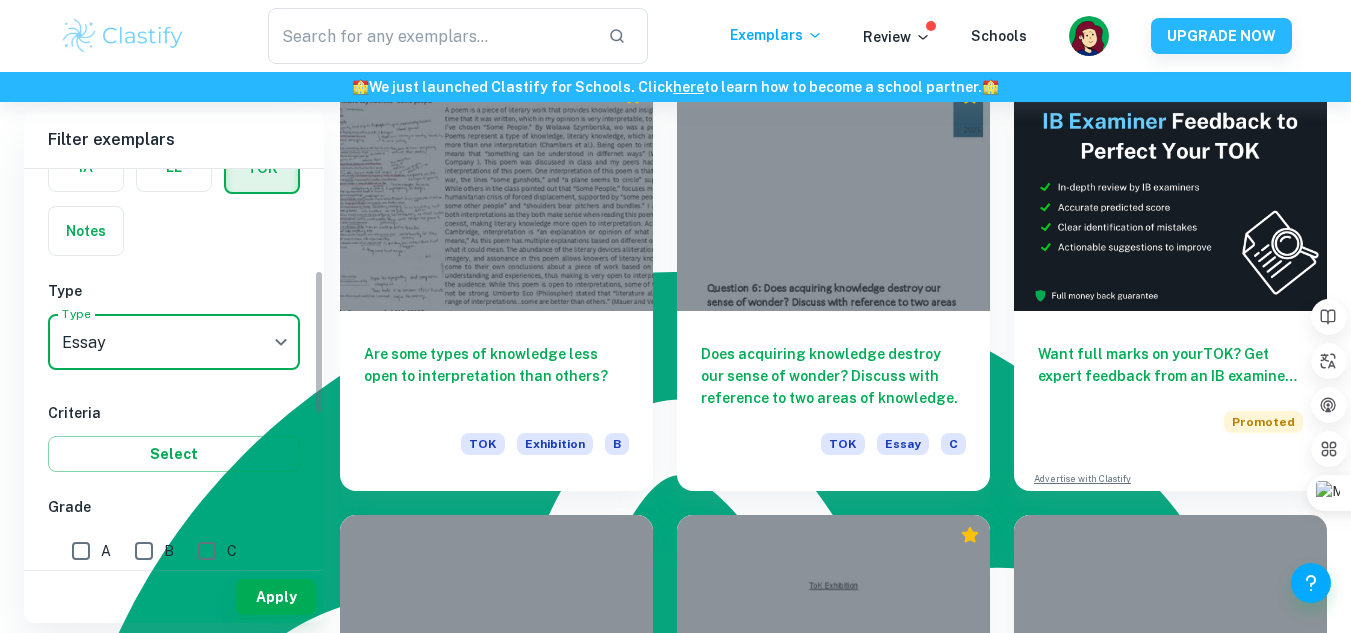 scroll, scrollTop: 300, scrollLeft: 0, axis: vertical 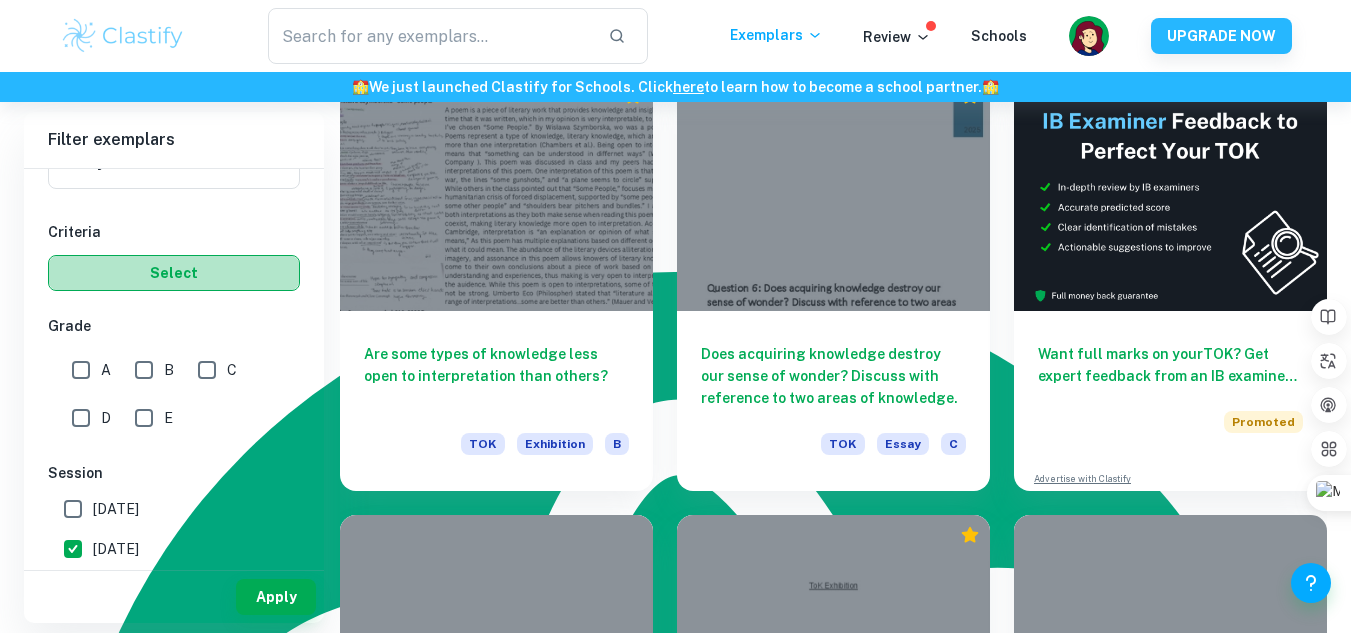 click on "Select" at bounding box center (174, 273) 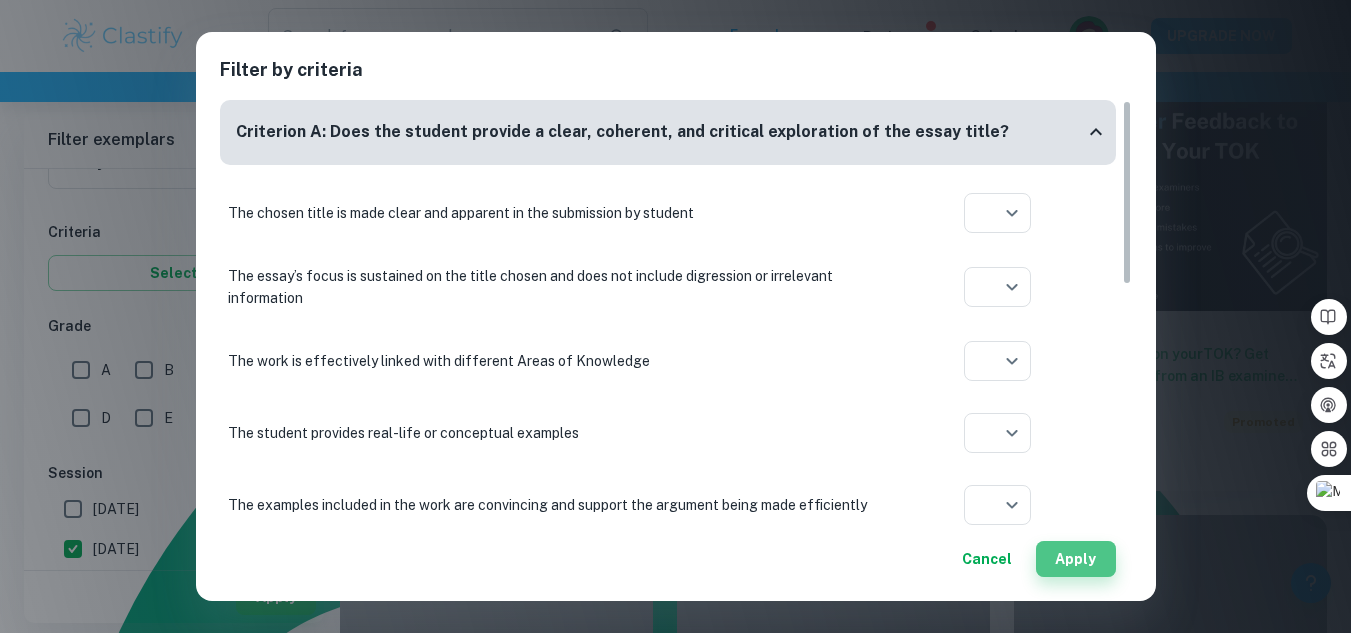 drag, startPoint x: 1079, startPoint y: 555, endPoint x: 335, endPoint y: 349, distance: 771.99225 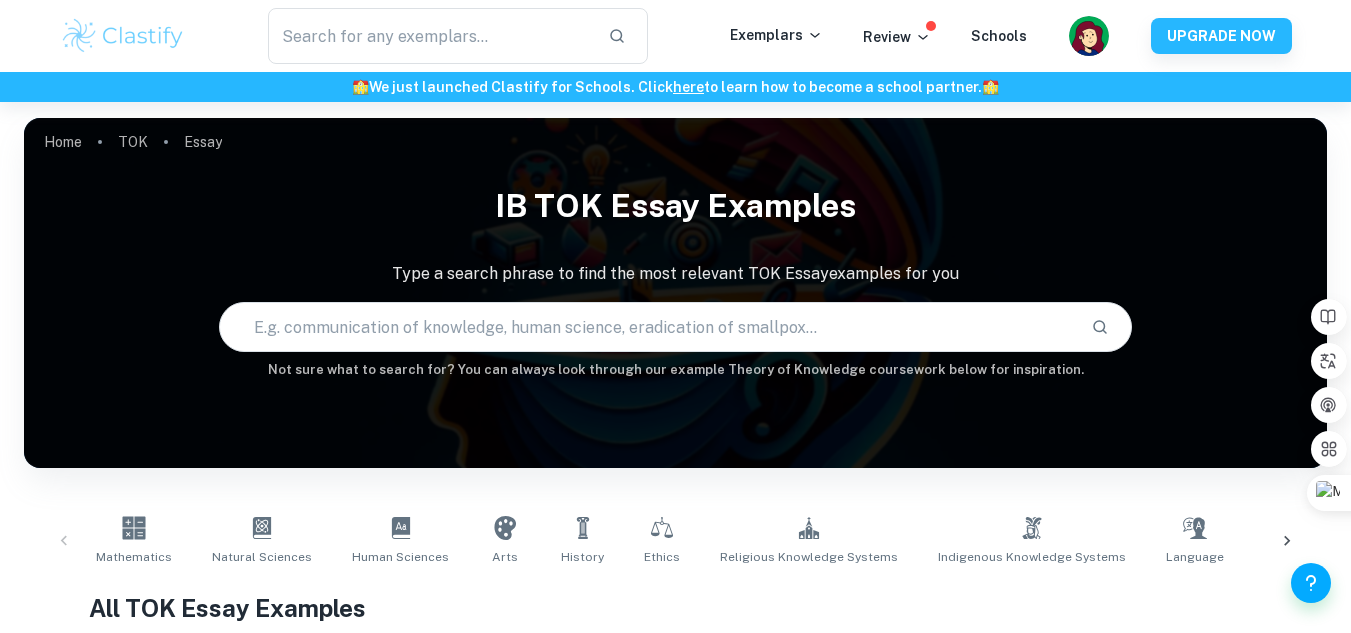 scroll, scrollTop: 600, scrollLeft: 0, axis: vertical 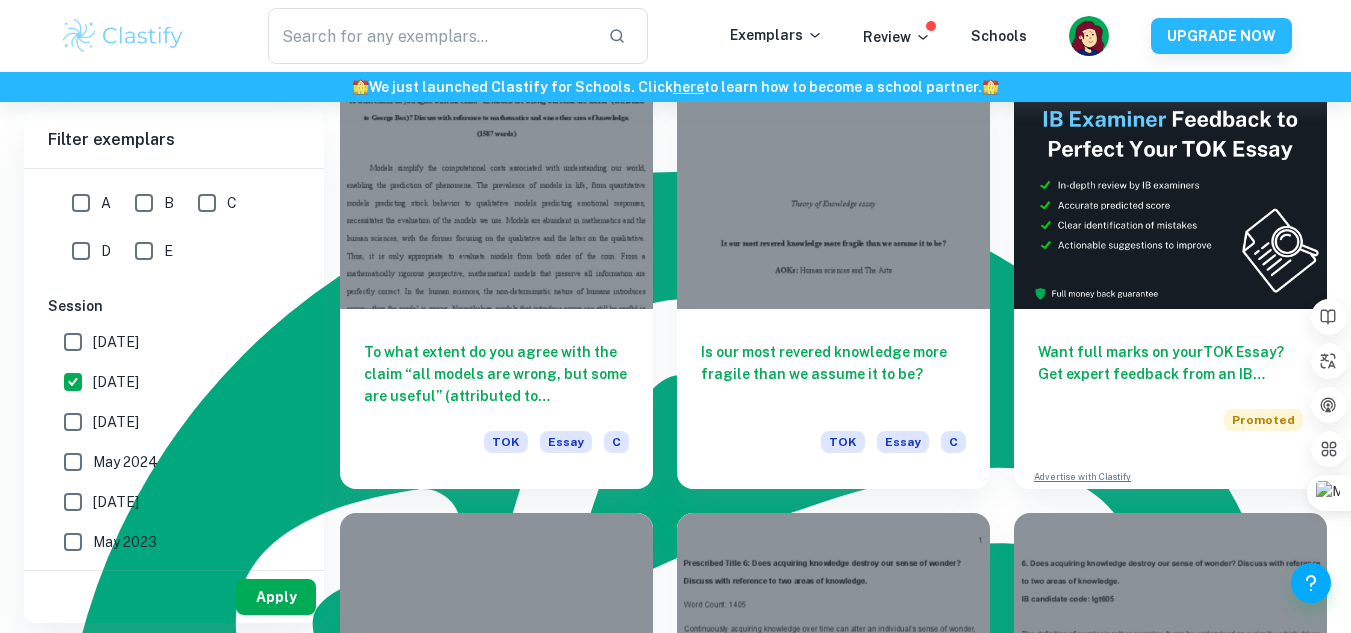 click on "Apply" at bounding box center [276, 597] 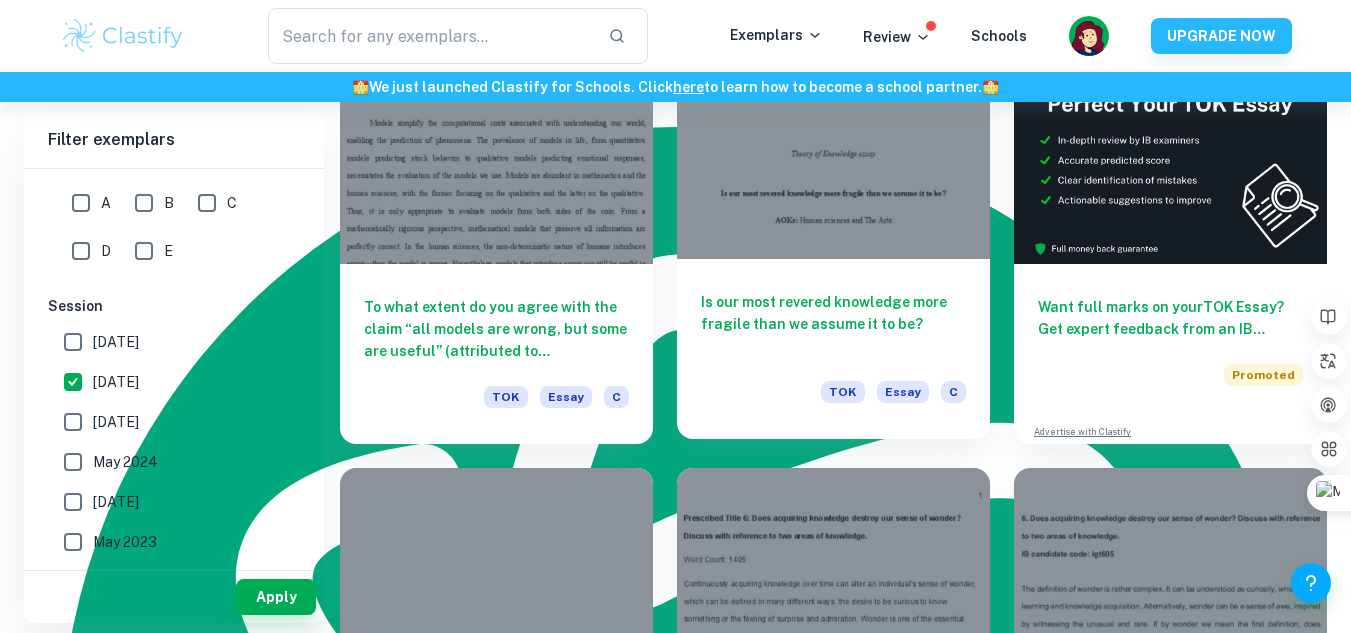 scroll, scrollTop: 700, scrollLeft: 0, axis: vertical 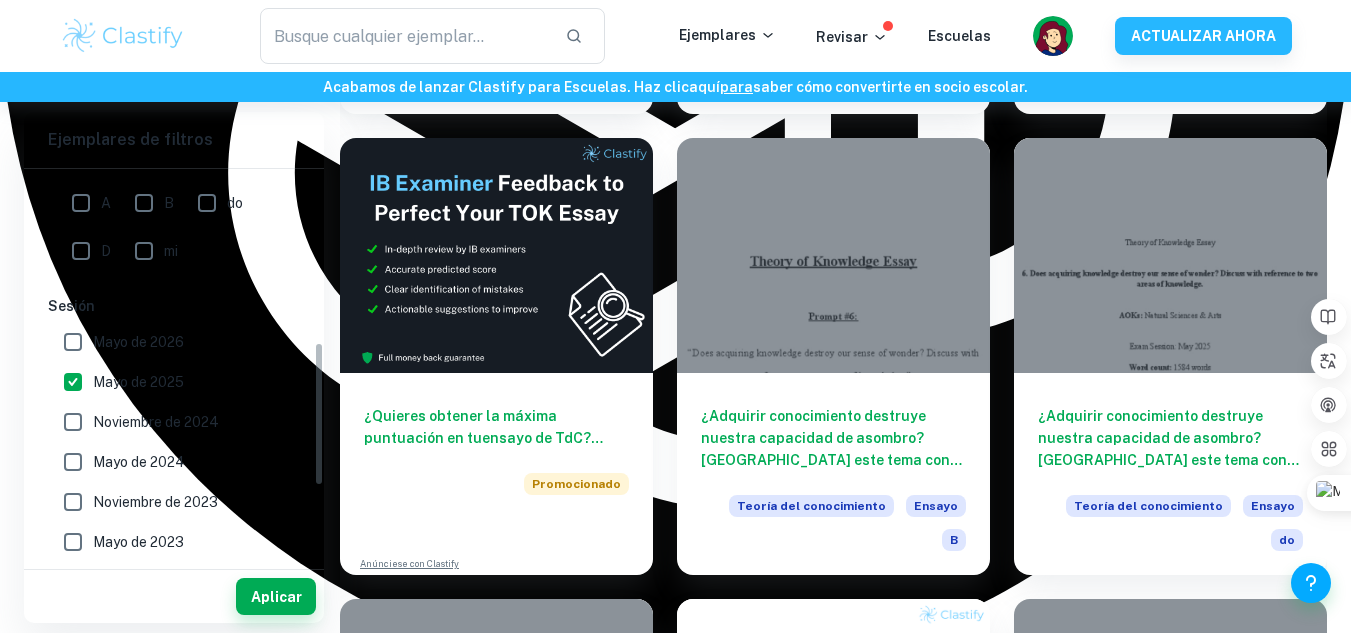 click on "Mayo de 2026" at bounding box center (138, 342) 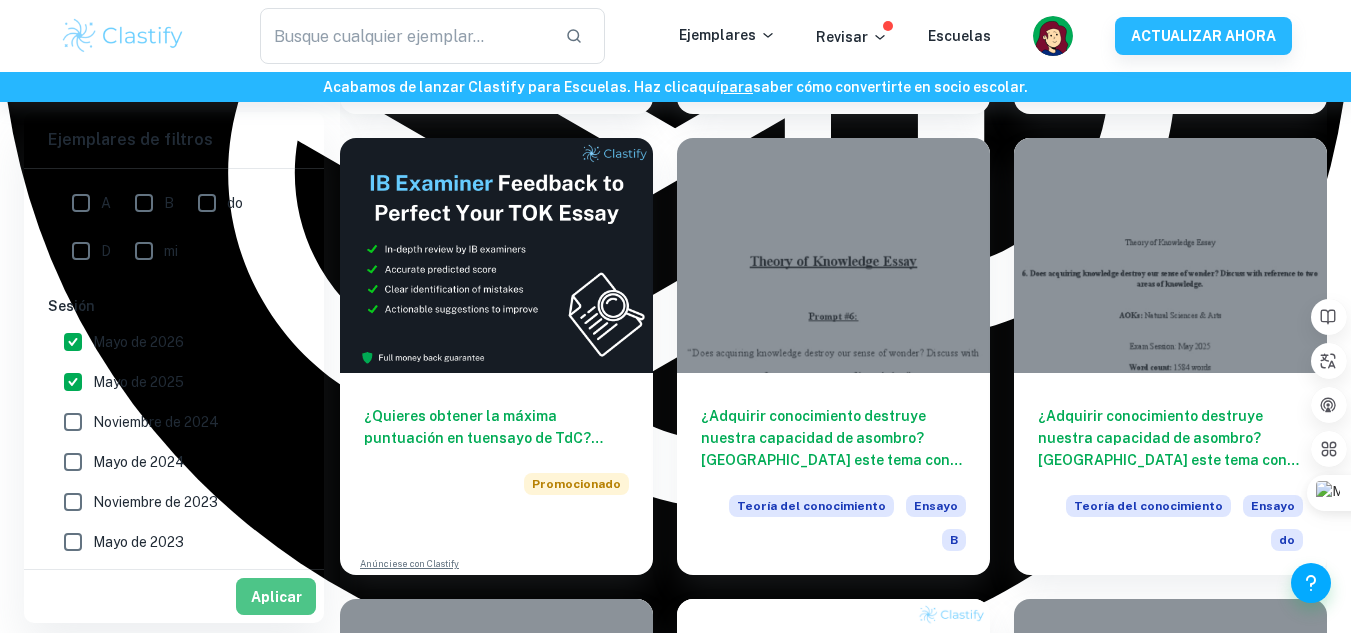 click on "Aplicar" at bounding box center [276, 596] 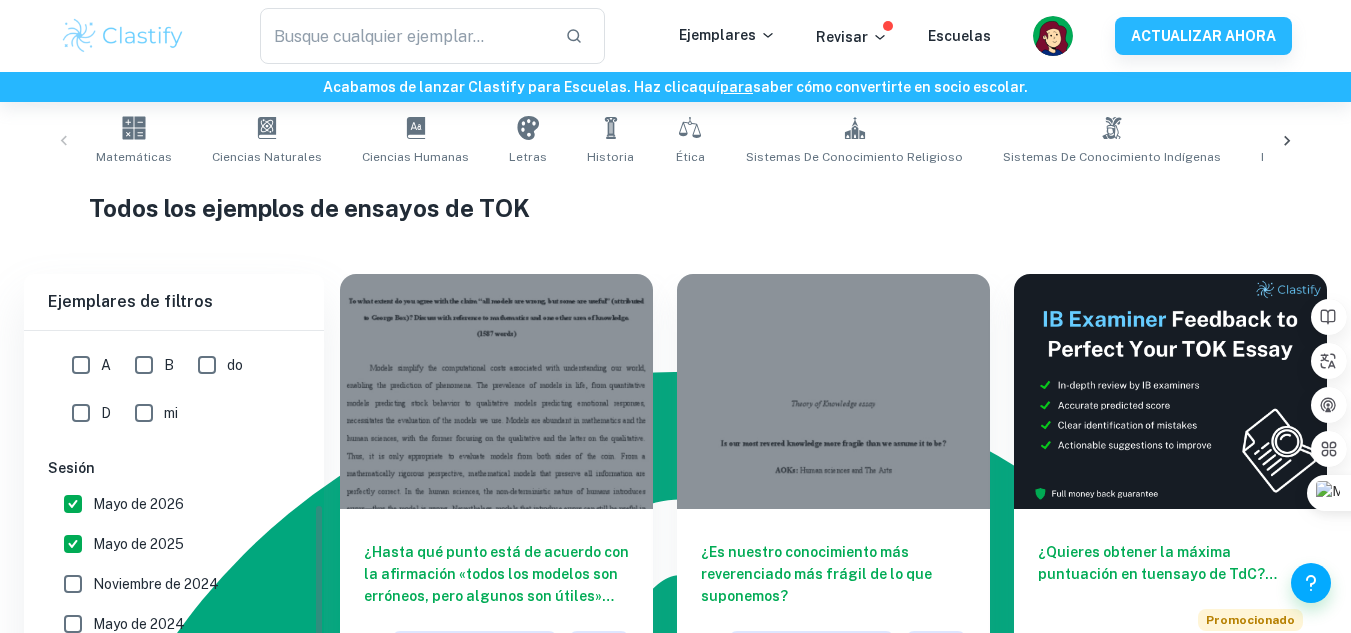 scroll, scrollTop: 700, scrollLeft: 0, axis: vertical 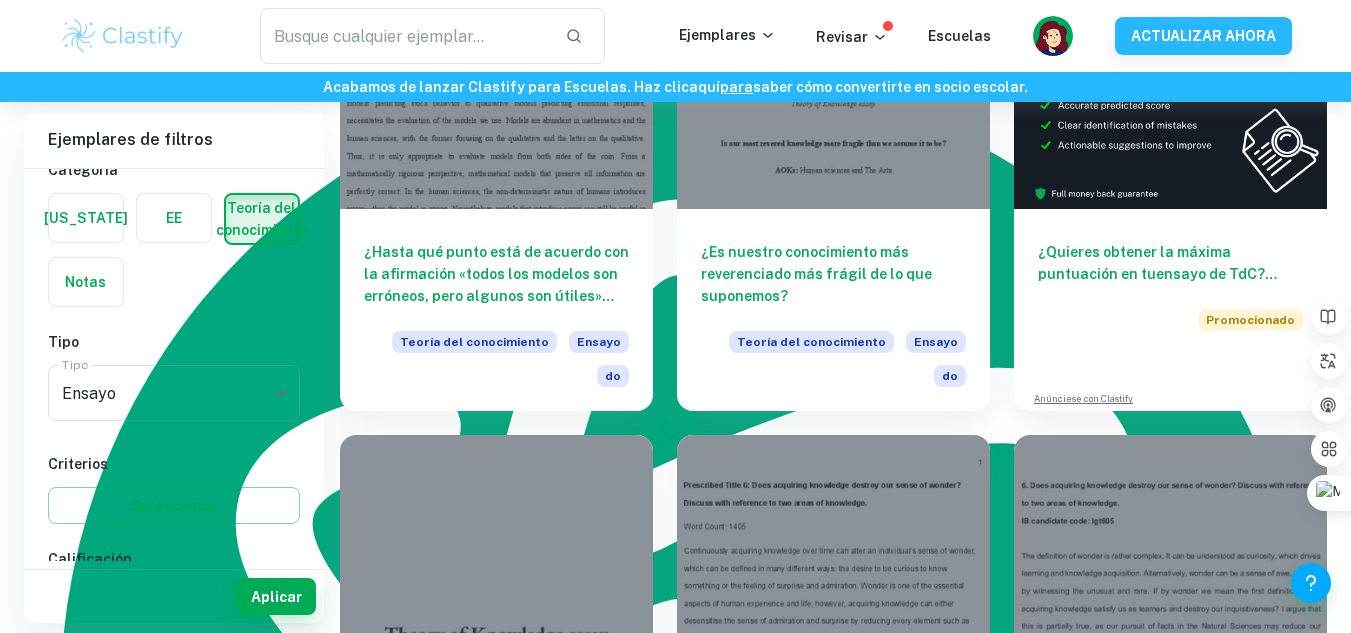 click on "​" at bounding box center [432, 36] 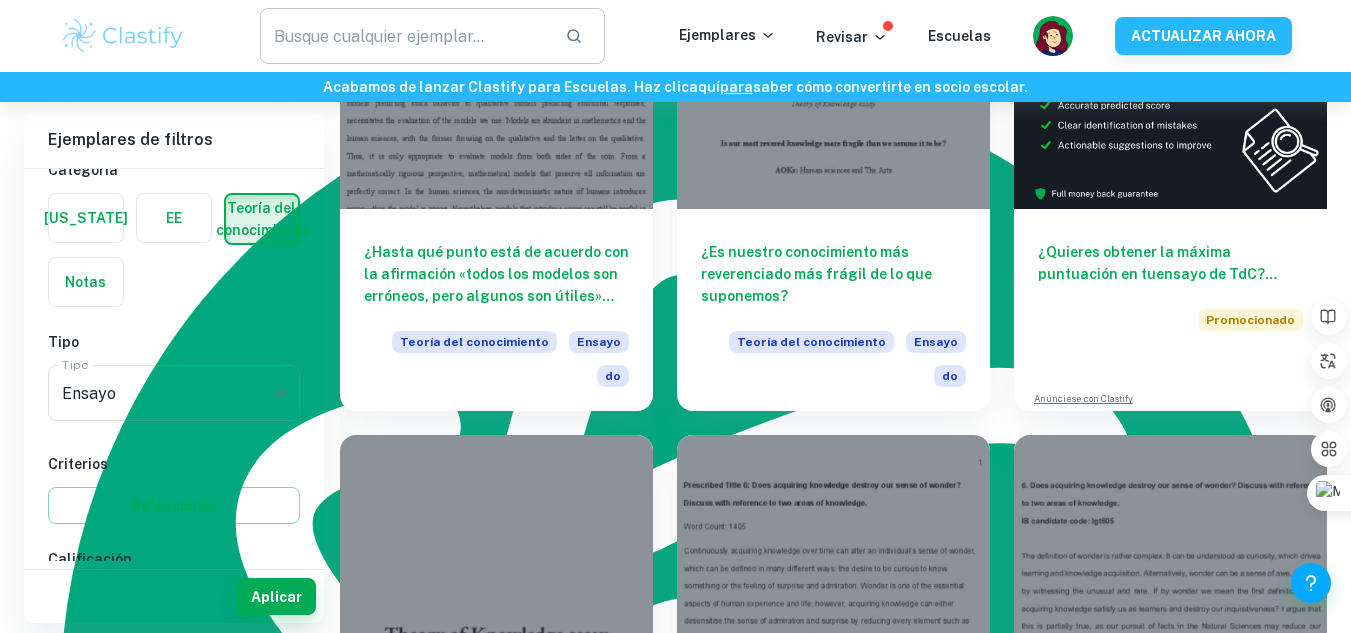 click at bounding box center [404, 36] 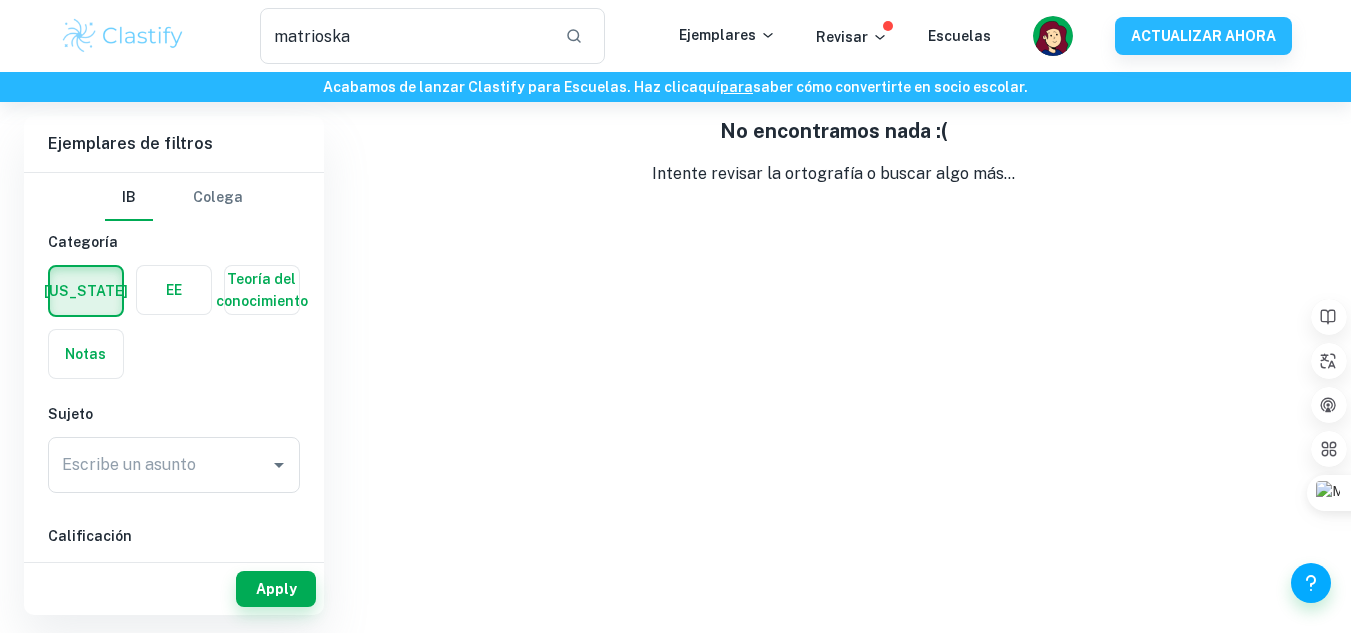 scroll, scrollTop: 100, scrollLeft: 0, axis: vertical 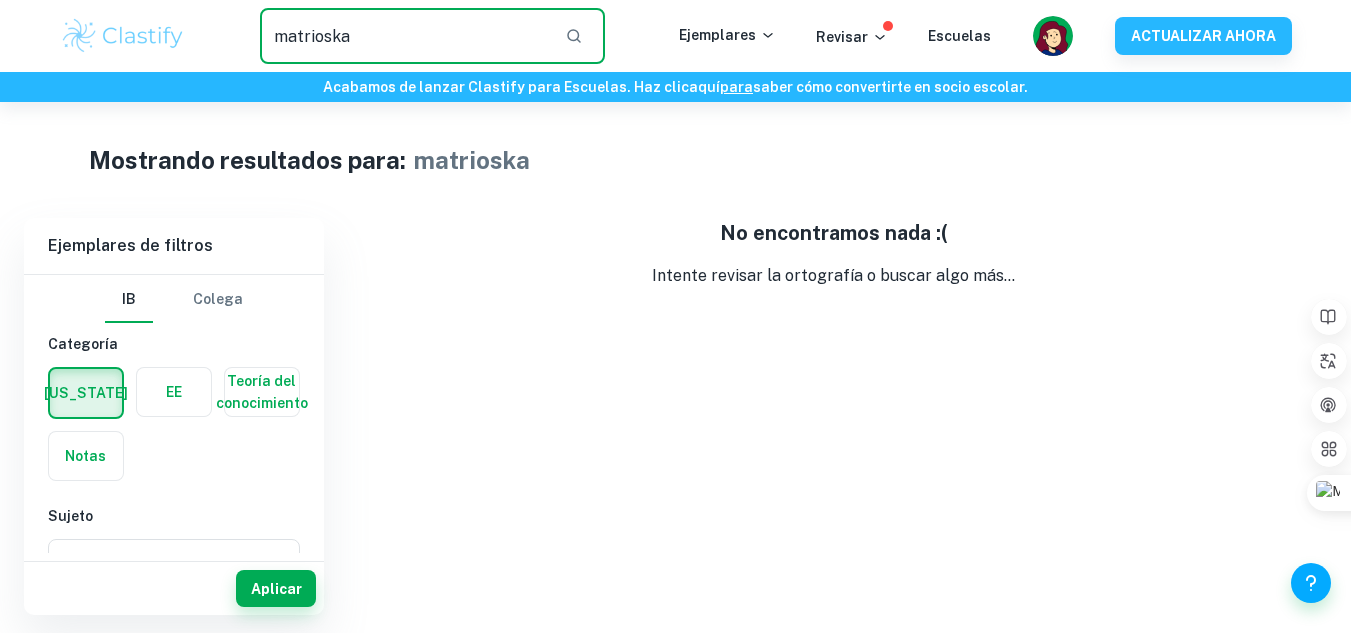 drag, startPoint x: 433, startPoint y: 37, endPoint x: 357, endPoint y: 52, distance: 77.46612 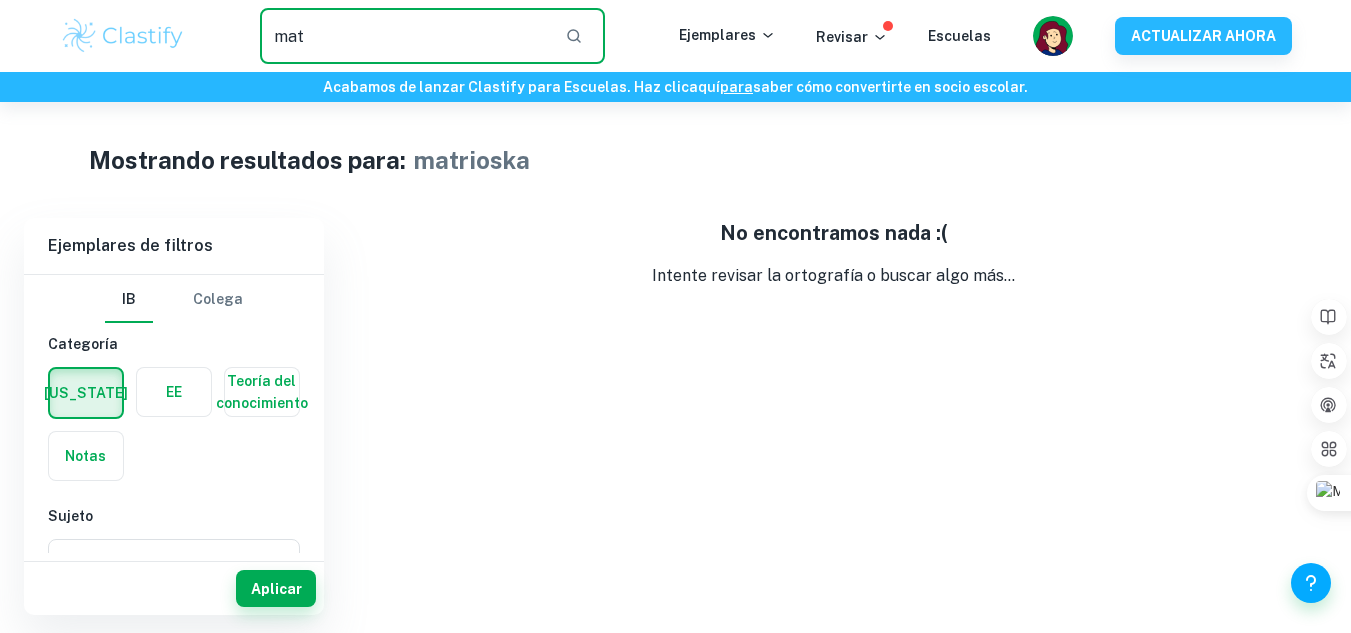 type on "mat" 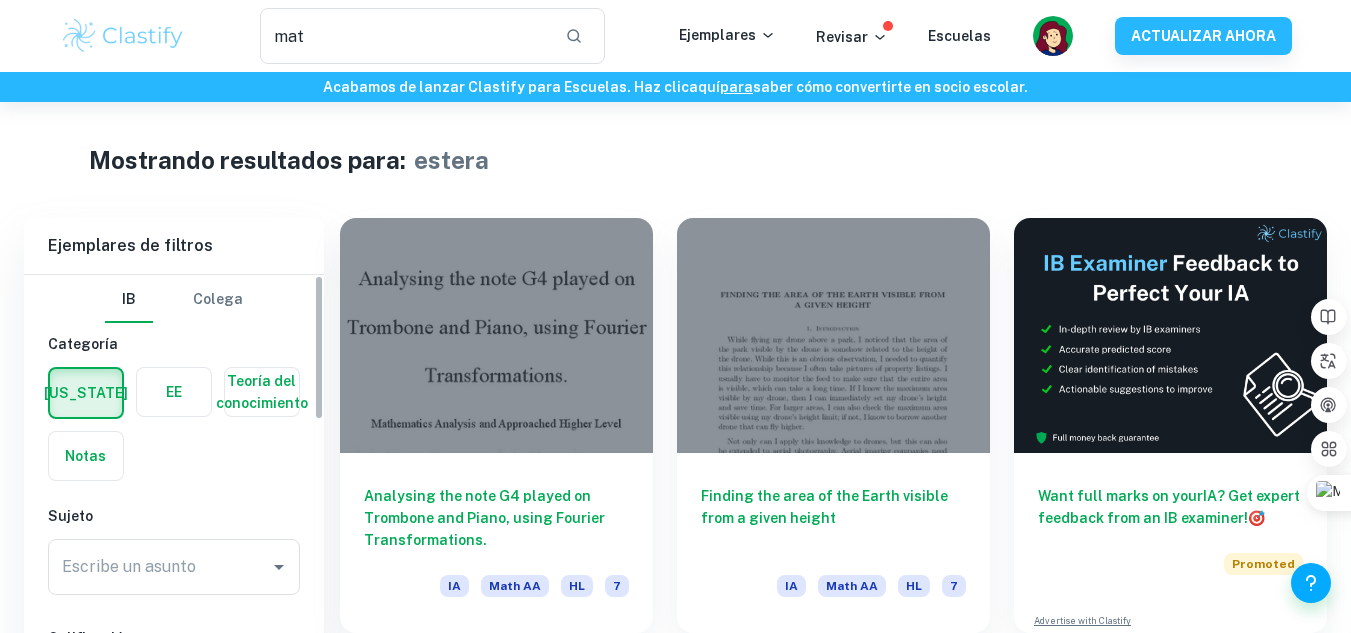 scroll, scrollTop: 400, scrollLeft: 0, axis: vertical 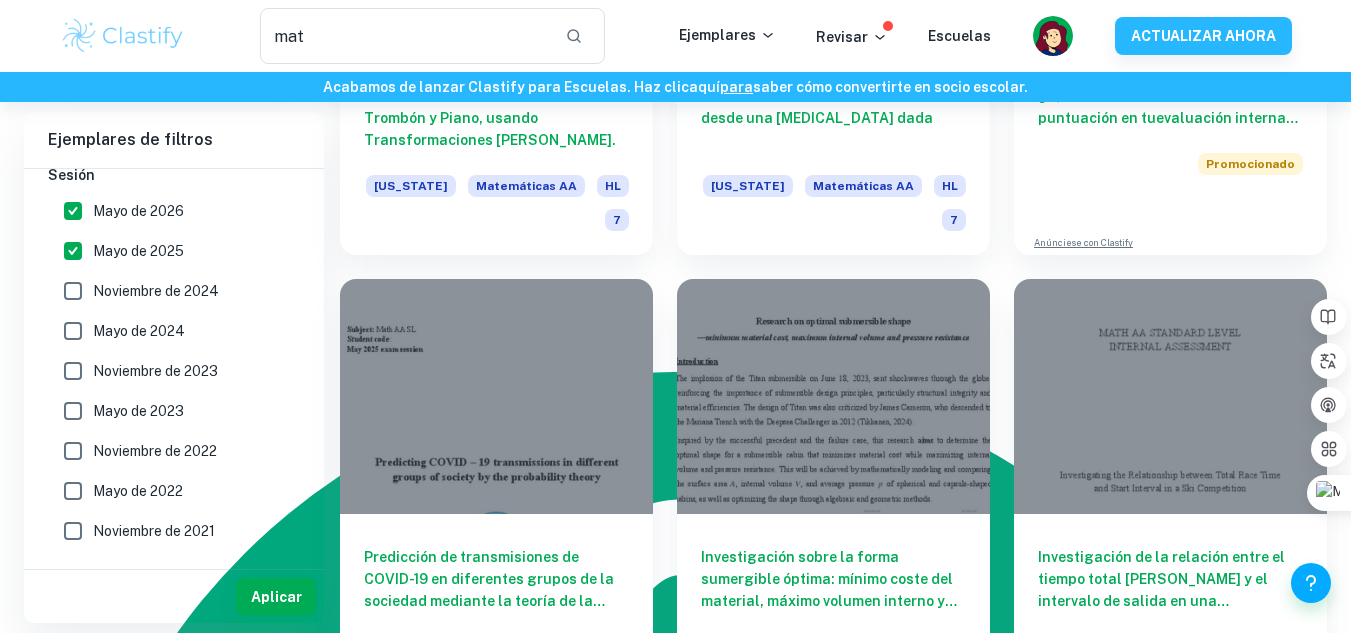 click on "Mayo de 2026" at bounding box center (73, 211) 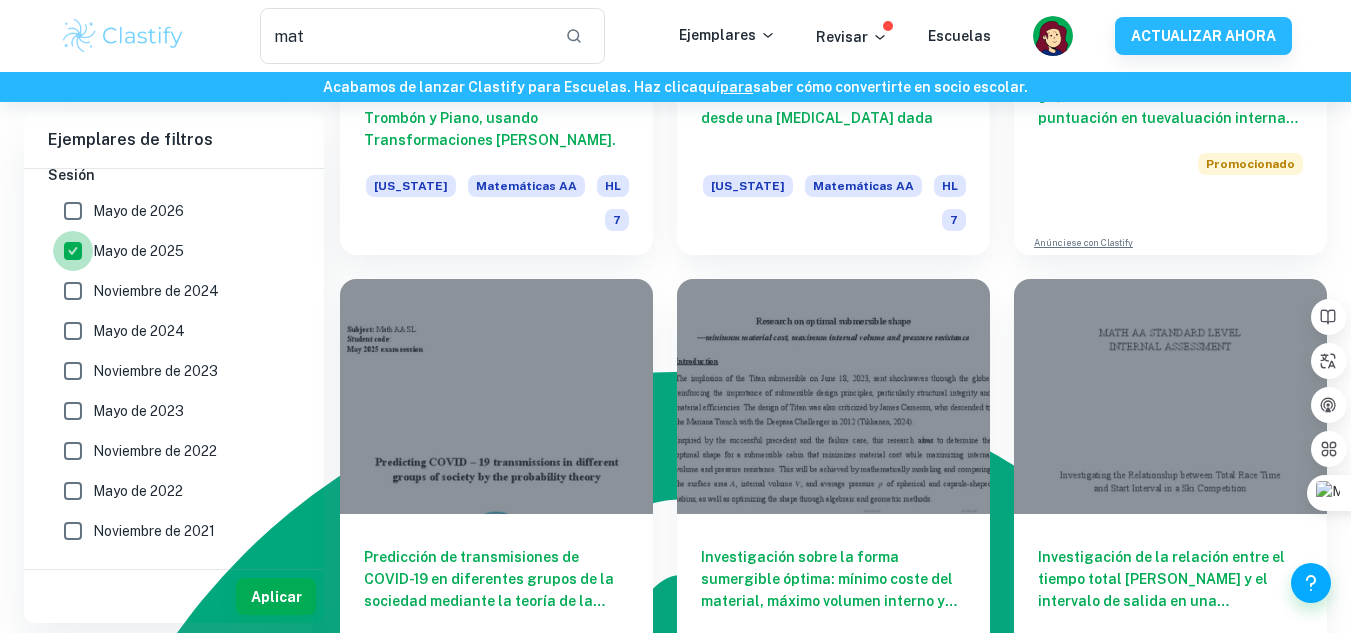 click on "Mayo de 2025" at bounding box center [73, 251] 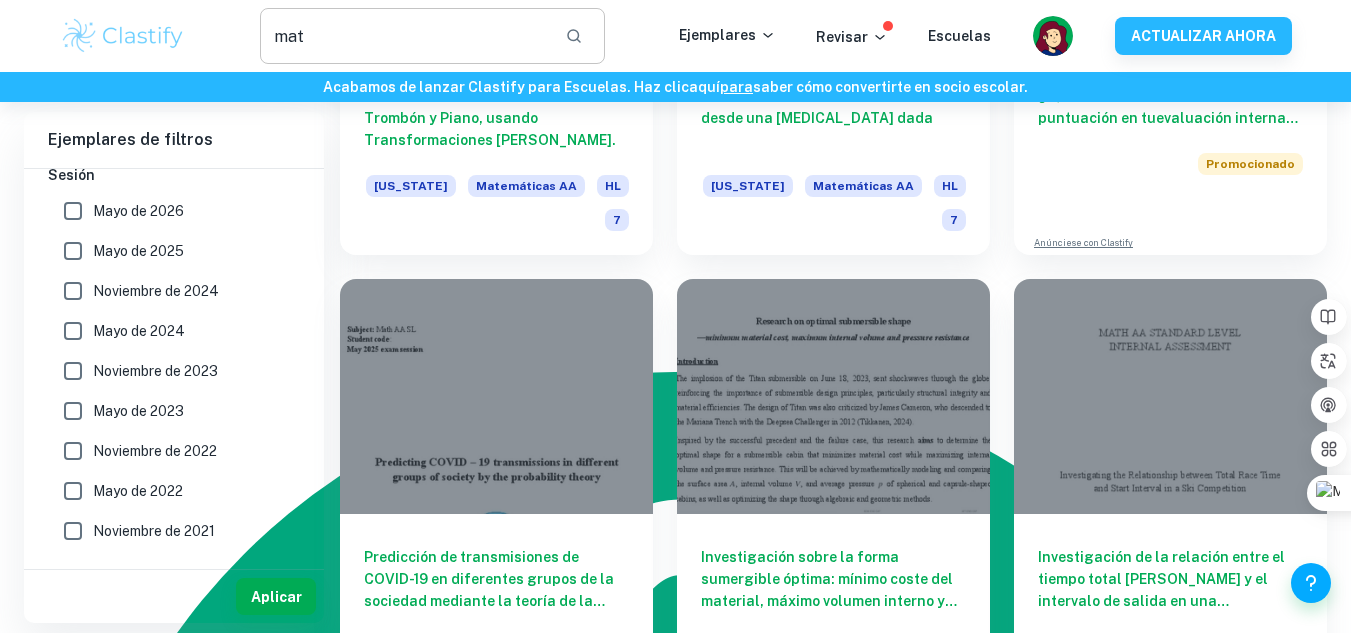 click on "mat" at bounding box center [404, 36] 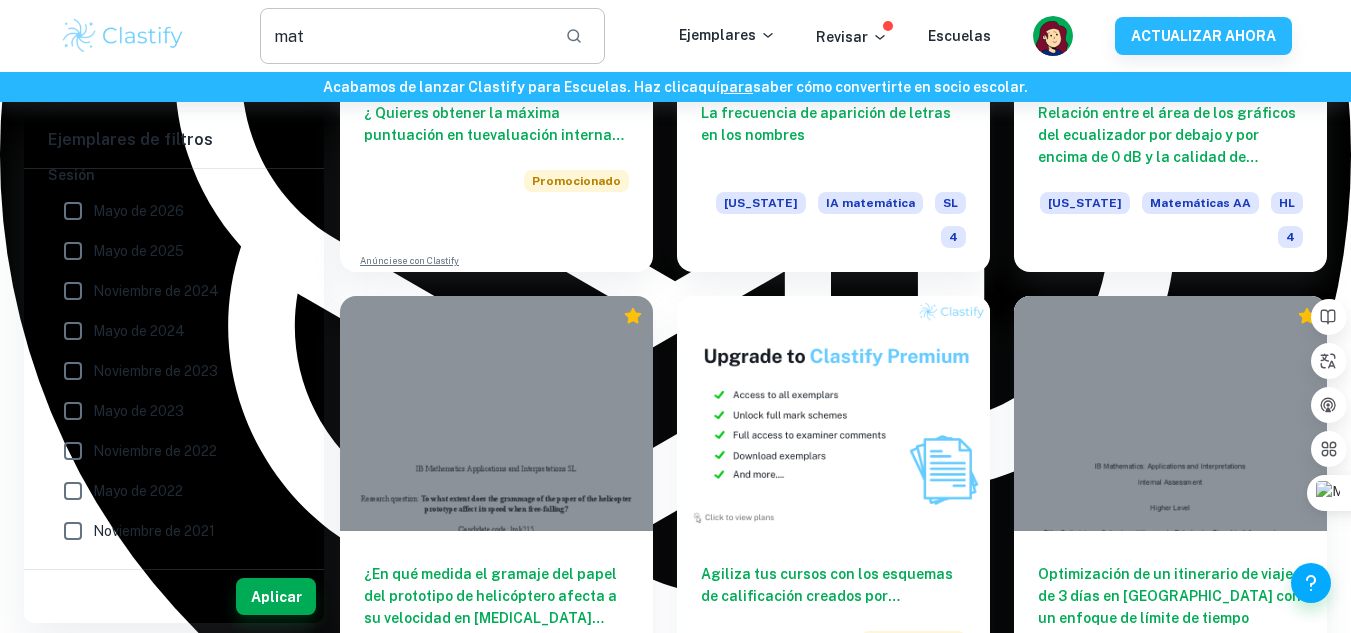 scroll, scrollTop: 3151, scrollLeft: 0, axis: vertical 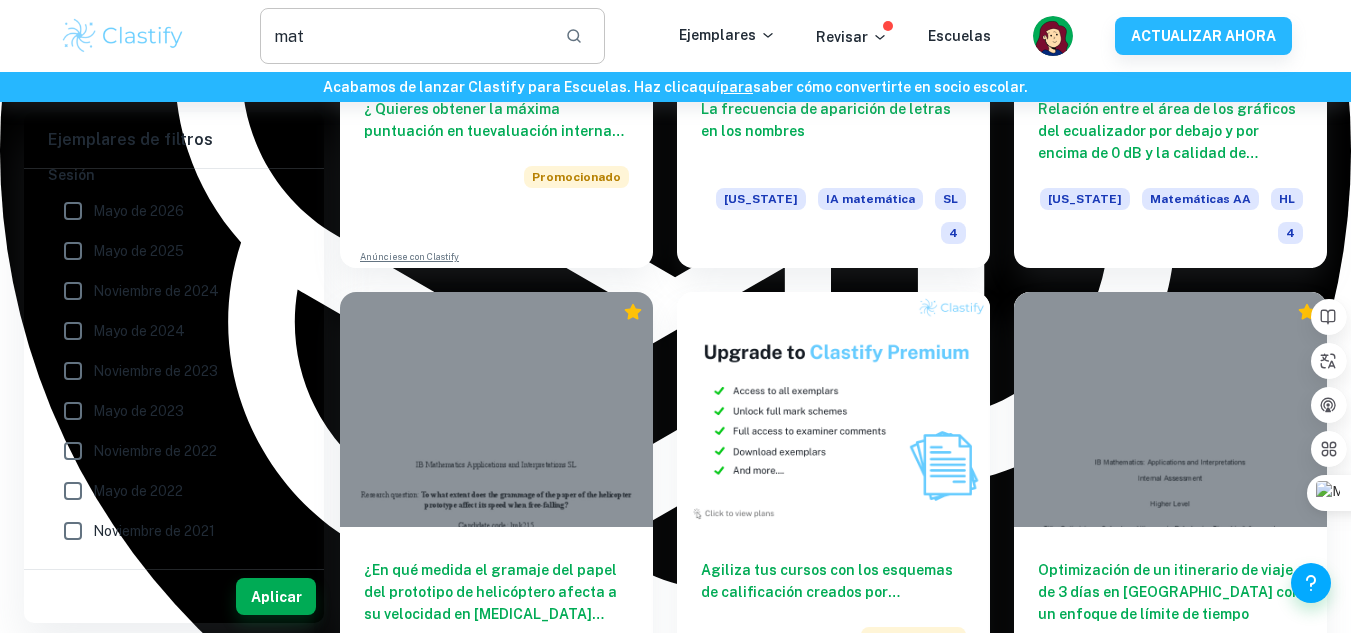 click on "mat" at bounding box center (404, 36) 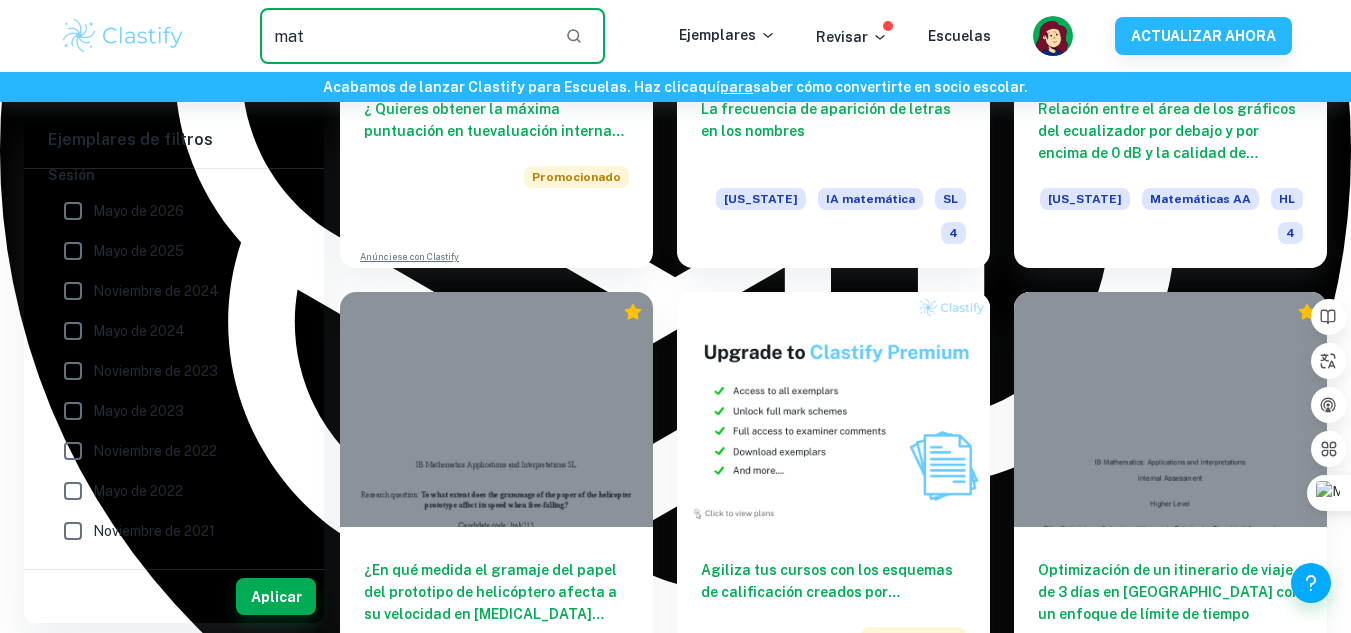 click on "mat" at bounding box center (404, 36) 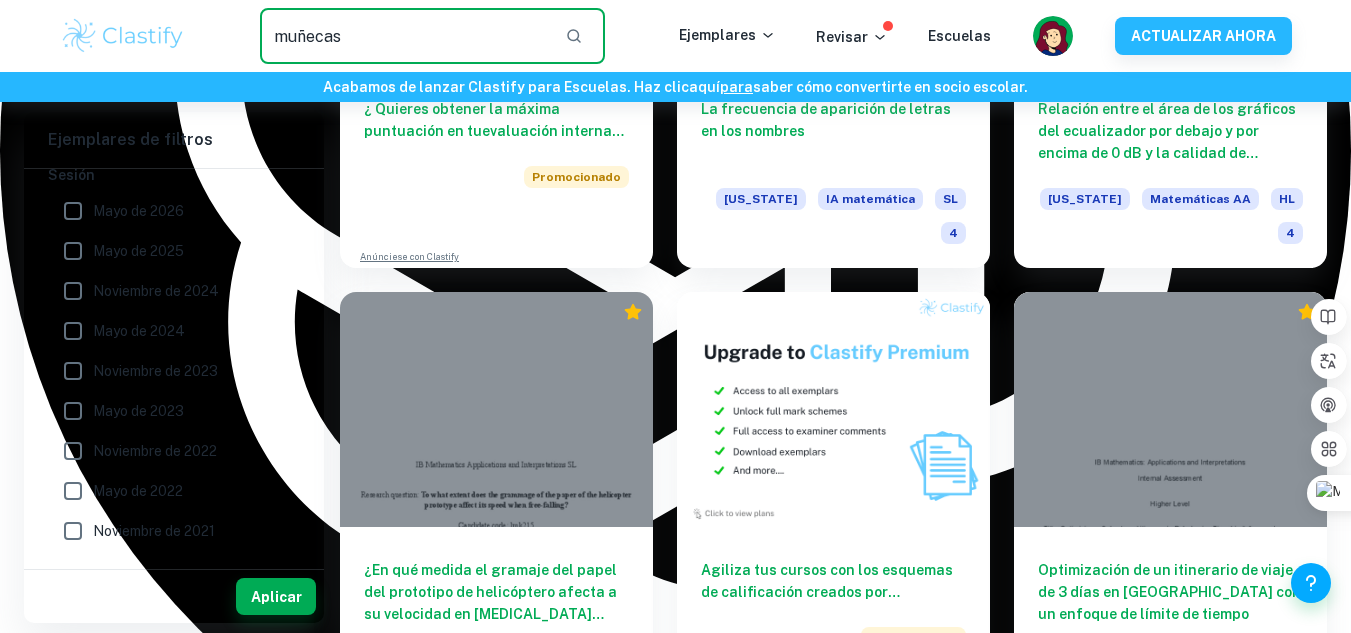 type on "muñecas" 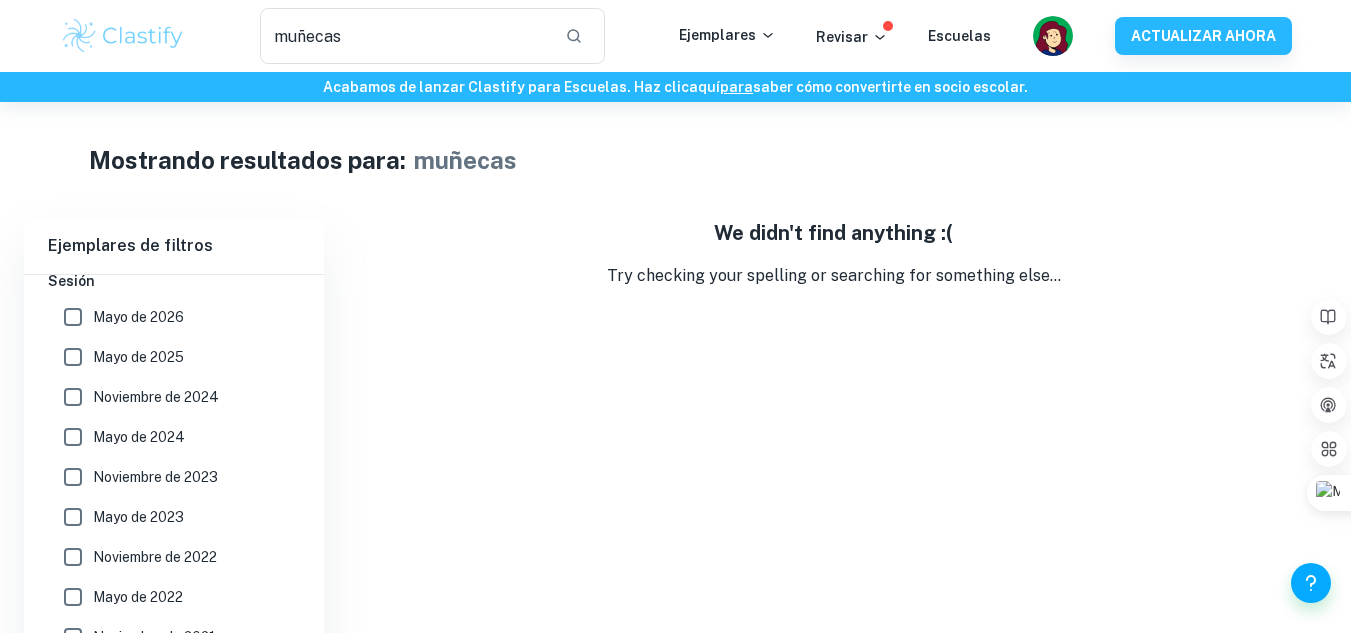 scroll, scrollTop: 102, scrollLeft: 0, axis: vertical 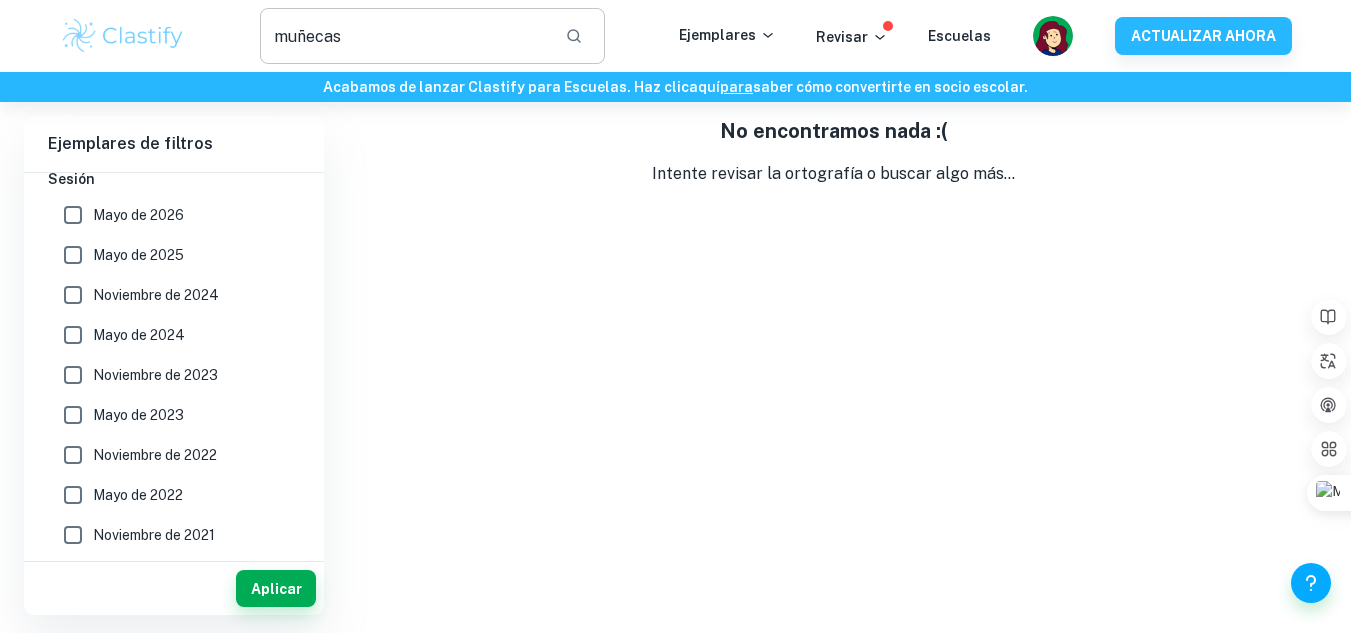 click on "muñecas" at bounding box center [404, 36] 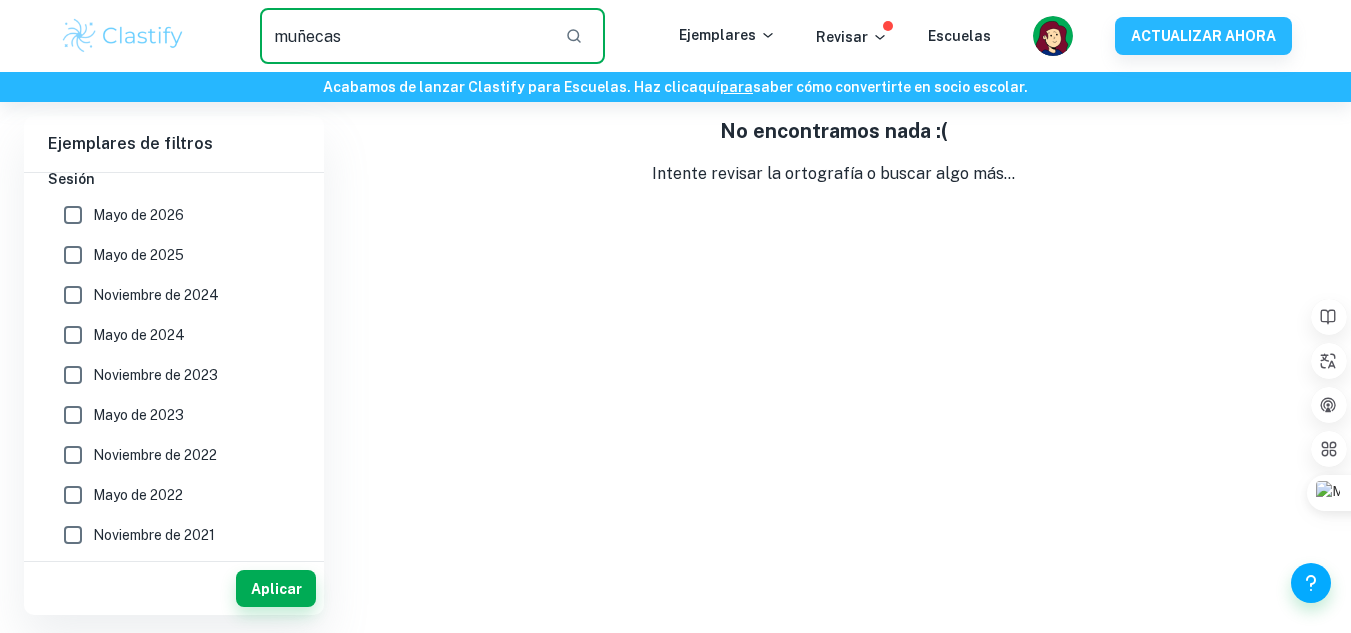 click on "muñecas" at bounding box center (404, 36) 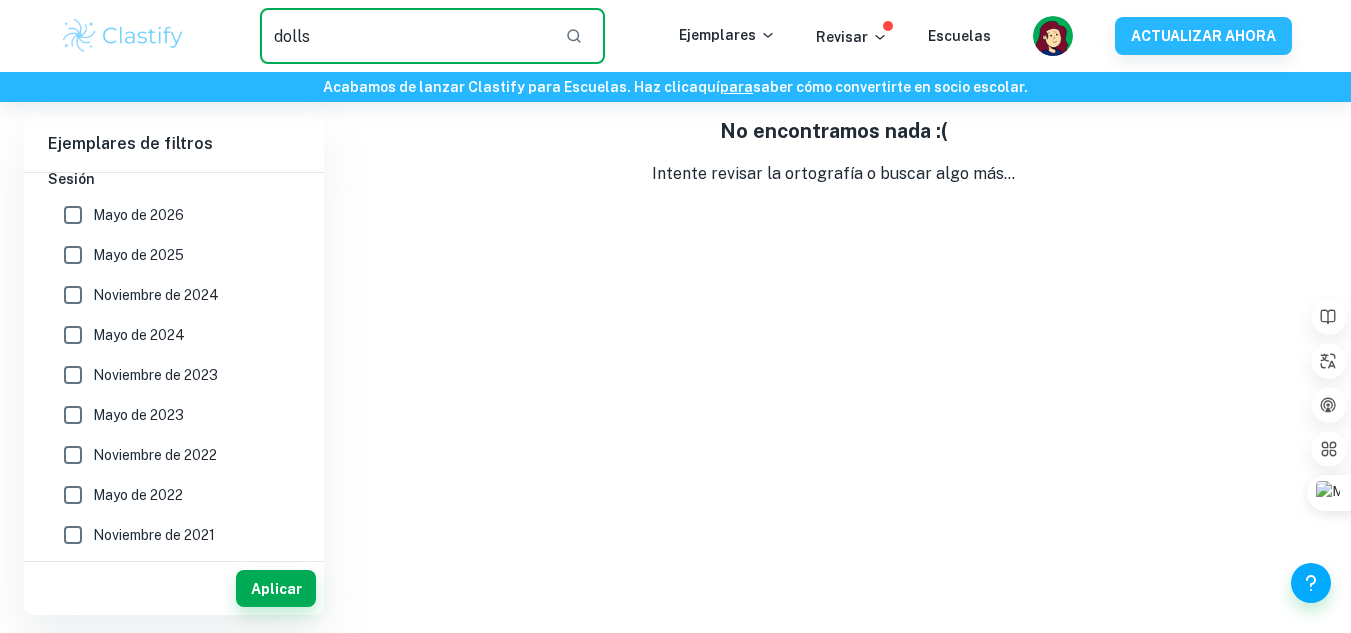 type on "dolls" 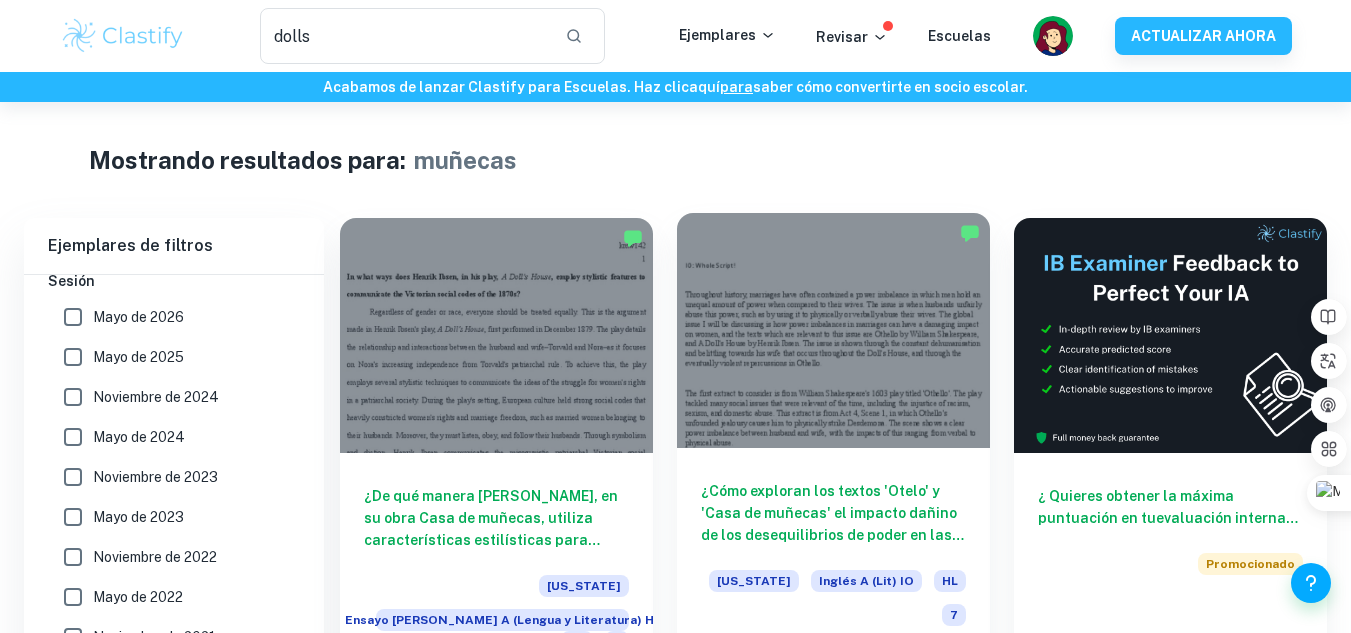 scroll, scrollTop: 200, scrollLeft: 0, axis: vertical 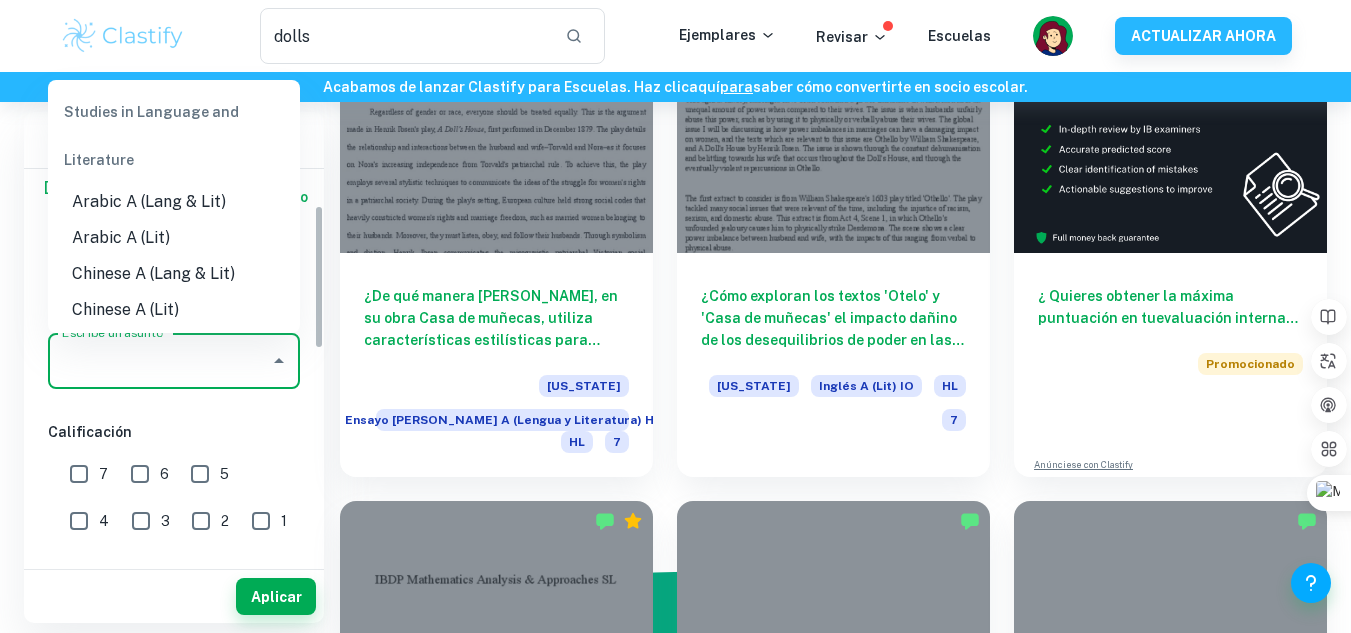 click on "Escribe un asunto Escribe un asunto" at bounding box center [174, 361] 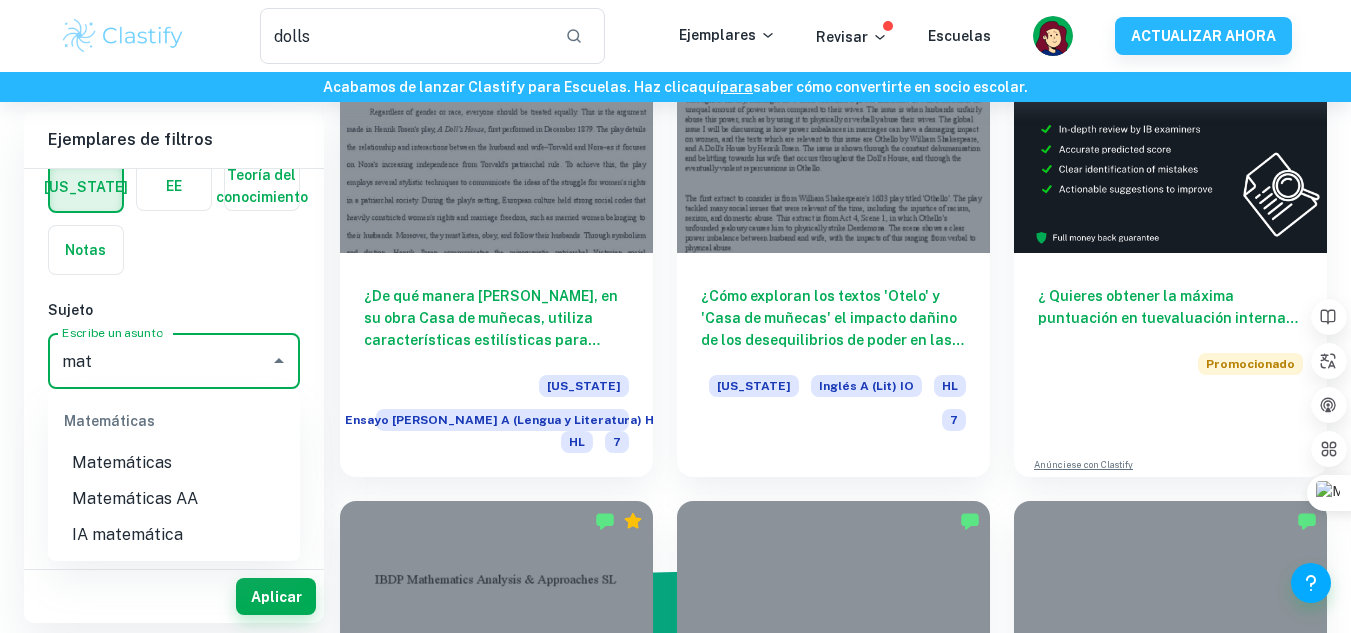 click on "Matemáticas" at bounding box center (122, 462) 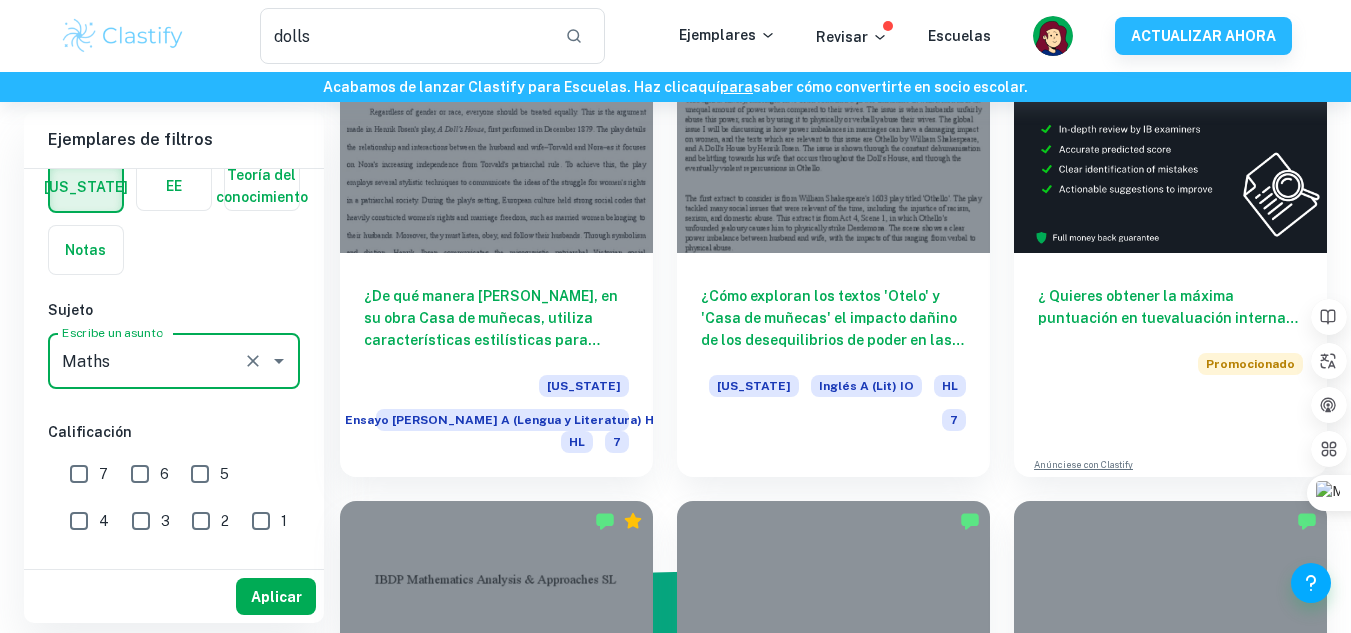 type on "Maths" 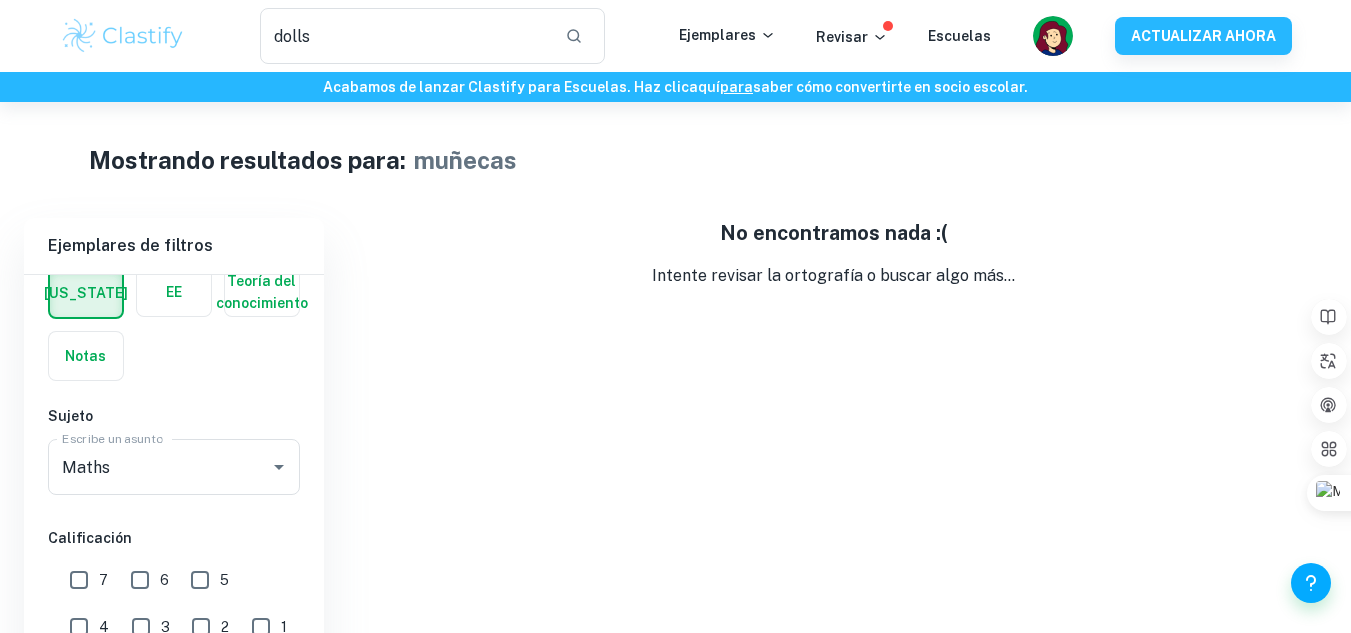 scroll, scrollTop: 102, scrollLeft: 0, axis: vertical 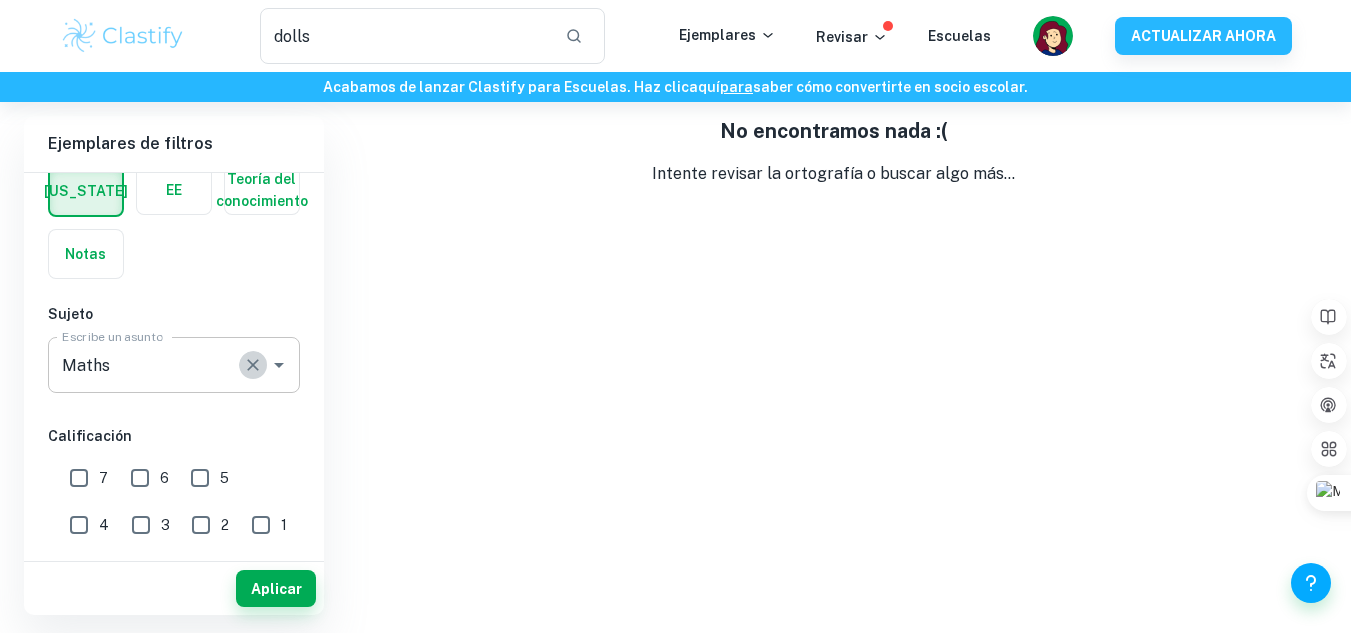 click at bounding box center [253, 365] 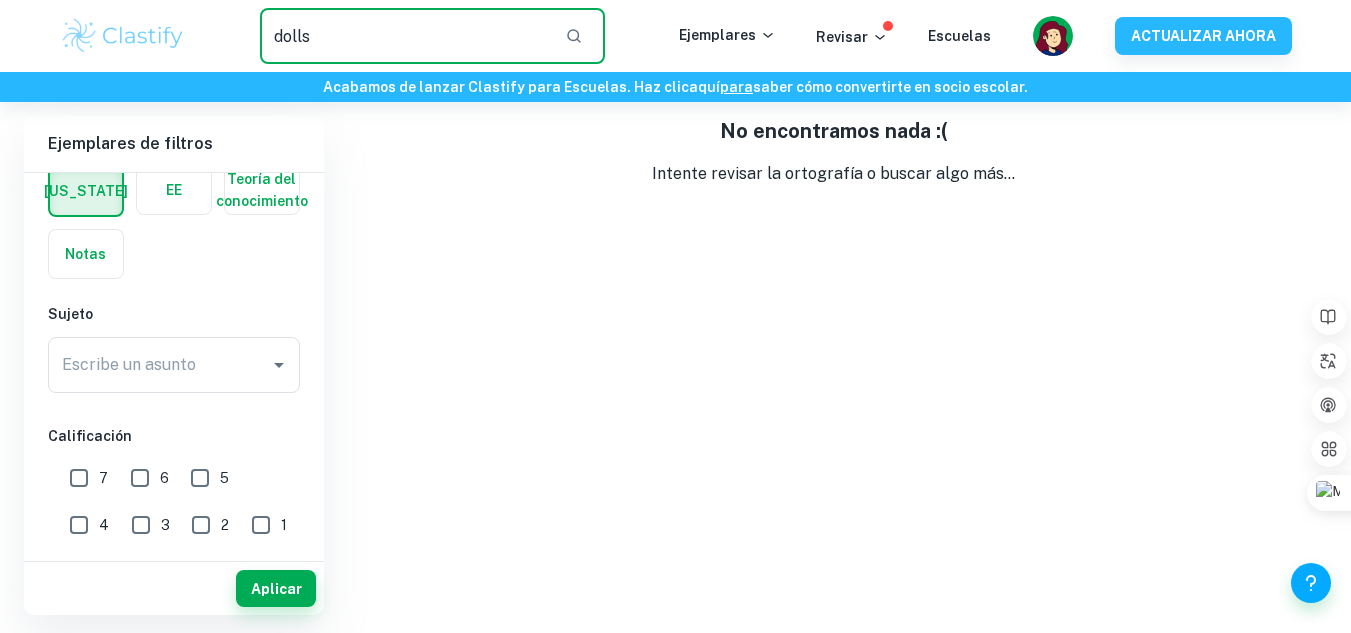 click on "dolls" at bounding box center [404, 36] 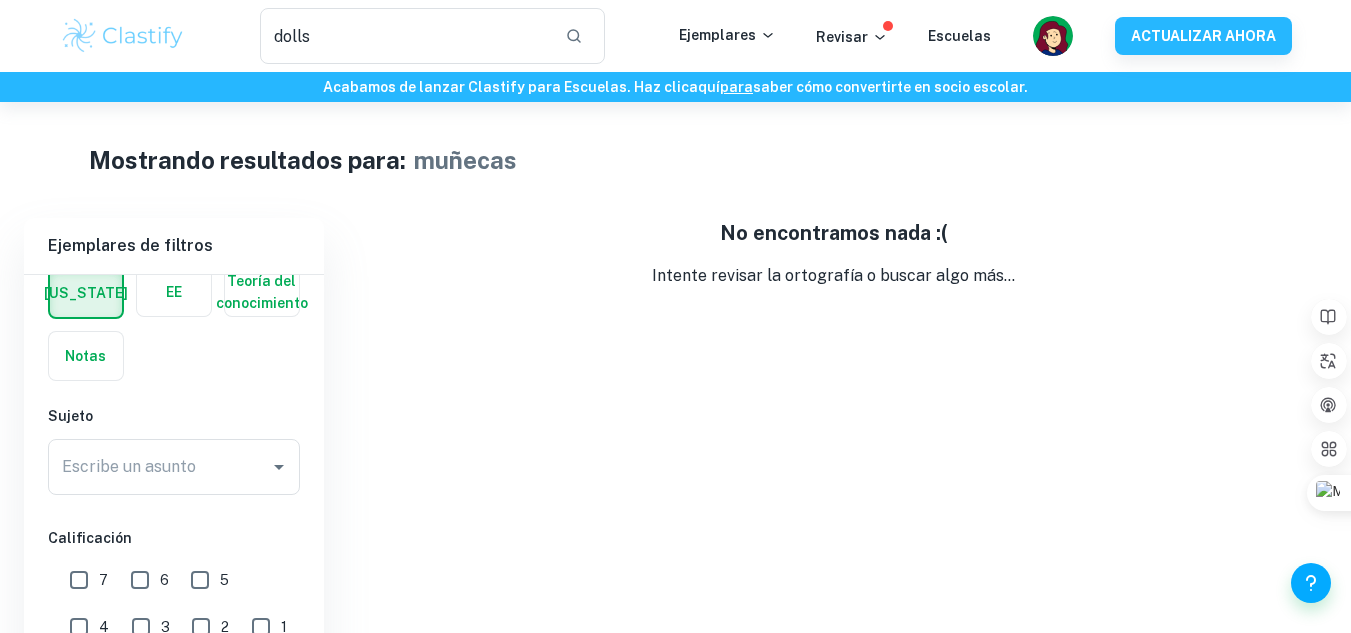 scroll, scrollTop: 102, scrollLeft: 0, axis: vertical 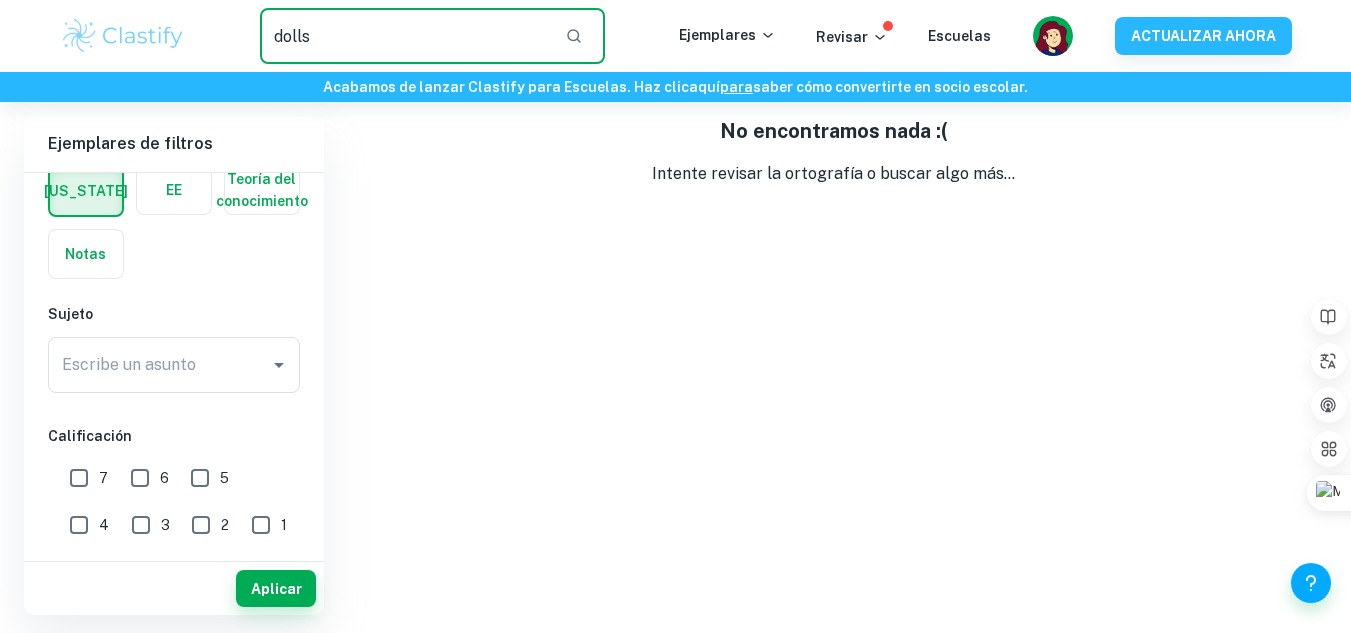 click on "dolls" at bounding box center (404, 36) 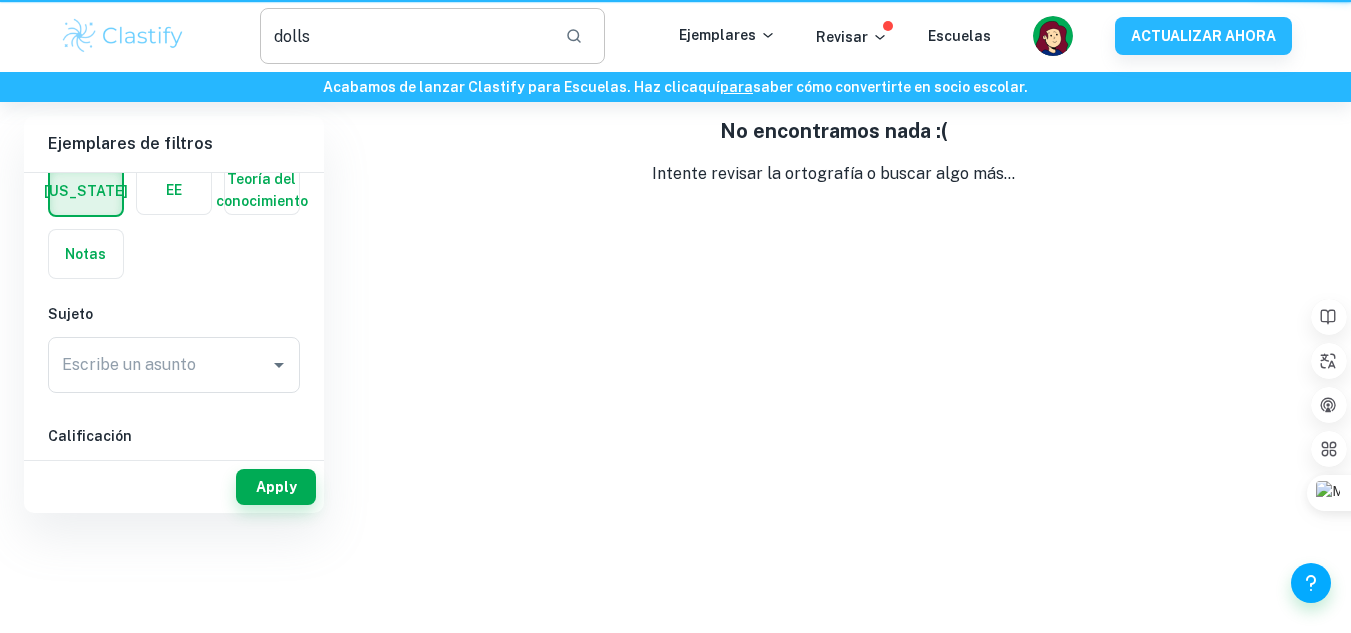 scroll, scrollTop: 0, scrollLeft: 0, axis: both 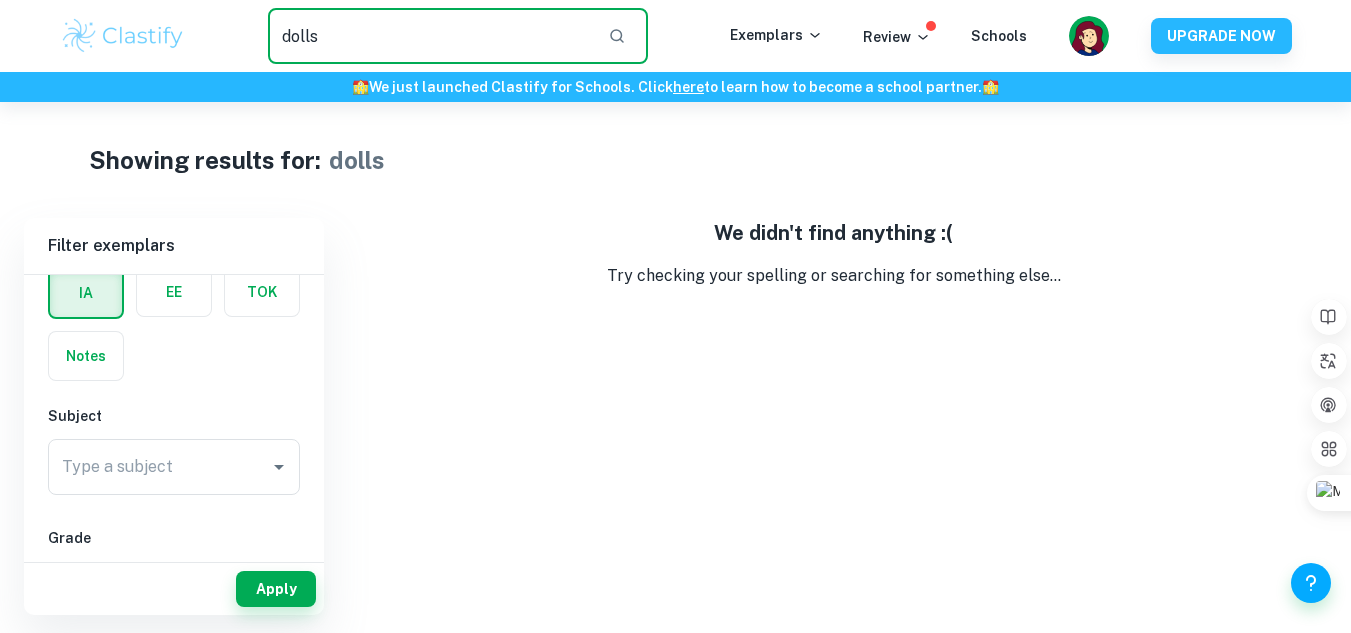 click on "dolls" at bounding box center (430, 36) 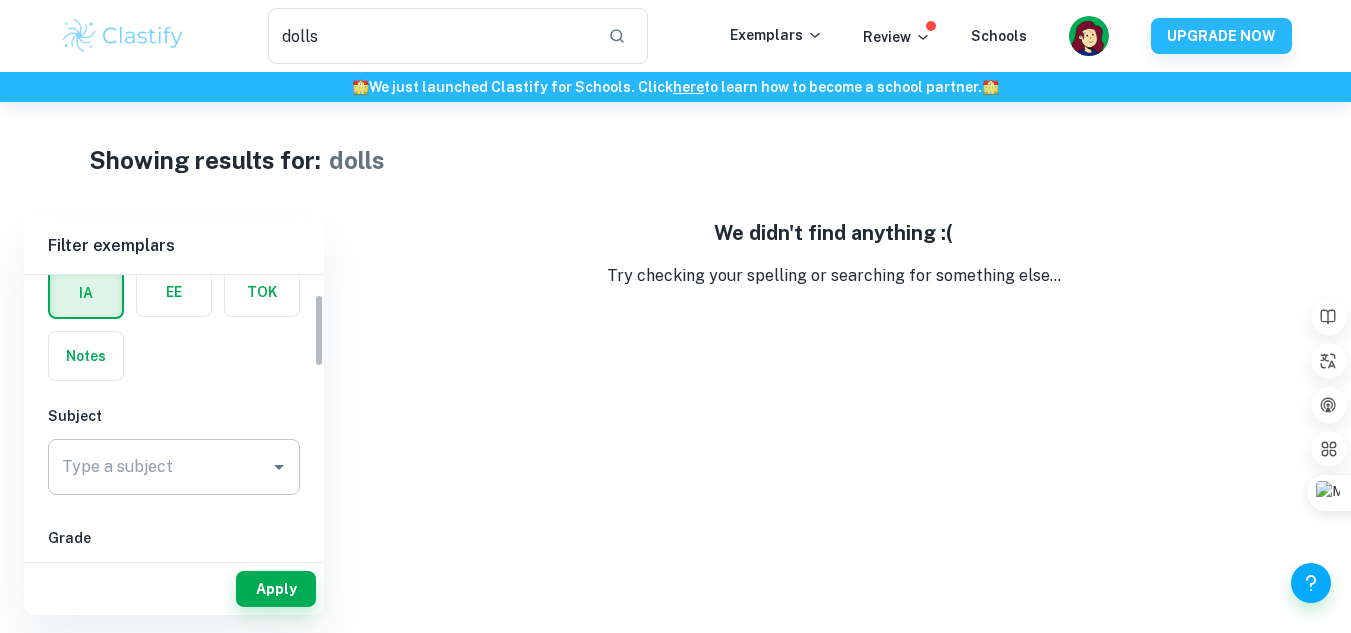 scroll, scrollTop: 0, scrollLeft: 0, axis: both 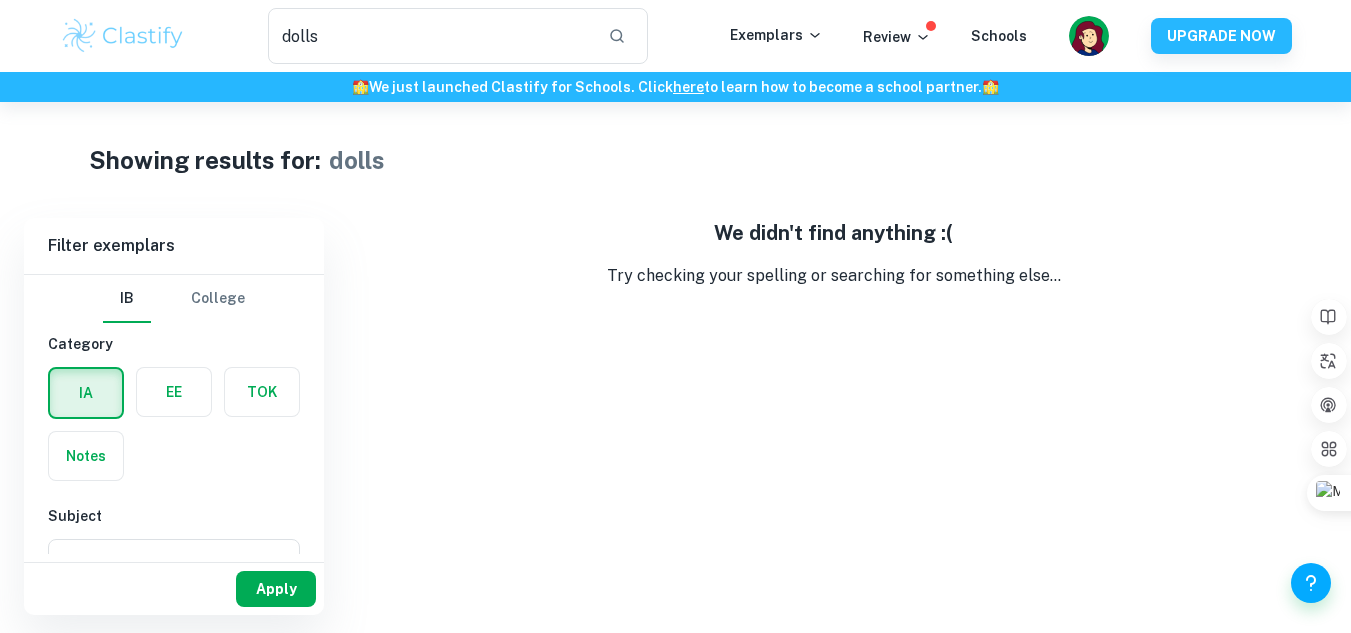 click on "Apply" at bounding box center [276, 589] 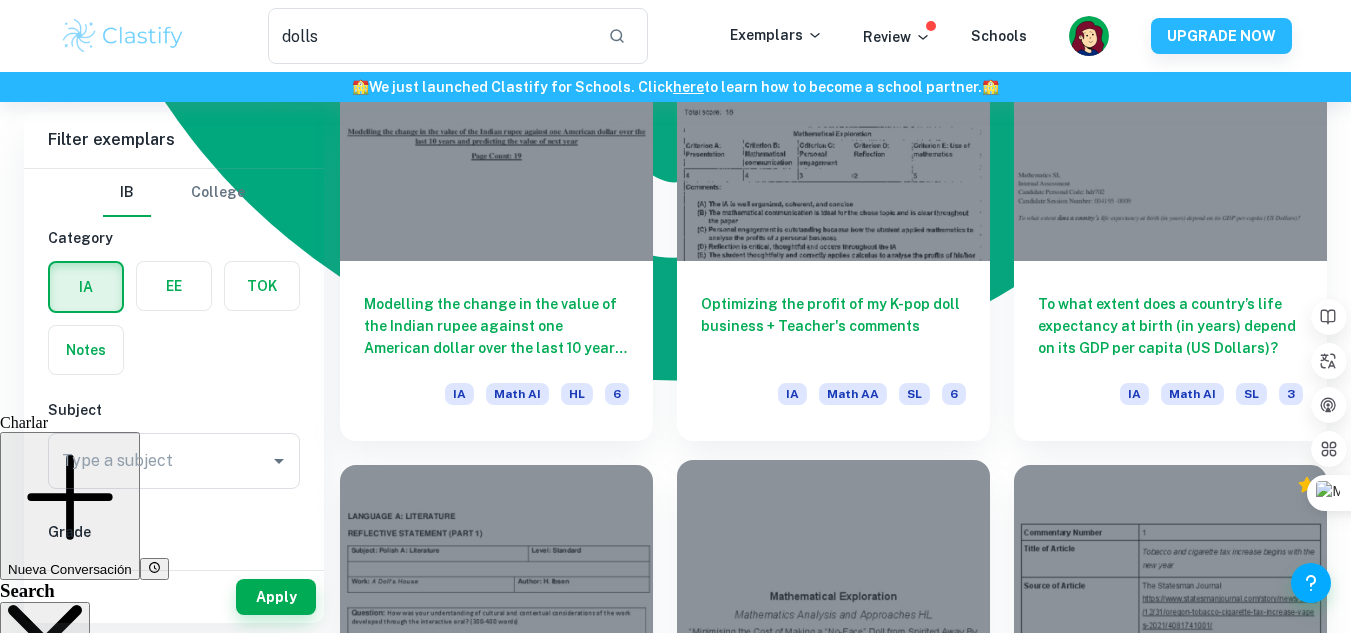scroll, scrollTop: 1620, scrollLeft: 0, axis: vertical 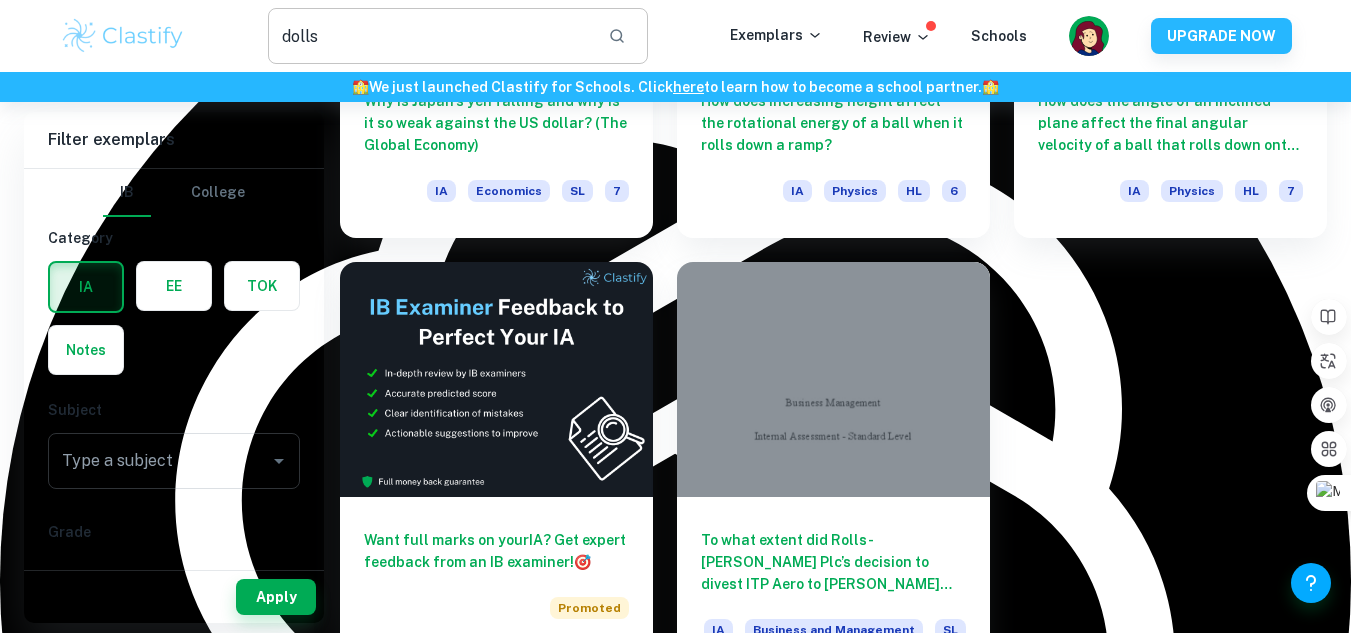 click on "dolls" at bounding box center (430, 36) 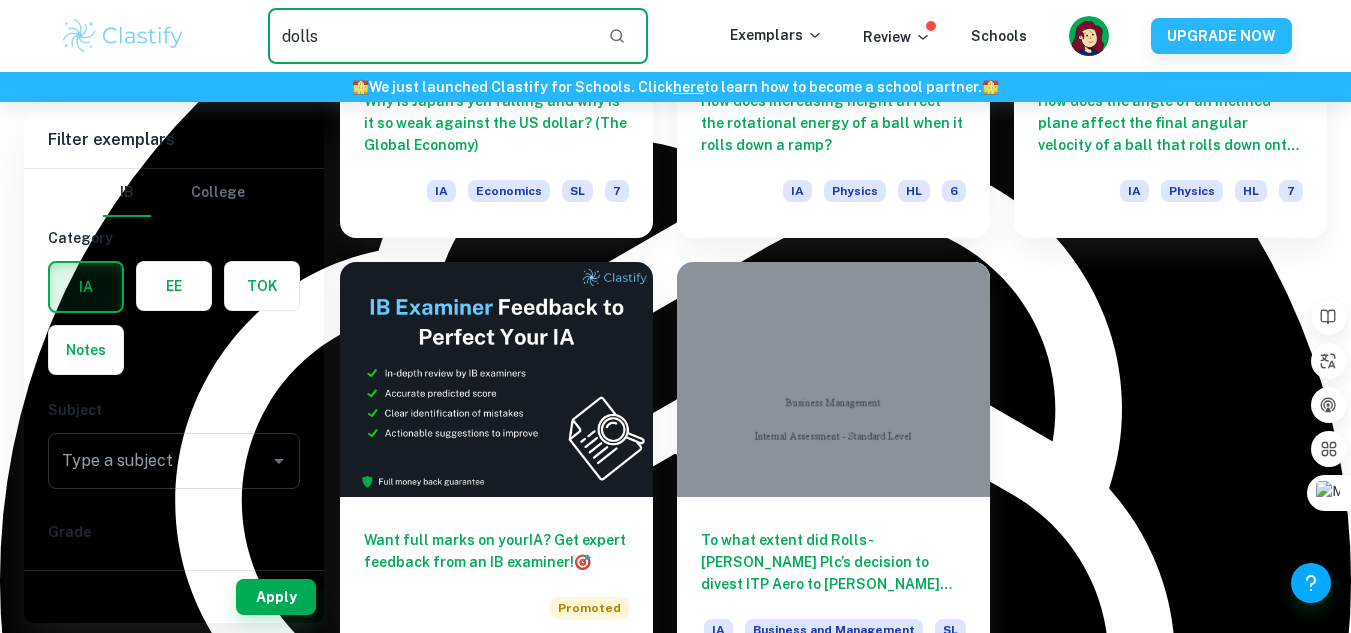 click on "dolls" at bounding box center (430, 36) 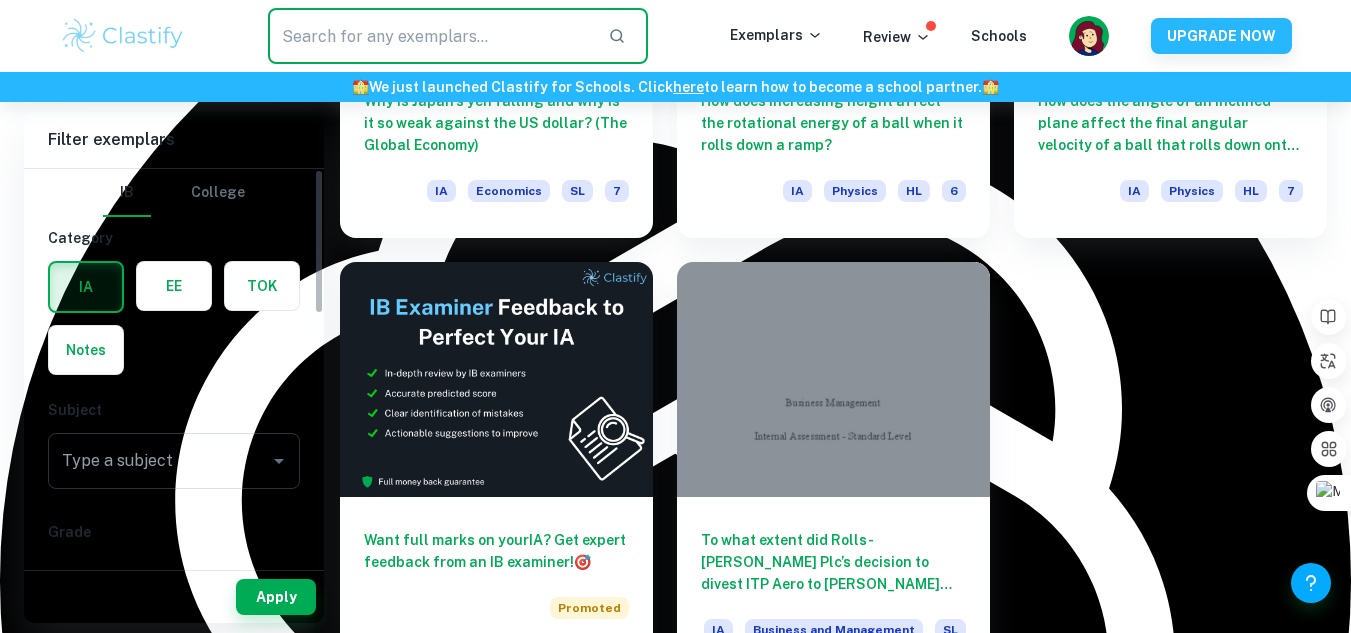 click on "​ Exemplars Review Schools UPGRADE NOW" at bounding box center (675, 36) 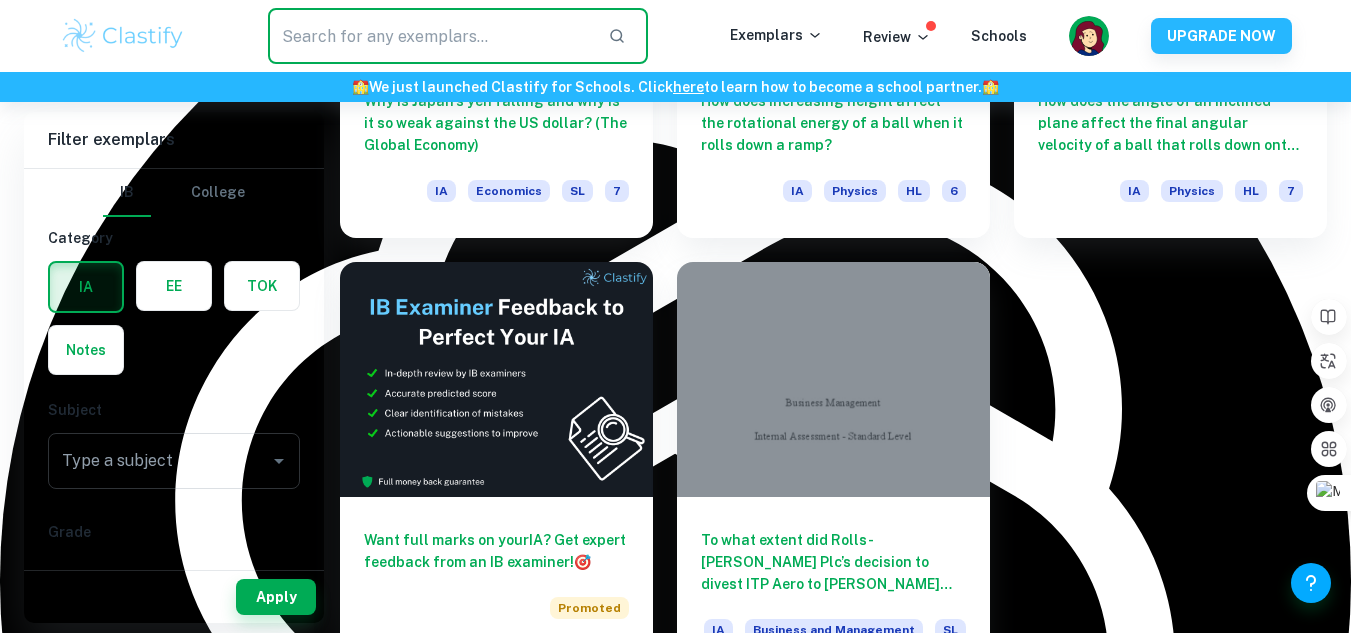 click at bounding box center [430, 36] 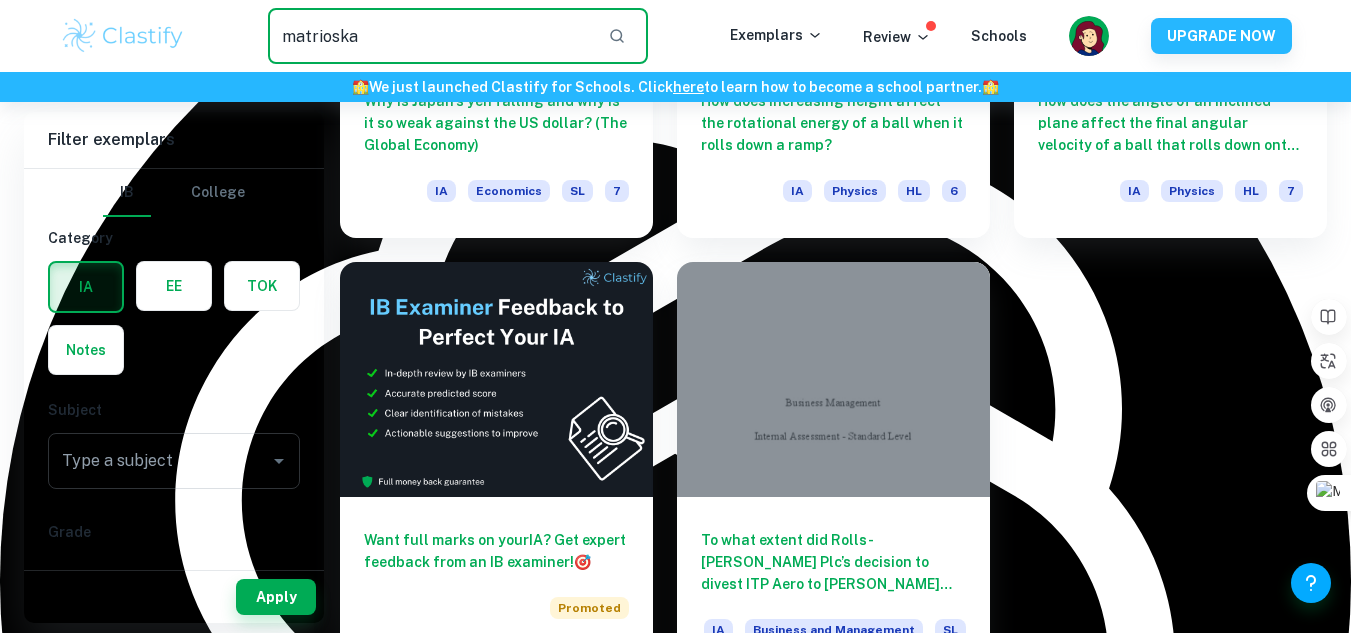type on "matrioska" 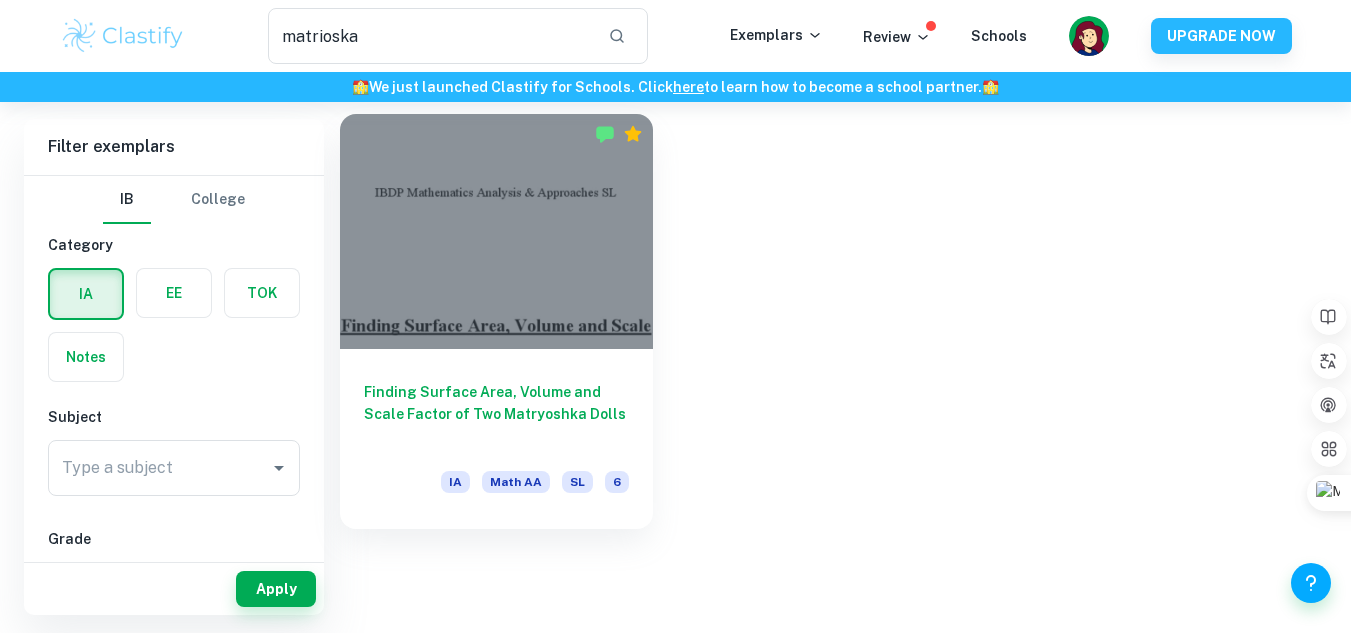 scroll, scrollTop: 102, scrollLeft: 0, axis: vertical 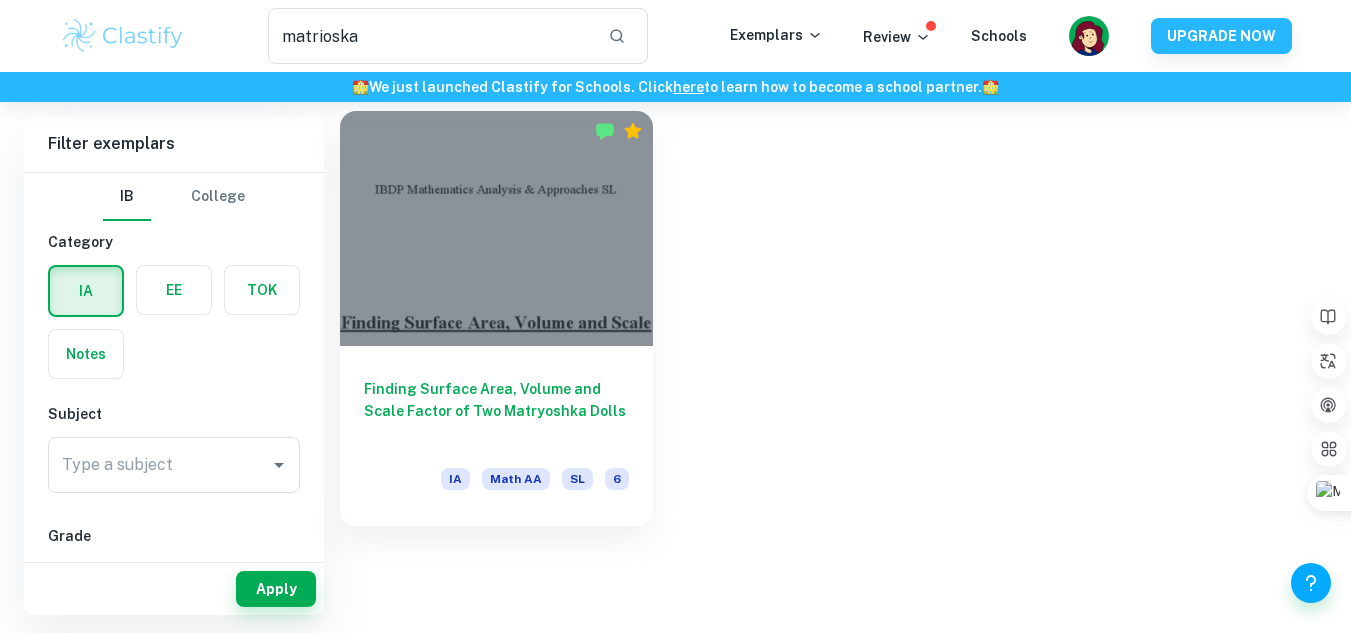 click on "Finding Surface Area, Volume and Scale Factor of Two Matryoshka Dolls IA Math AA SL 6" at bounding box center (496, 436) 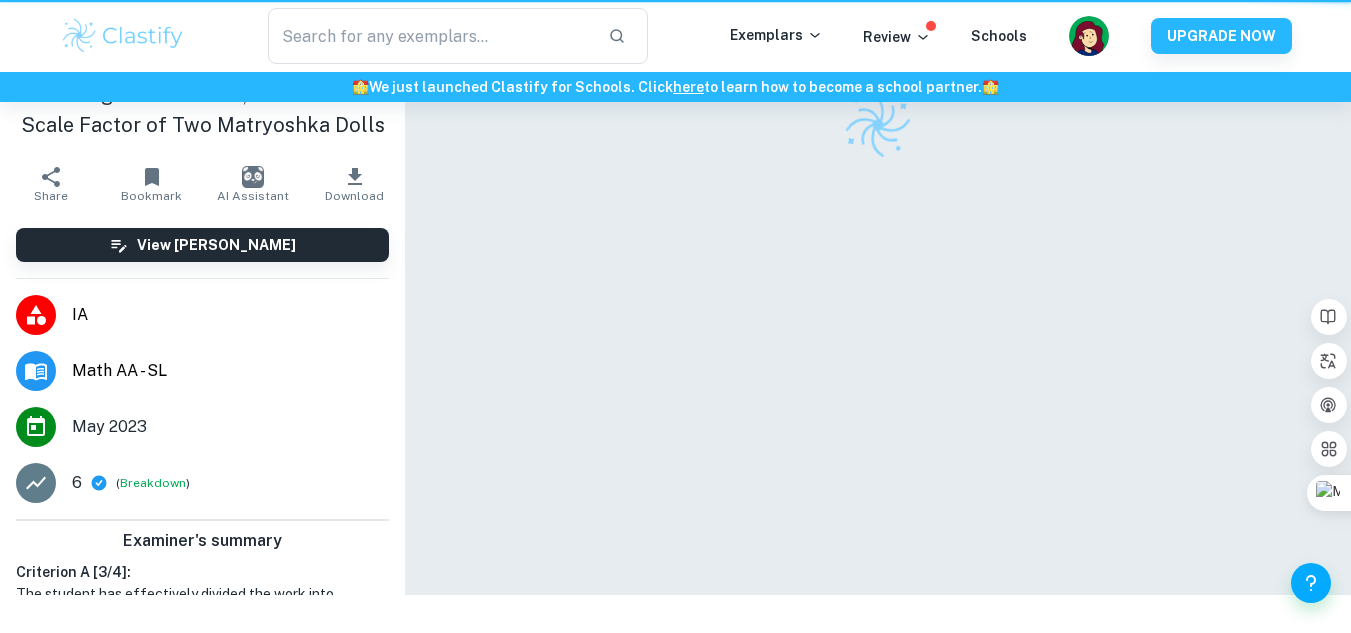scroll, scrollTop: 0, scrollLeft: 0, axis: both 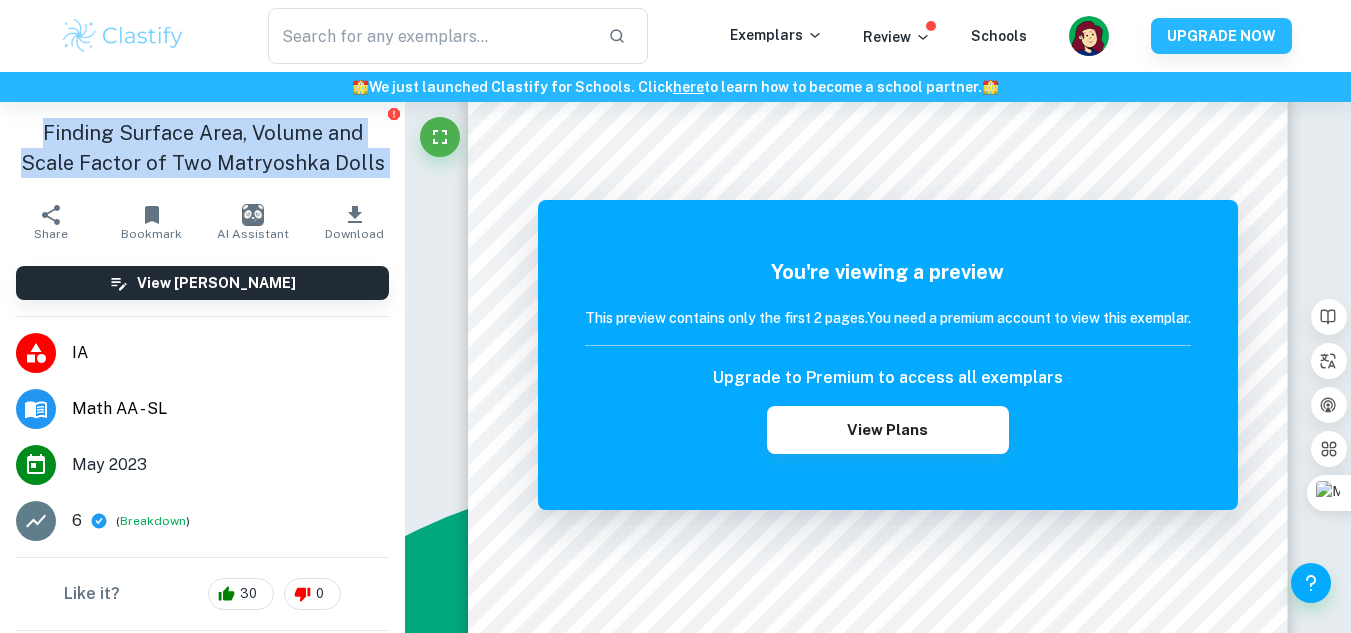 drag, startPoint x: 36, startPoint y: 136, endPoint x: 375, endPoint y: 194, distance: 343.92587 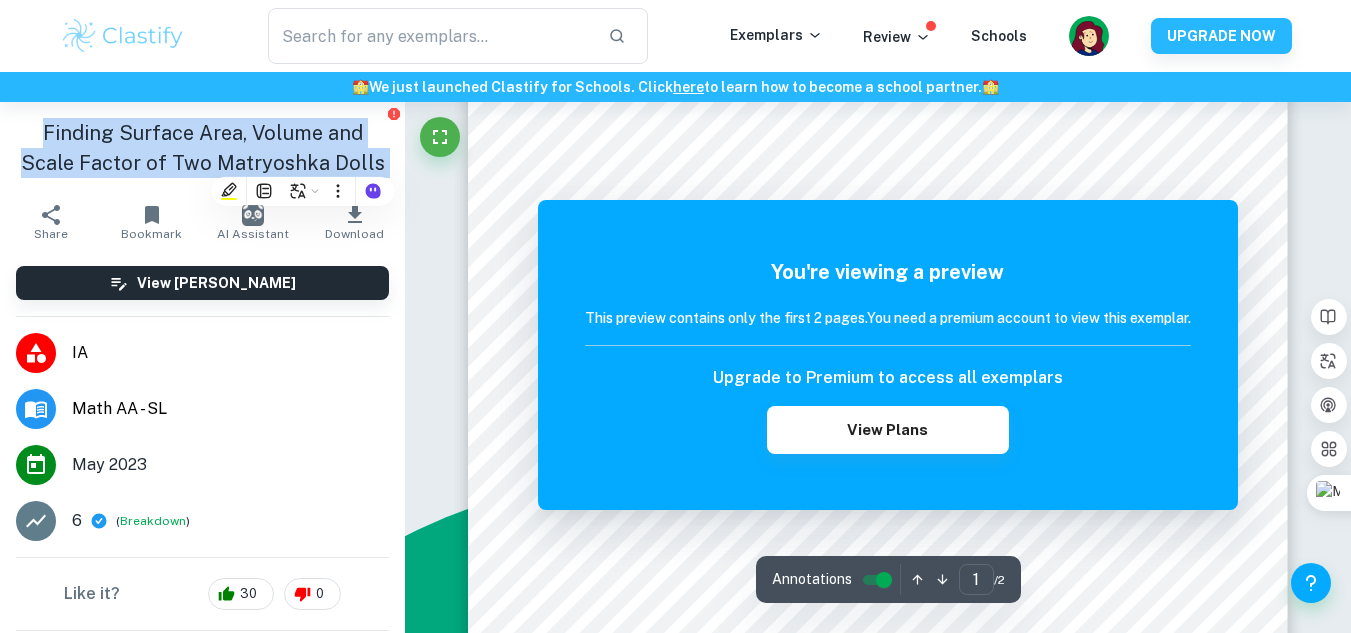 scroll, scrollTop: 0, scrollLeft: 0, axis: both 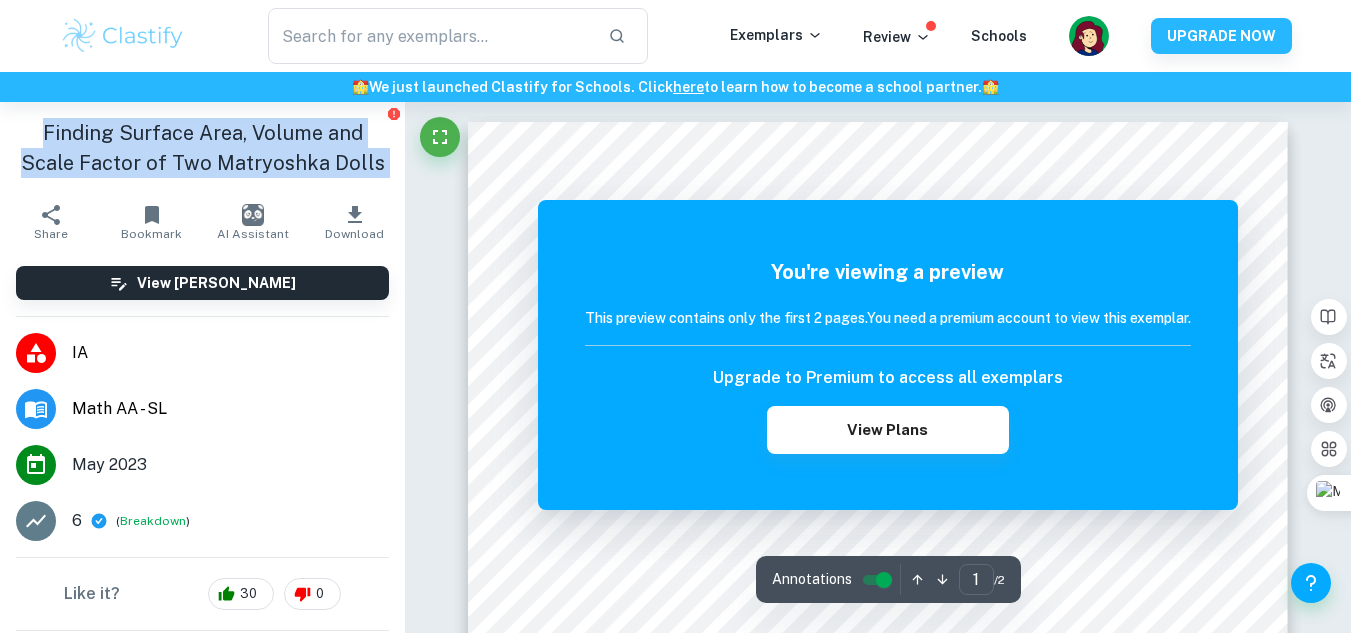 click on "IA" at bounding box center (202, 353) 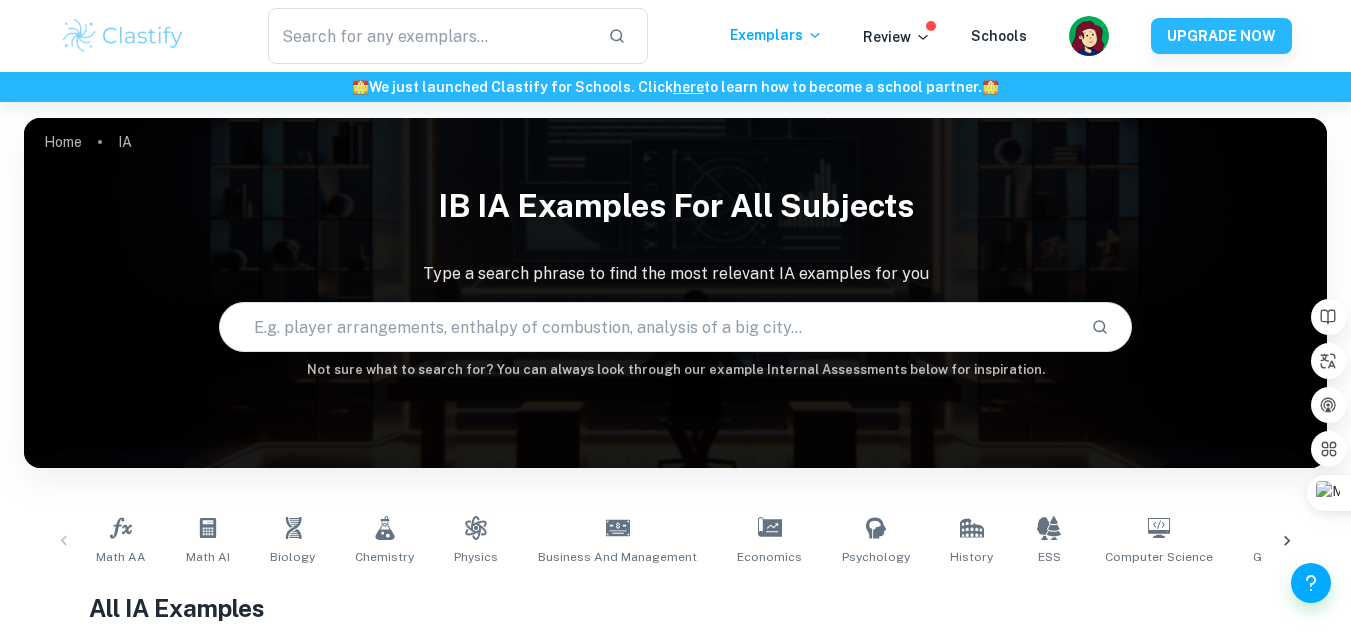 scroll, scrollTop: 584, scrollLeft: 0, axis: vertical 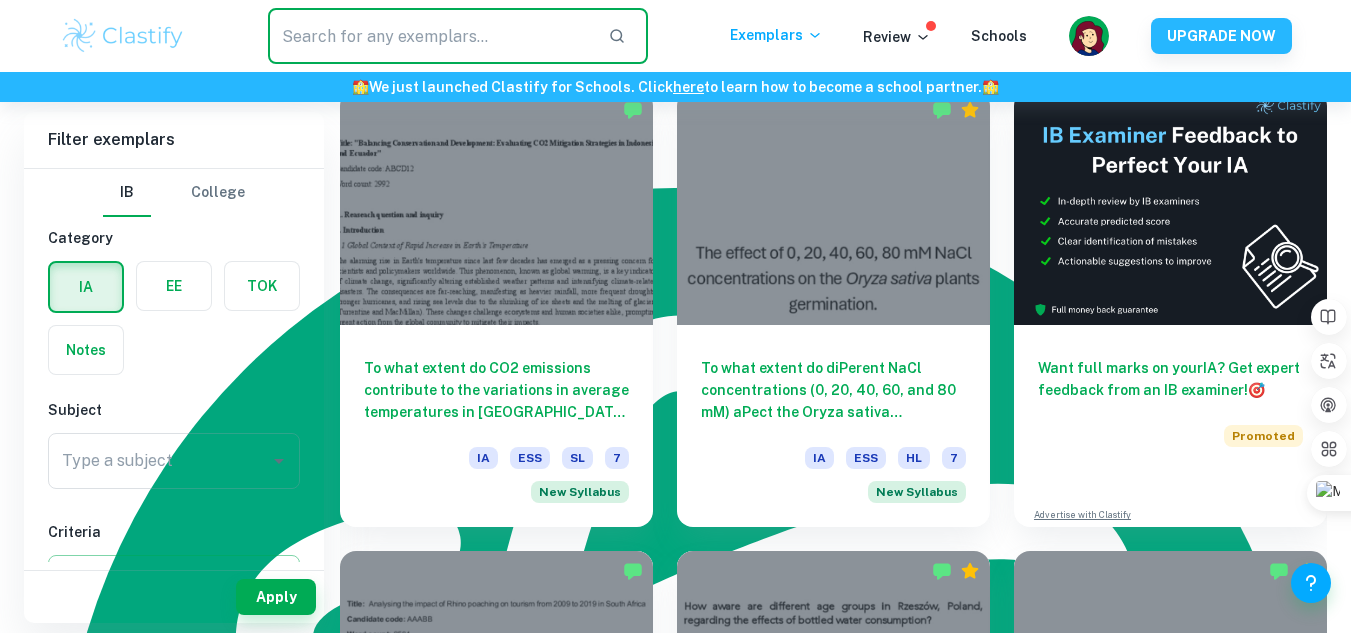 click at bounding box center (430, 36) 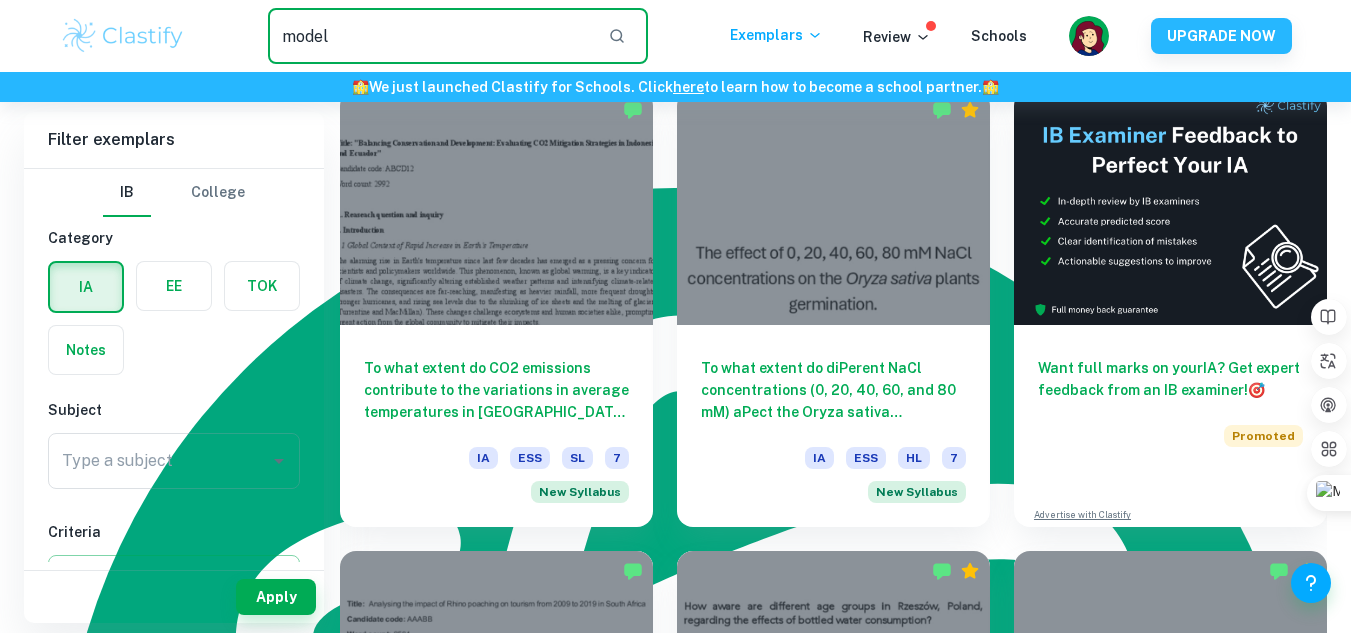 type on "model" 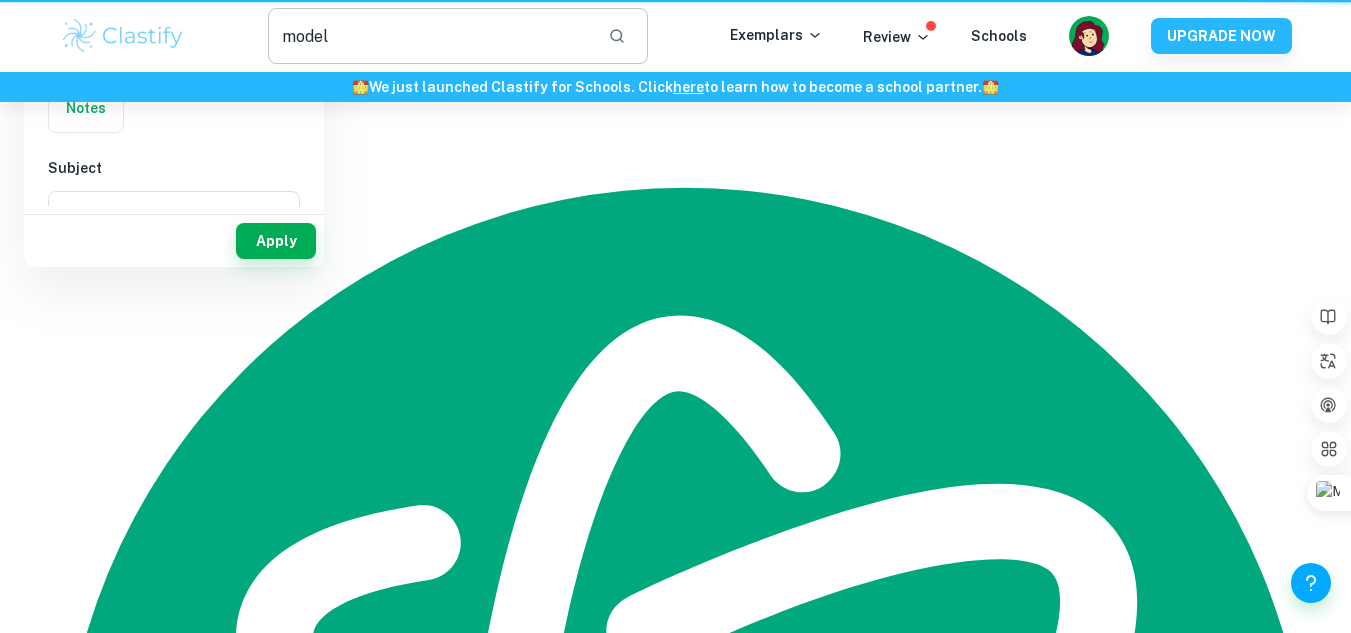 scroll, scrollTop: 0, scrollLeft: 0, axis: both 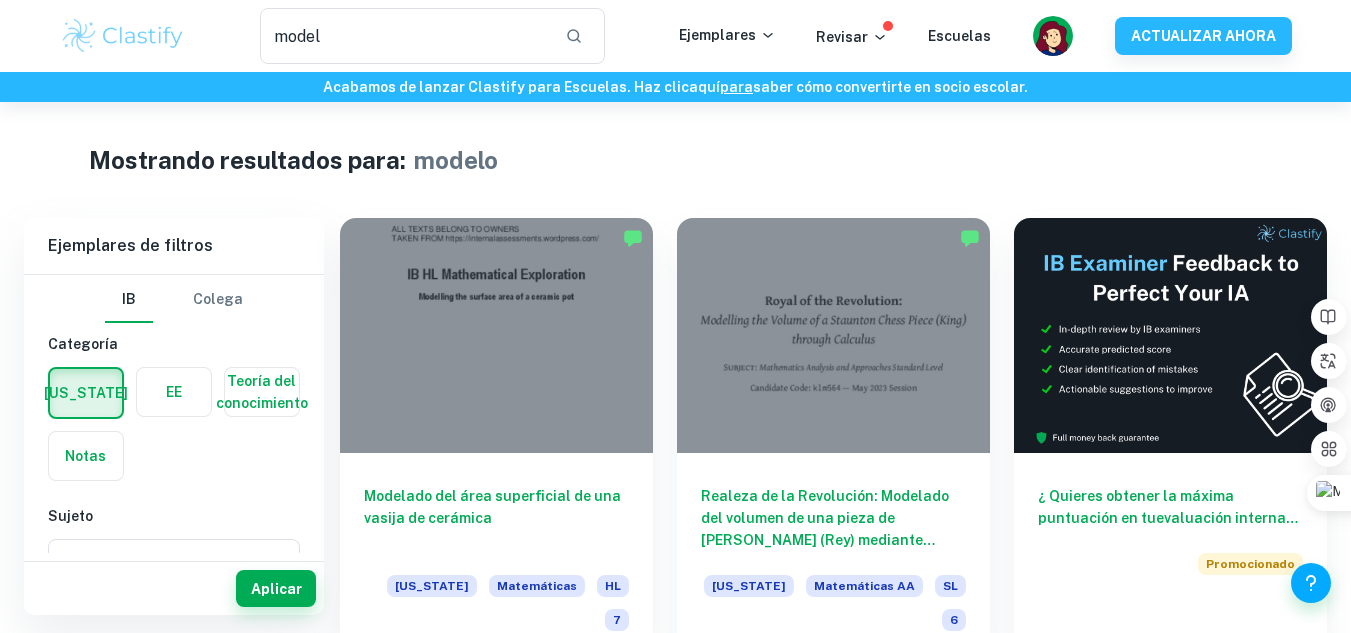 click on "Mostrando resultados para: modelo" at bounding box center (675, 160) 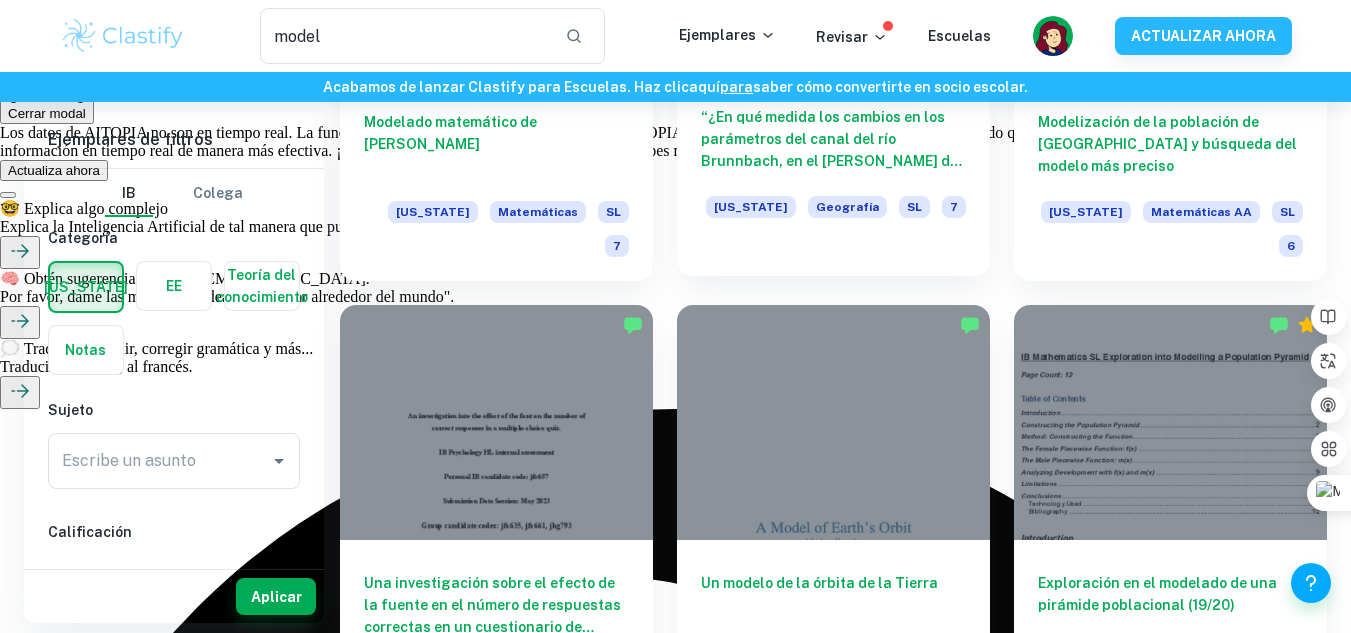 scroll, scrollTop: 2263, scrollLeft: 0, axis: vertical 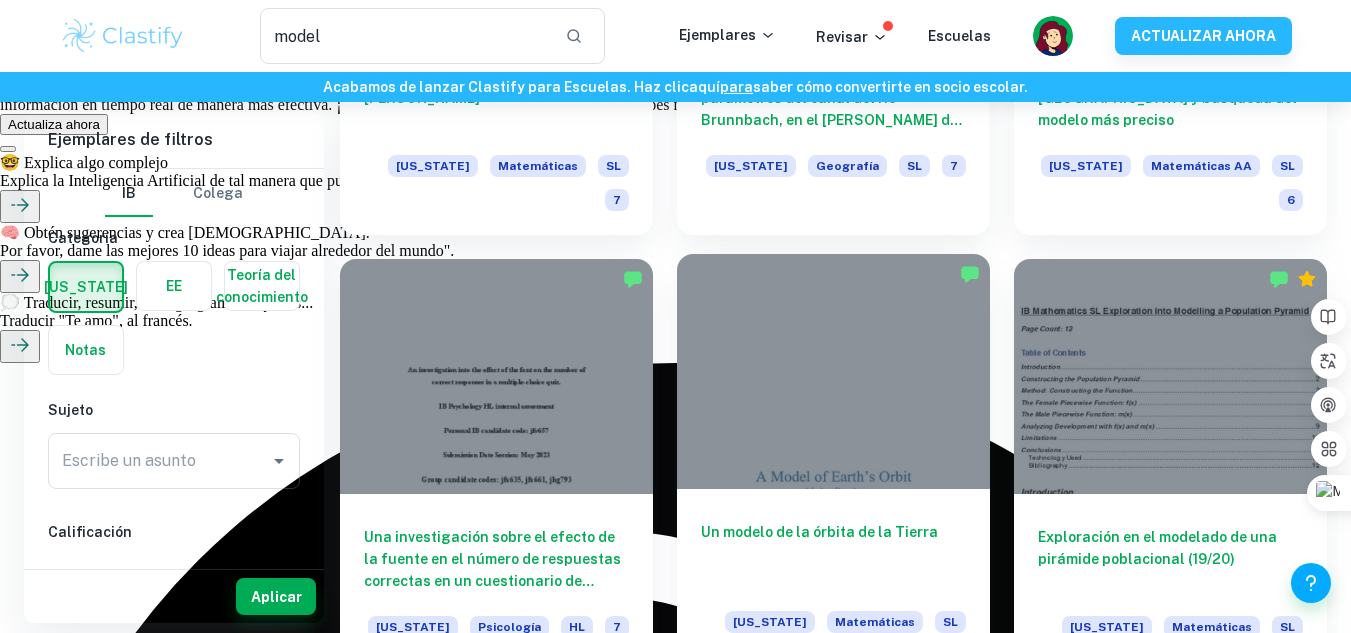 click at bounding box center [833, 371] 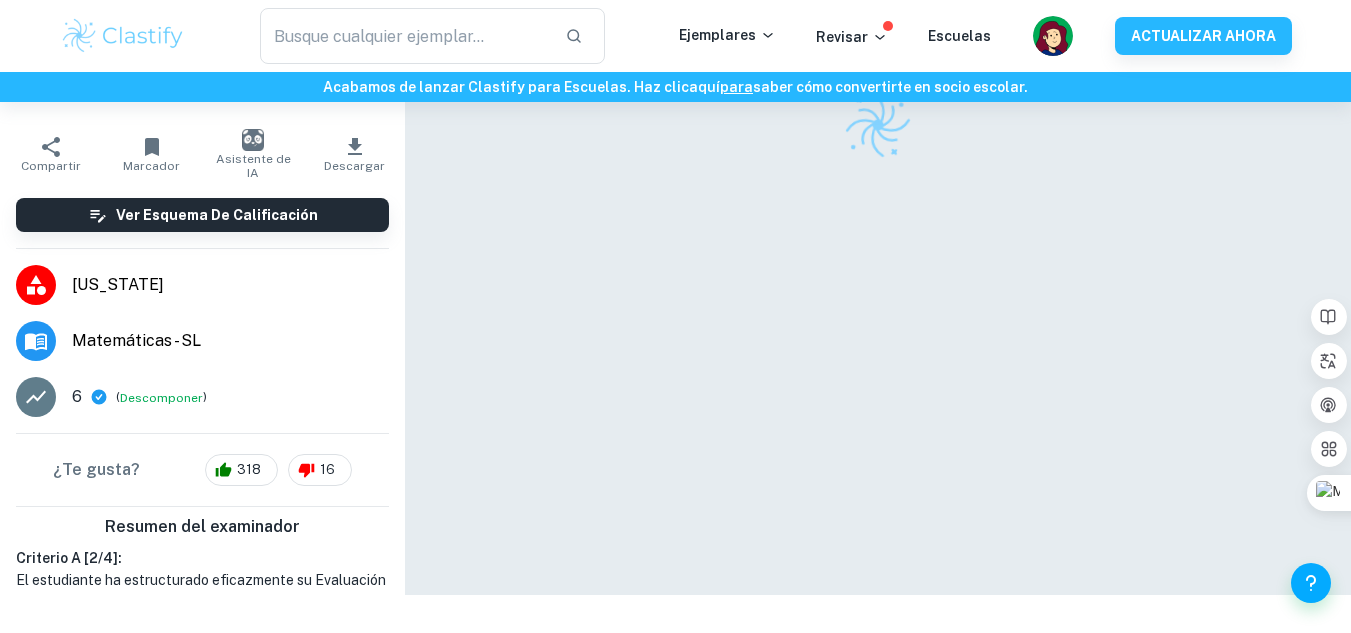 scroll, scrollTop: 0, scrollLeft: 0, axis: both 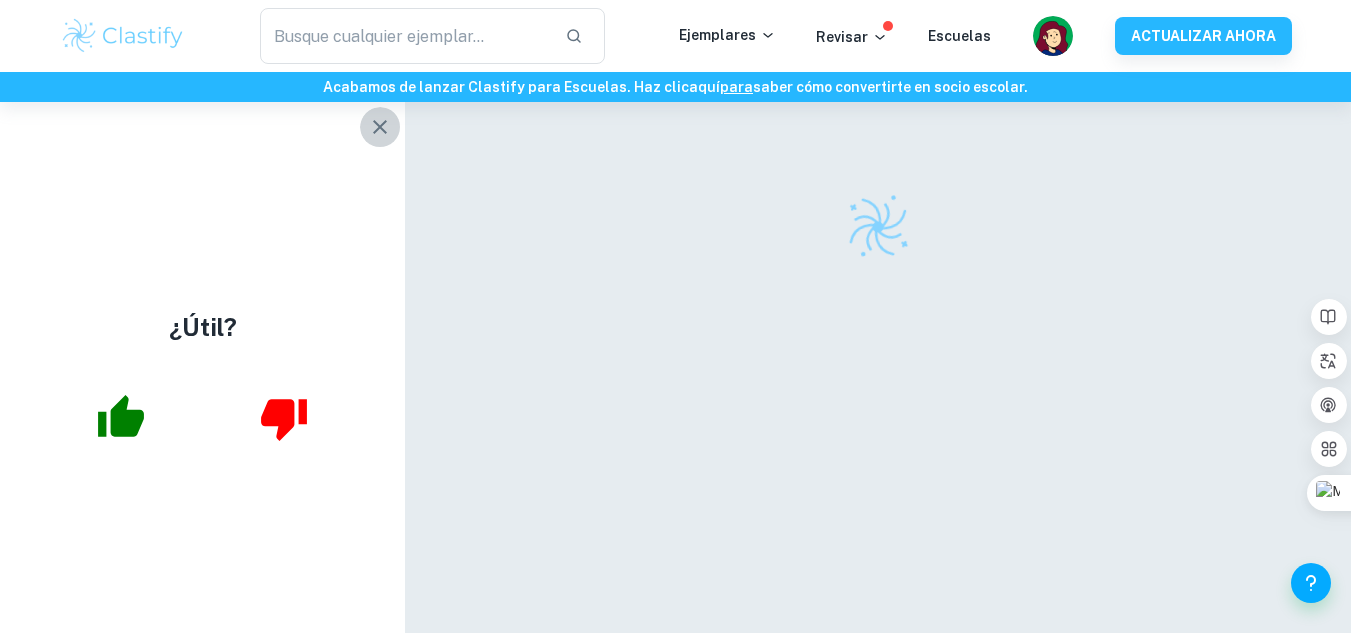 click 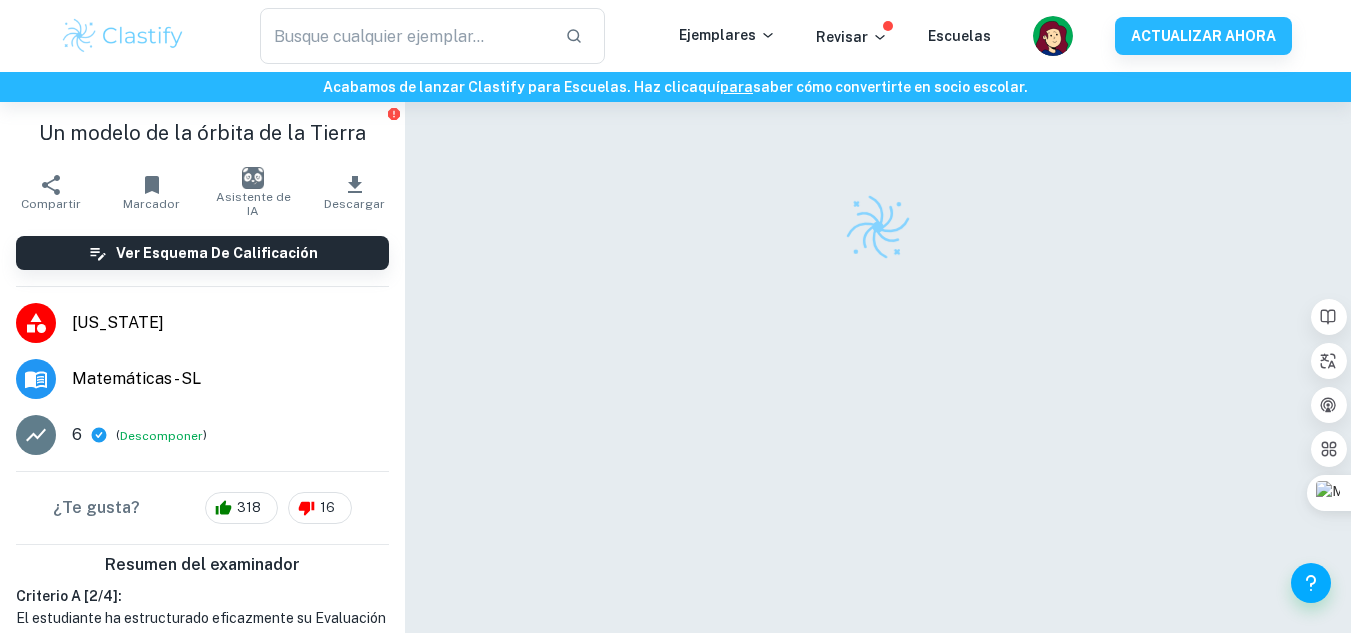 click on "Descargar" at bounding box center [354, 204] 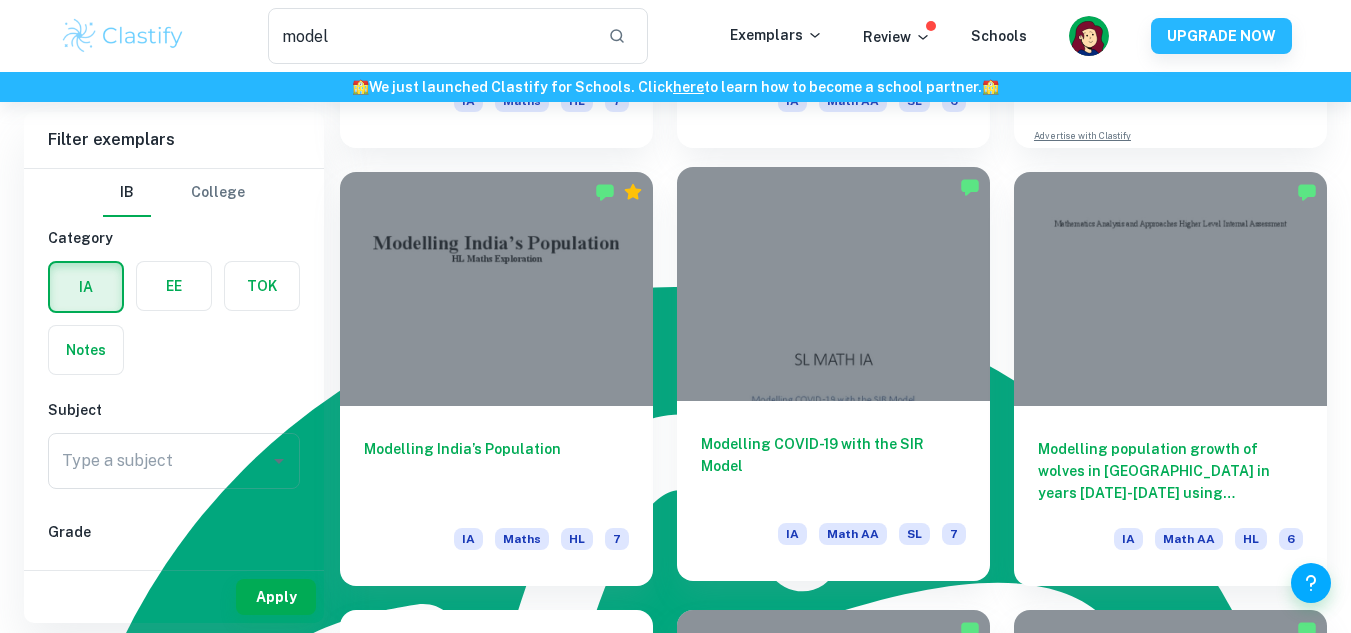 scroll, scrollTop: 487, scrollLeft: 0, axis: vertical 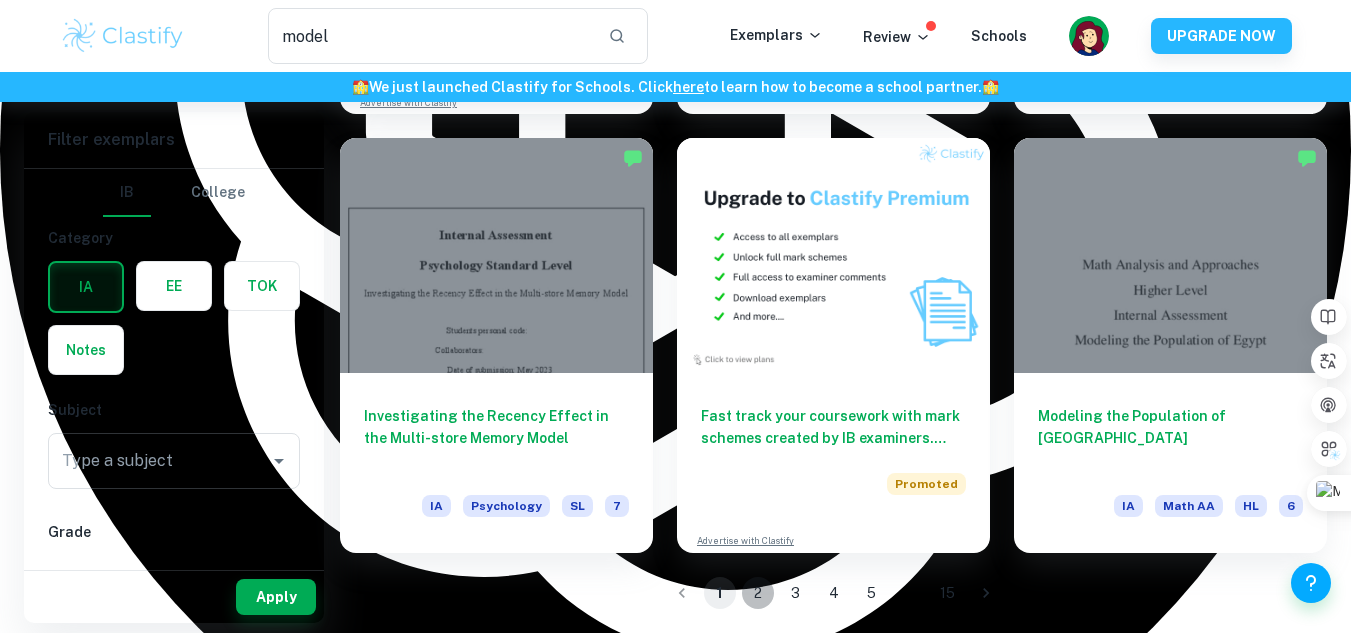 click on "2" at bounding box center (758, 593) 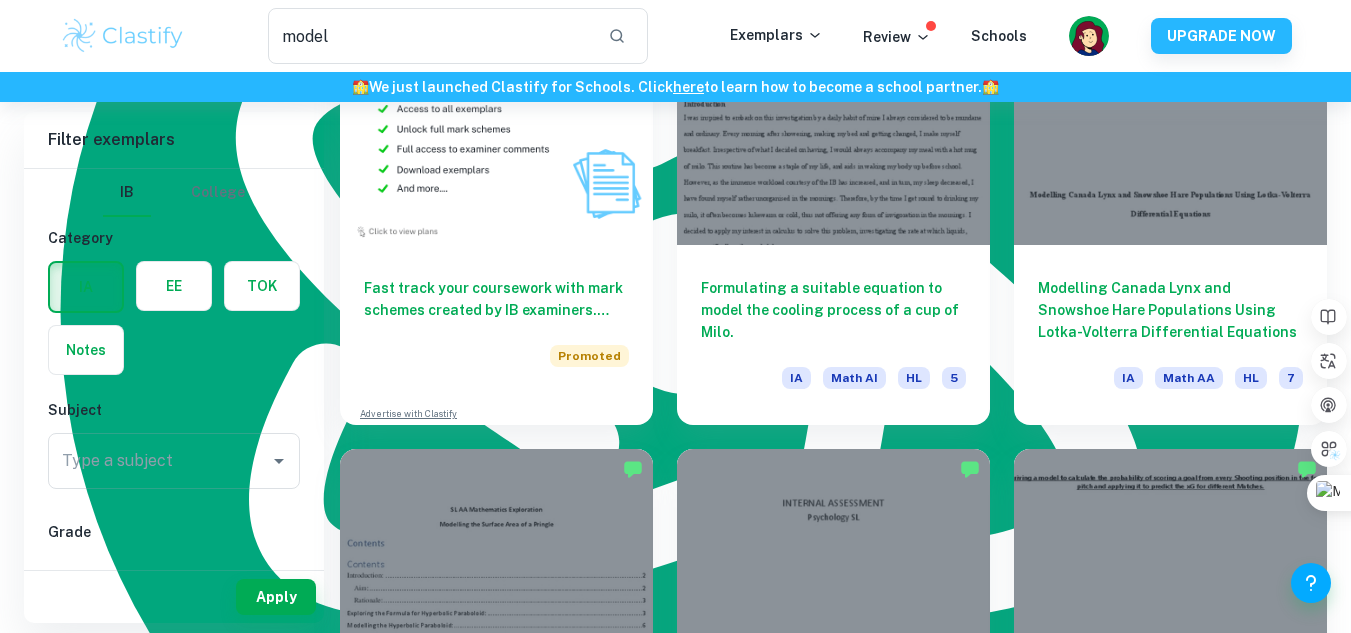 scroll, scrollTop: 1086, scrollLeft: 0, axis: vertical 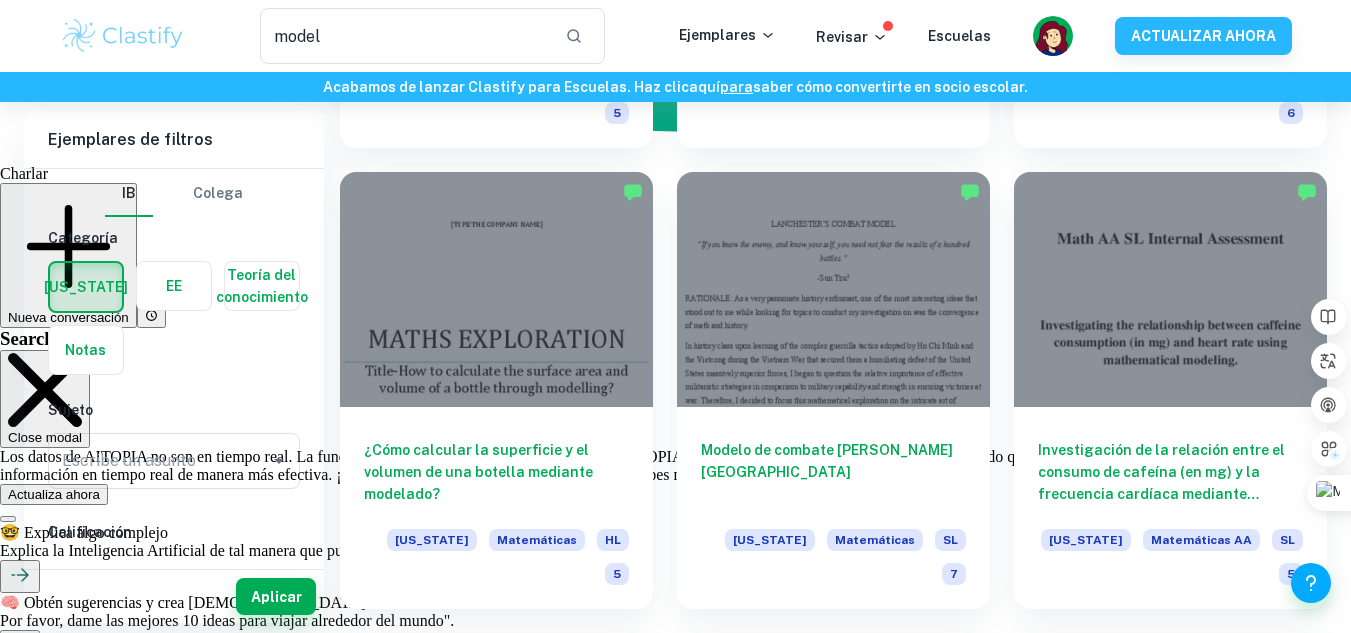 click on "Modelado de la farmacocinética clínica del metotrexato Iowa Matemáticas AA SL 6" at bounding box center [821, 850] 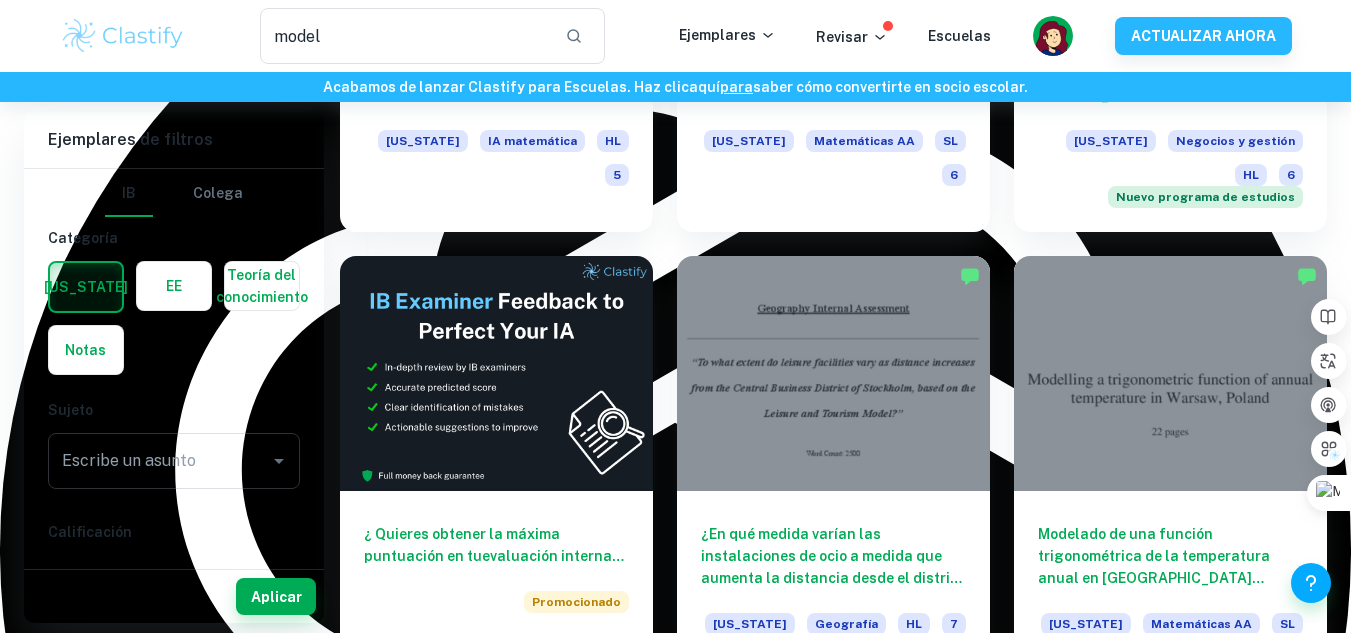 scroll, scrollTop: 3173, scrollLeft: 0, axis: vertical 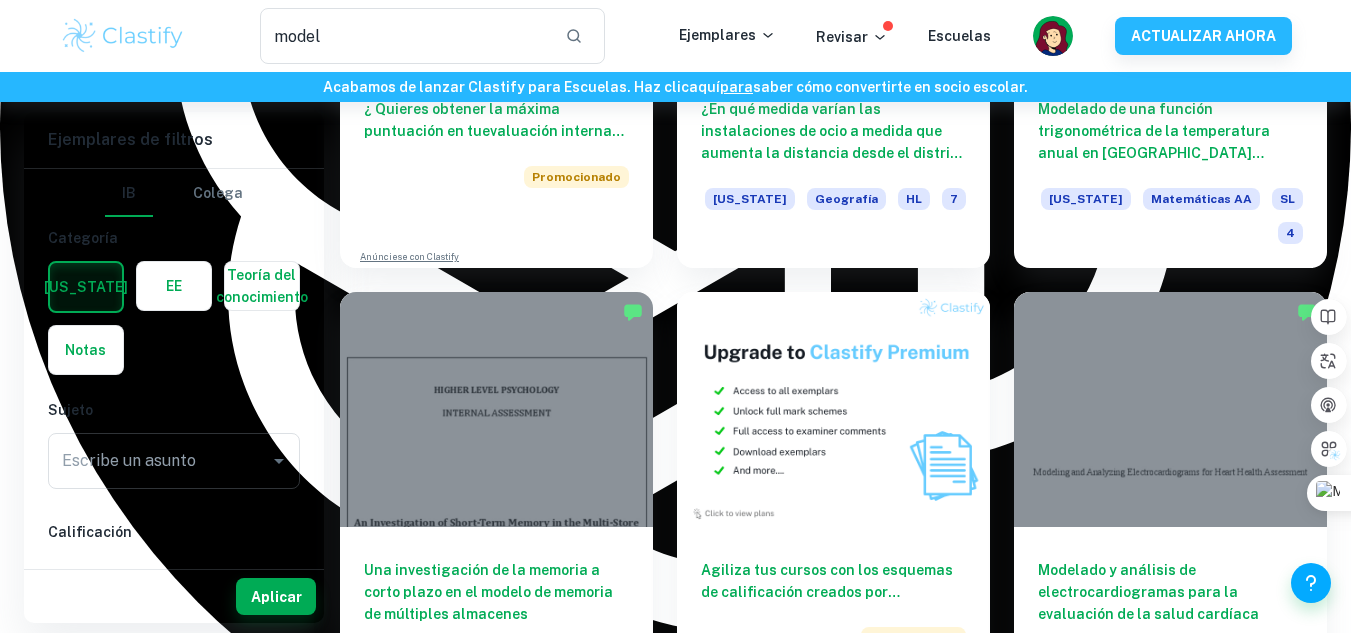 click on "3" at bounding box center [795, 770] 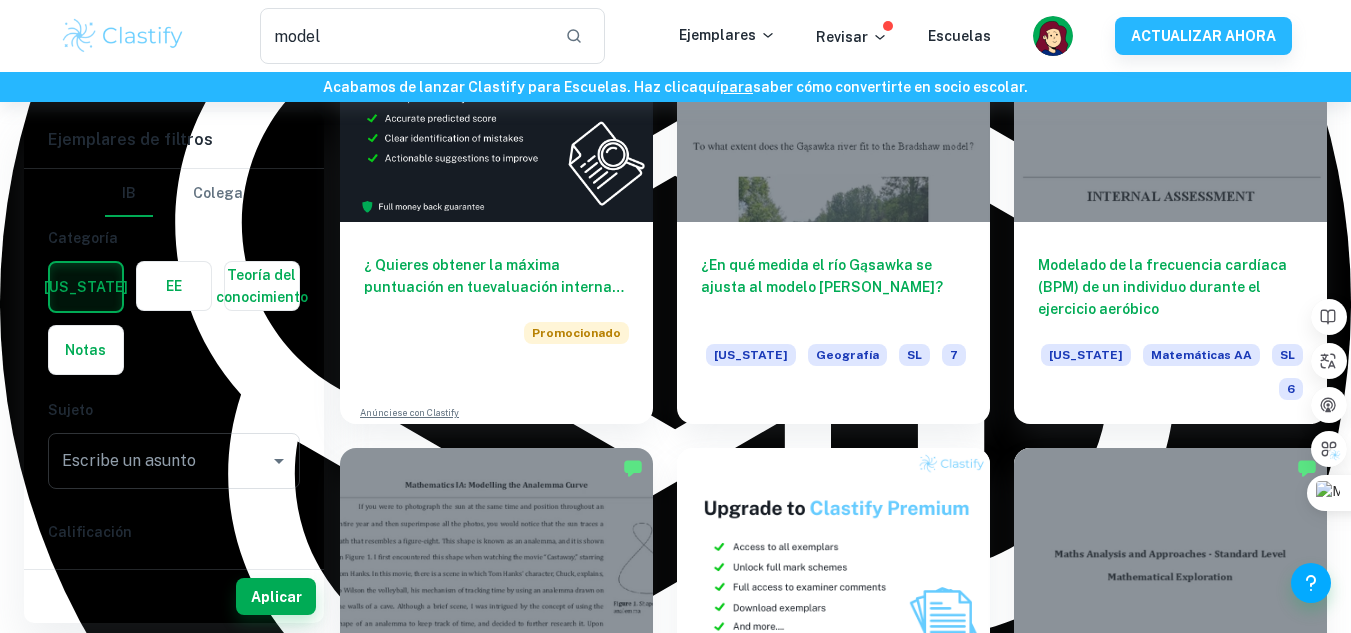 scroll, scrollTop: 3151, scrollLeft: 0, axis: vertical 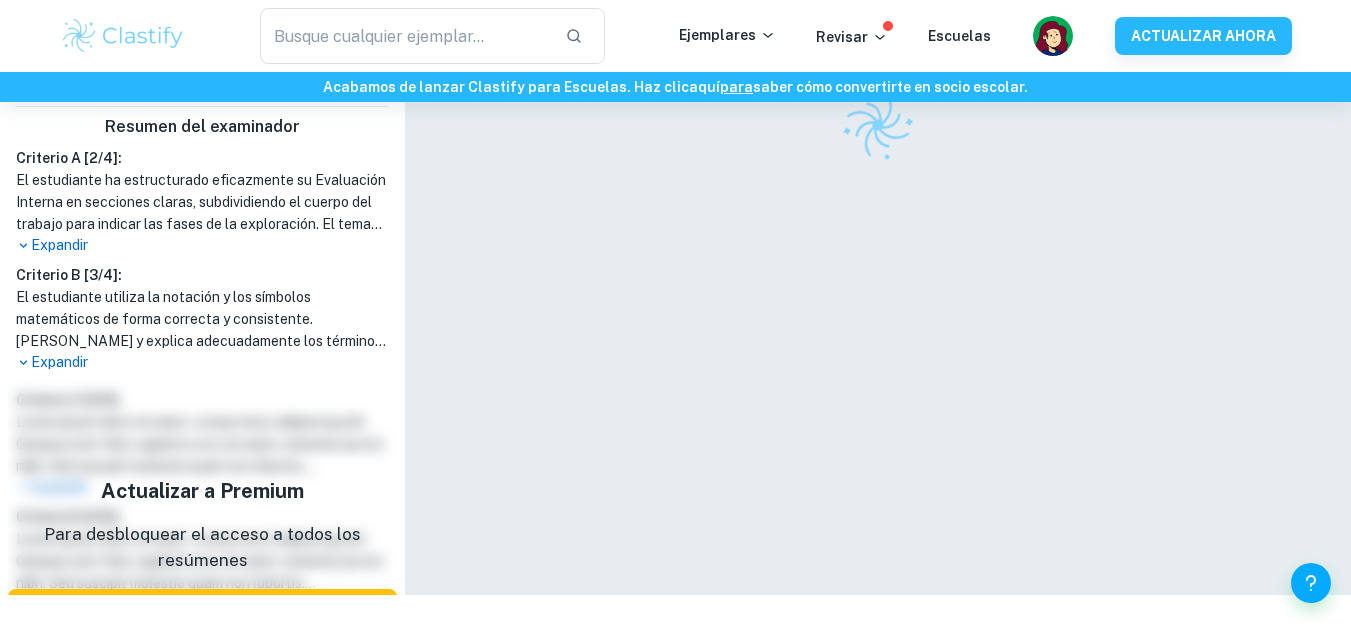 checkbox on "true" 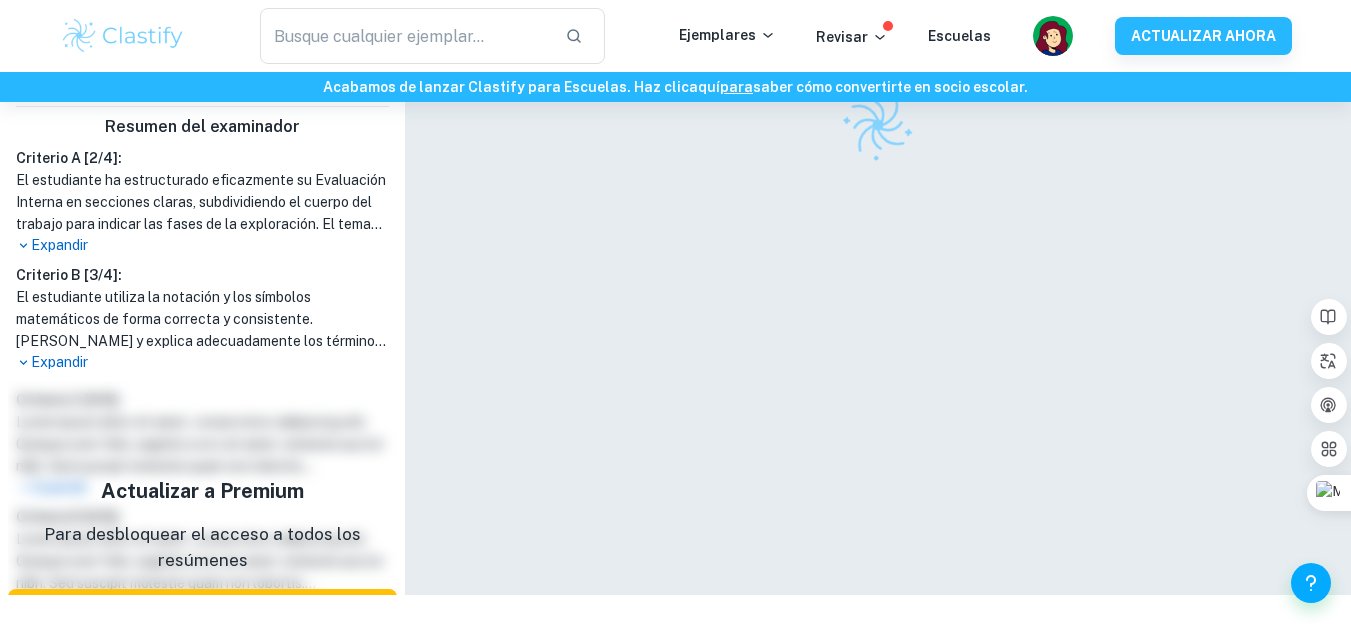scroll, scrollTop: 0, scrollLeft: 0, axis: both 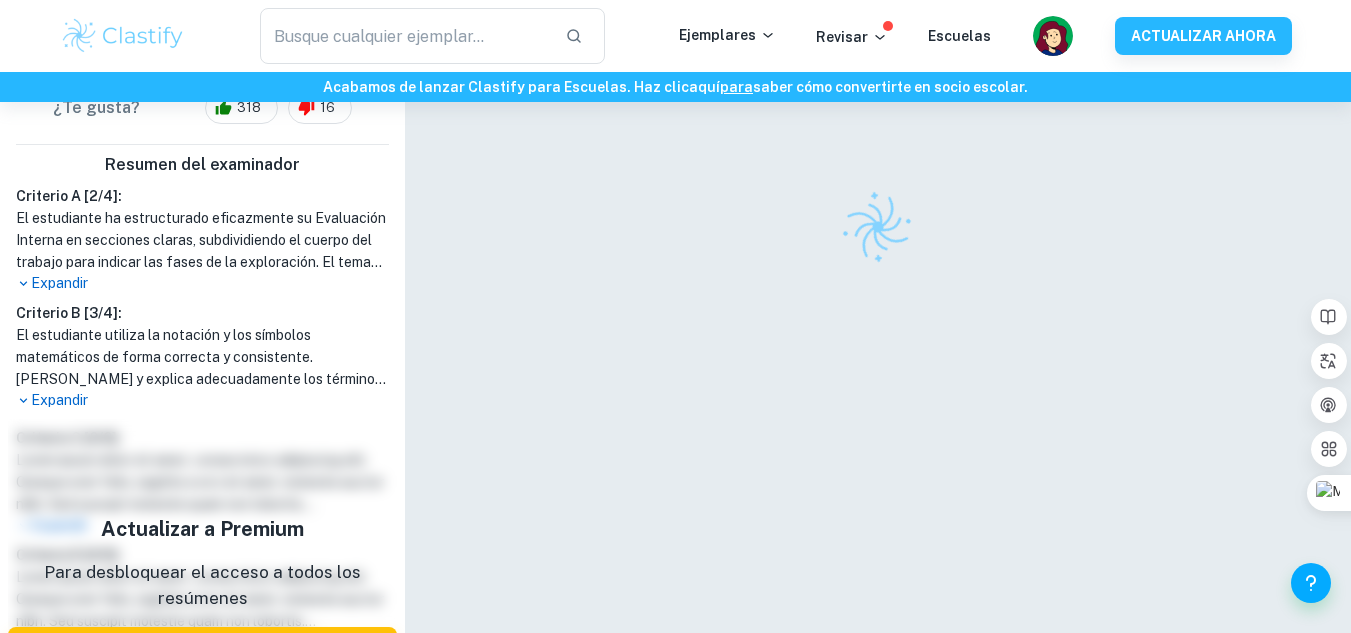 click on "Expandir" at bounding box center (59, 283) 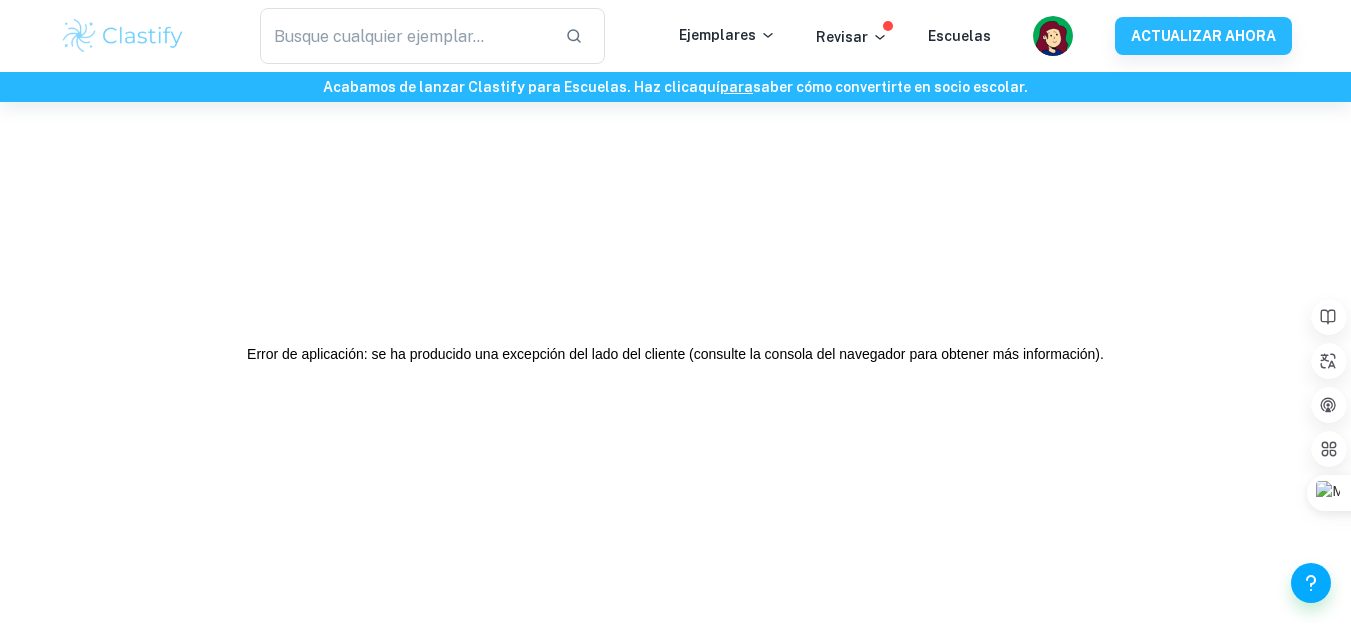 scroll, scrollTop: 102, scrollLeft: 0, axis: vertical 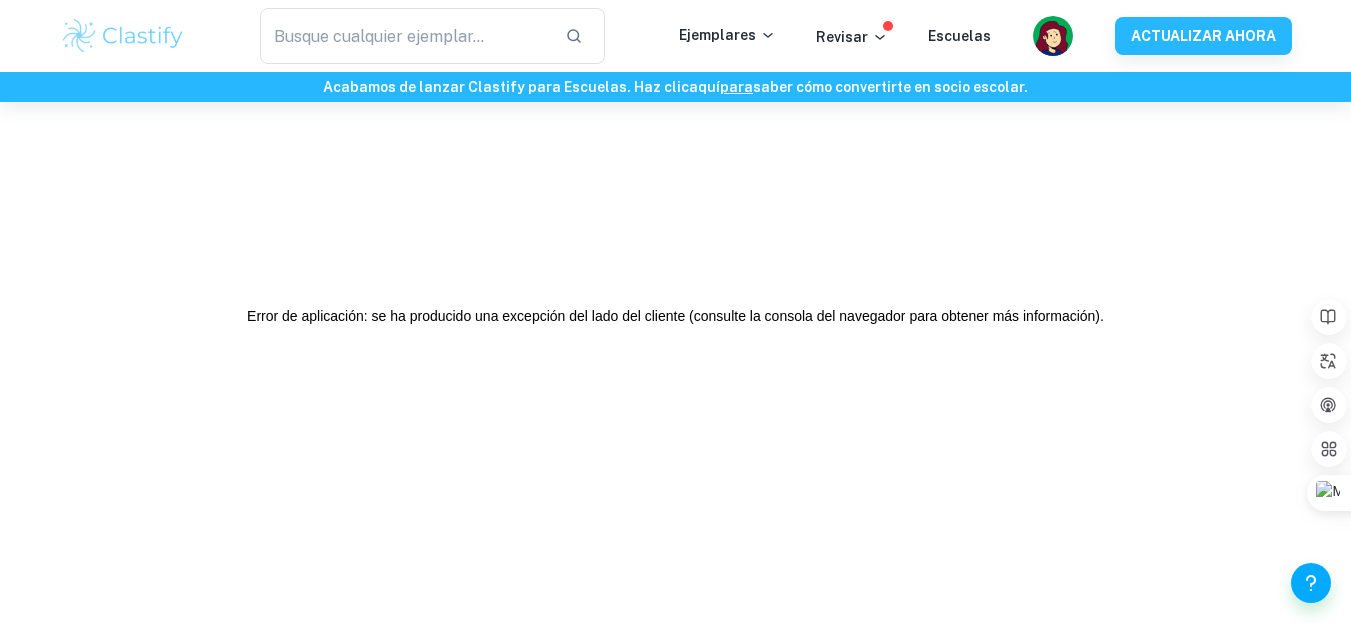 type on "model" 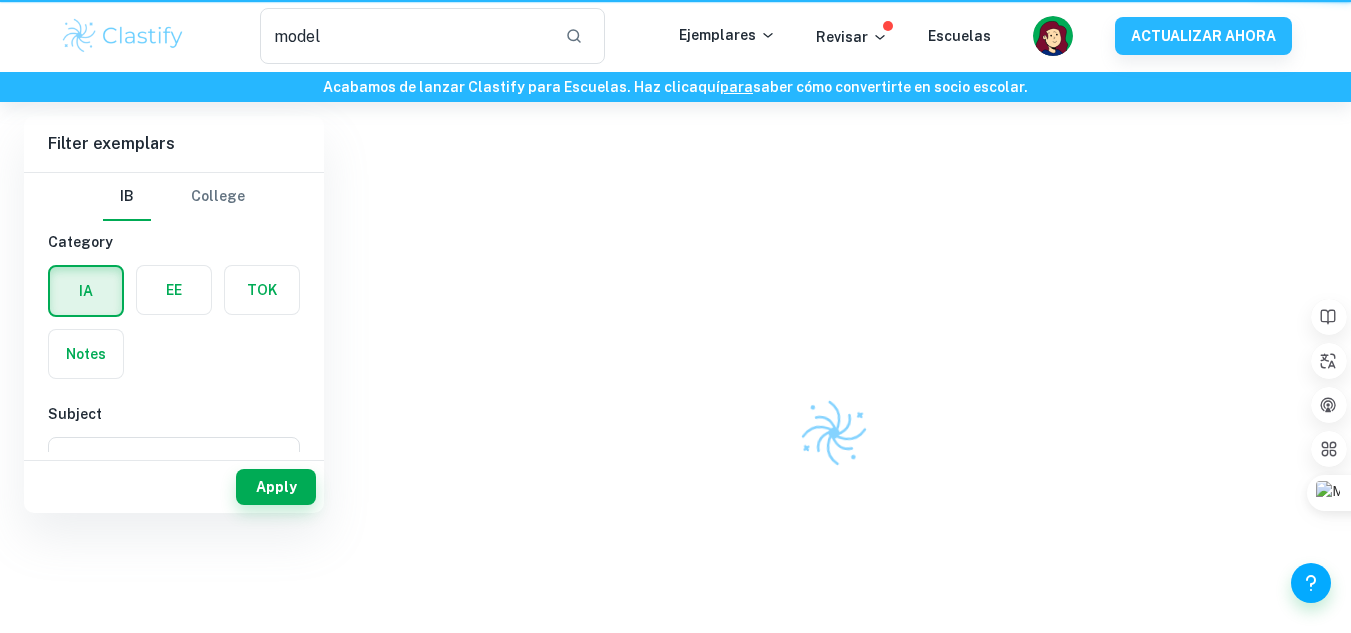 scroll, scrollTop: 0, scrollLeft: 0, axis: both 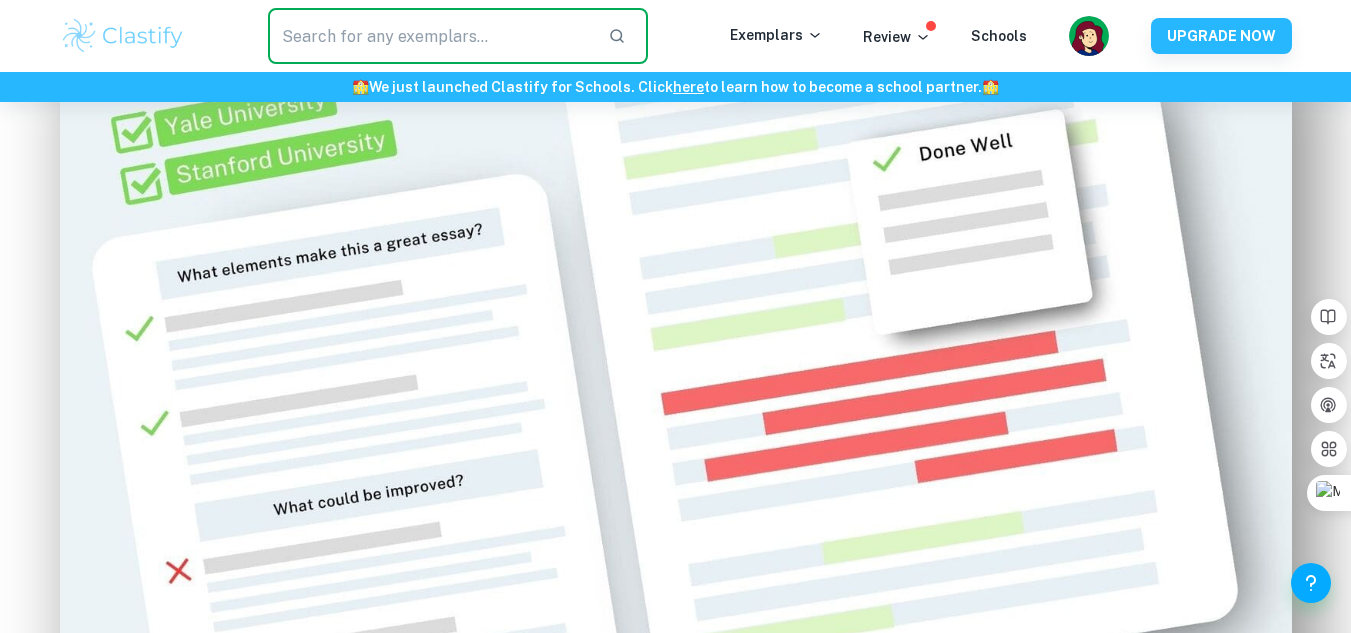 click at bounding box center (430, 36) 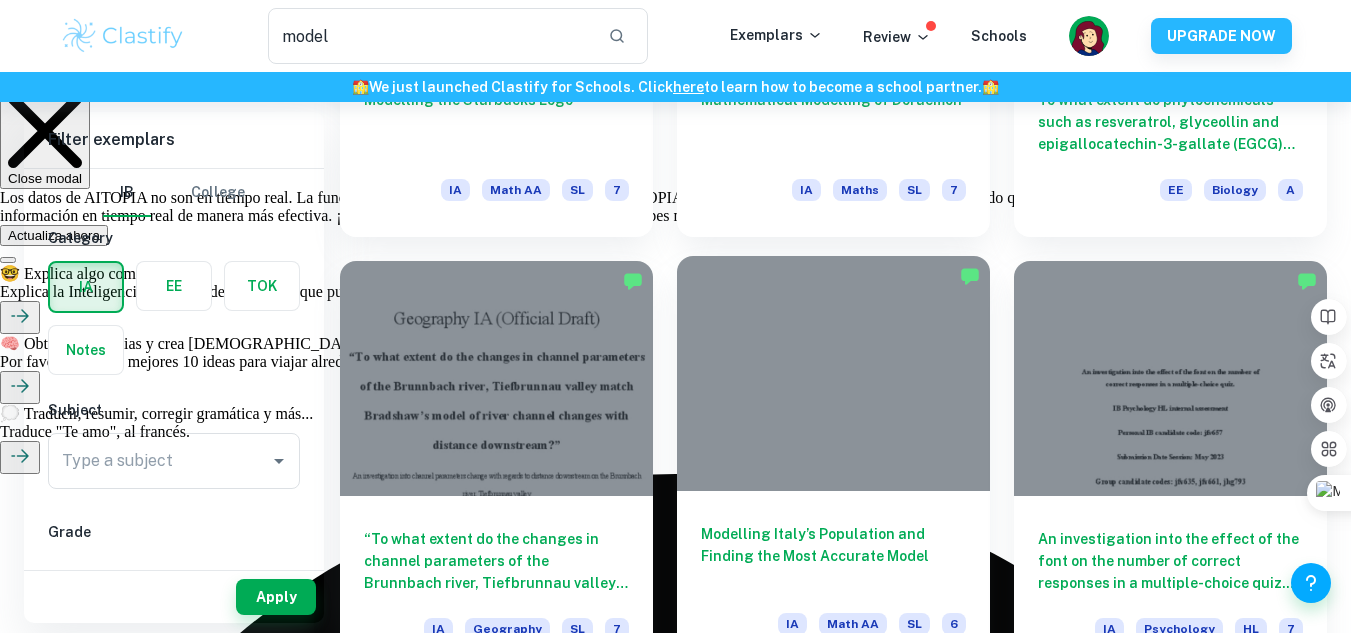 scroll, scrollTop: 3151, scrollLeft: 0, axis: vertical 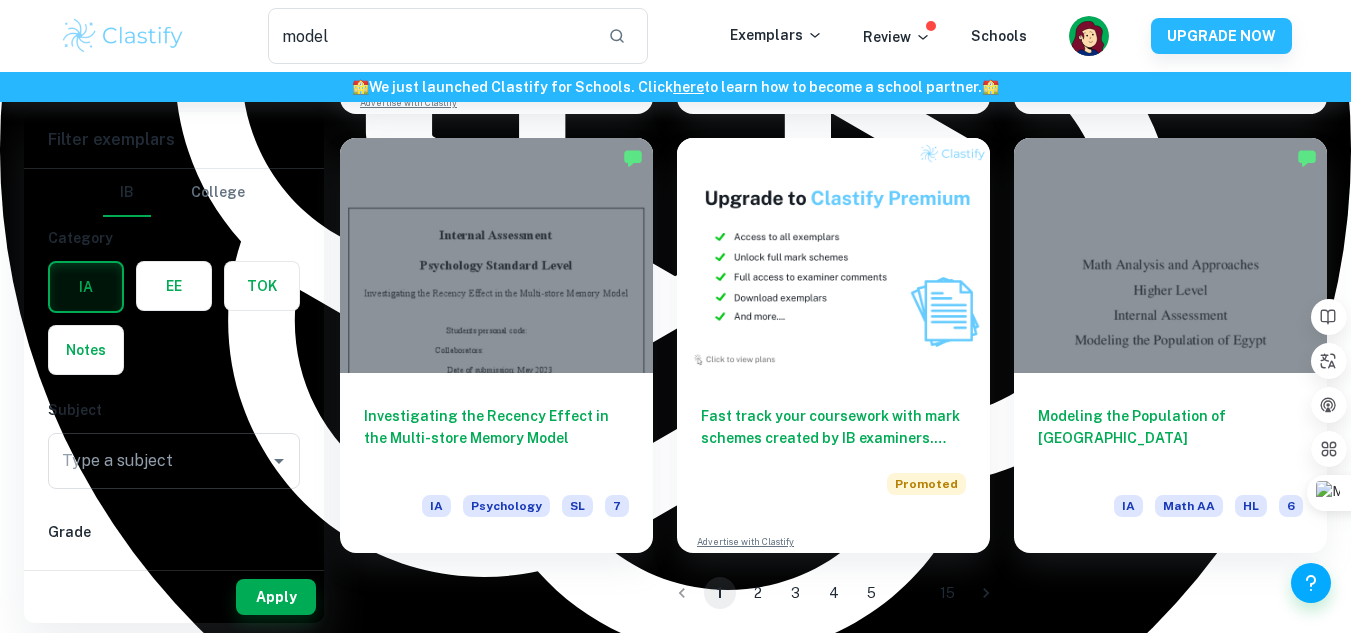 click on "2" at bounding box center (758, 593) 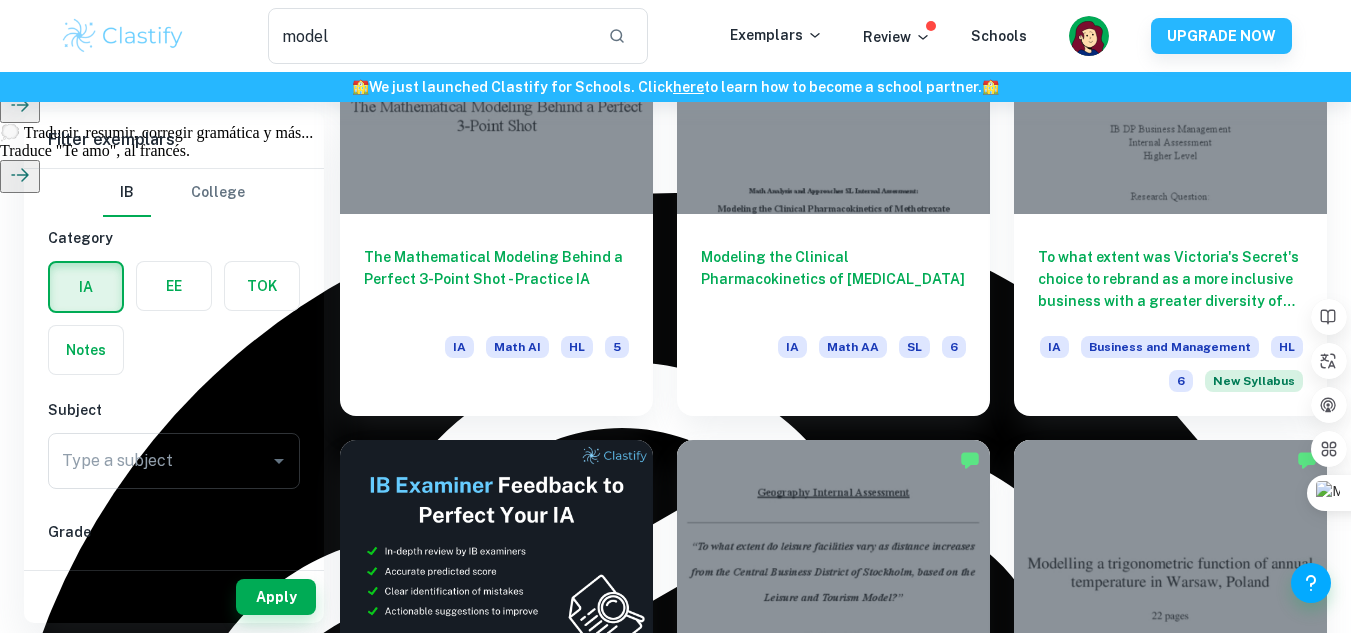 scroll, scrollTop: 3173, scrollLeft: 0, axis: vertical 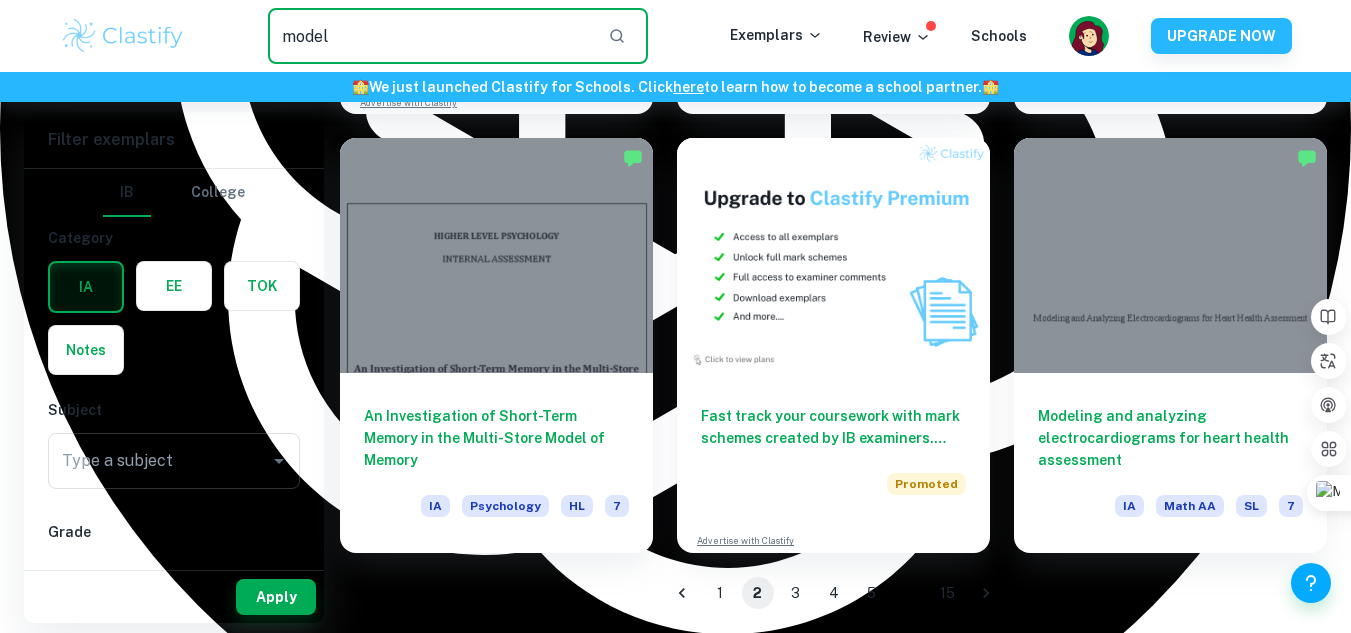 click on "model" at bounding box center (430, 36) 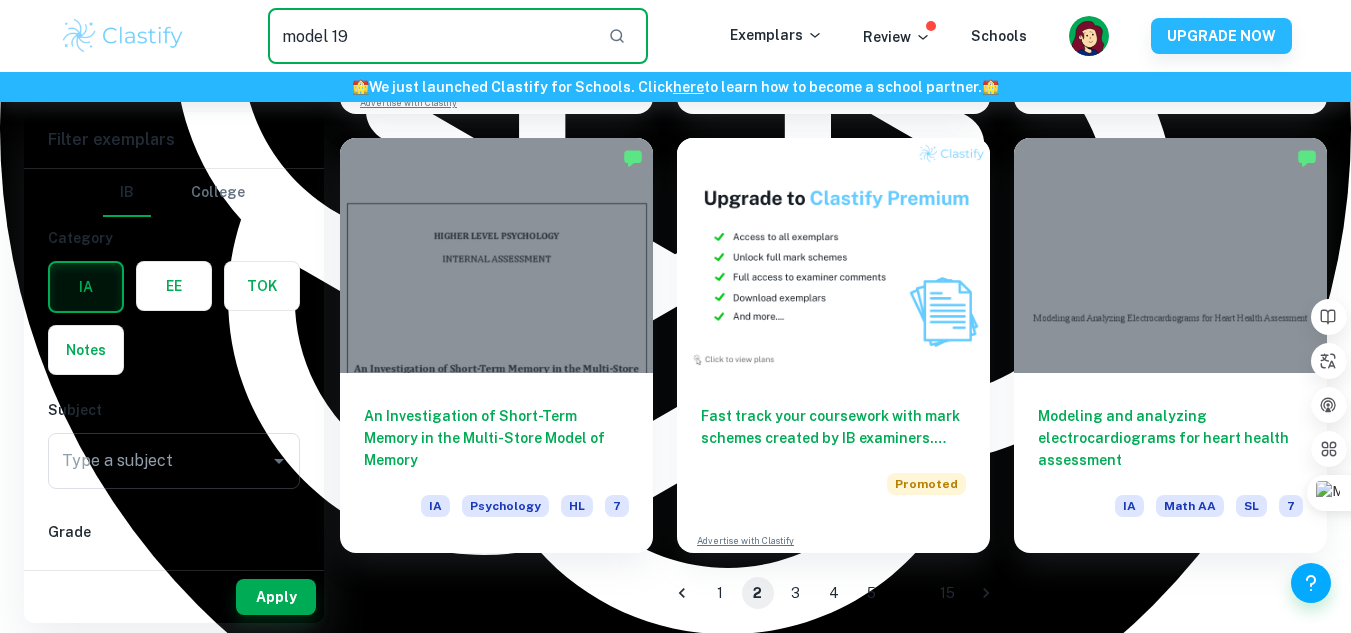 type on "model 19" 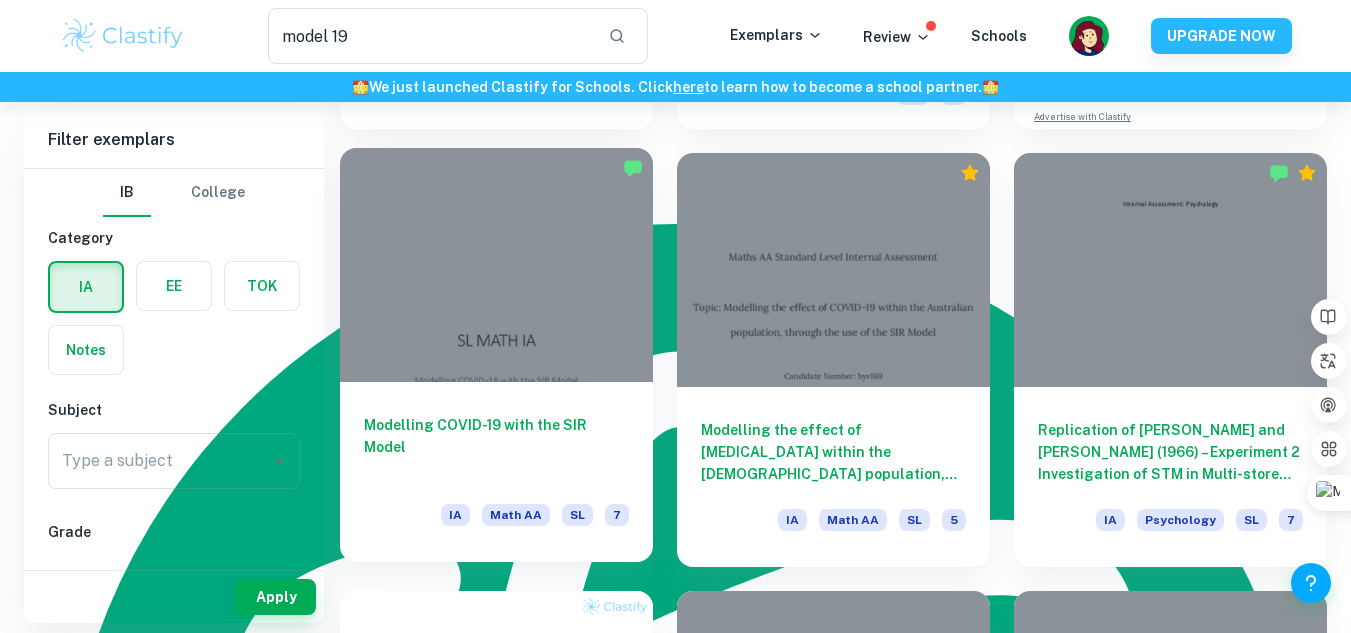 scroll, scrollTop: 700, scrollLeft: 0, axis: vertical 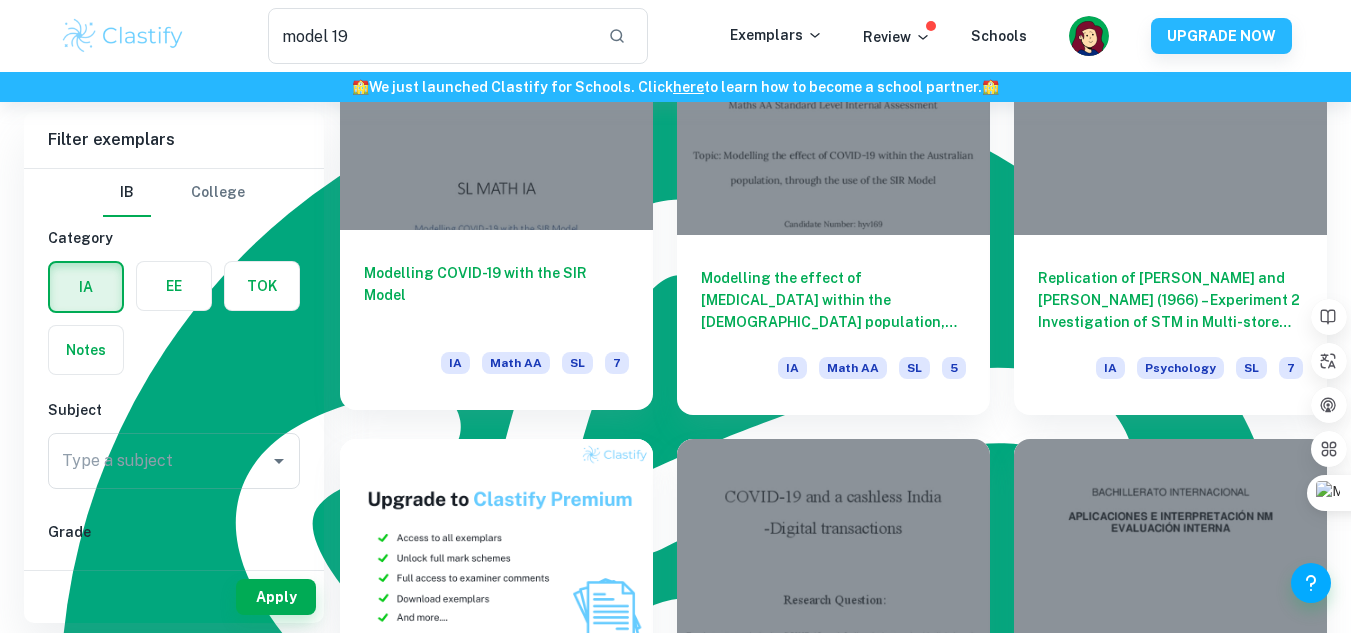 click on "Modelling [MEDICAL_DATA] with the SIR Model IA Math AA SL 7" at bounding box center (496, 320) 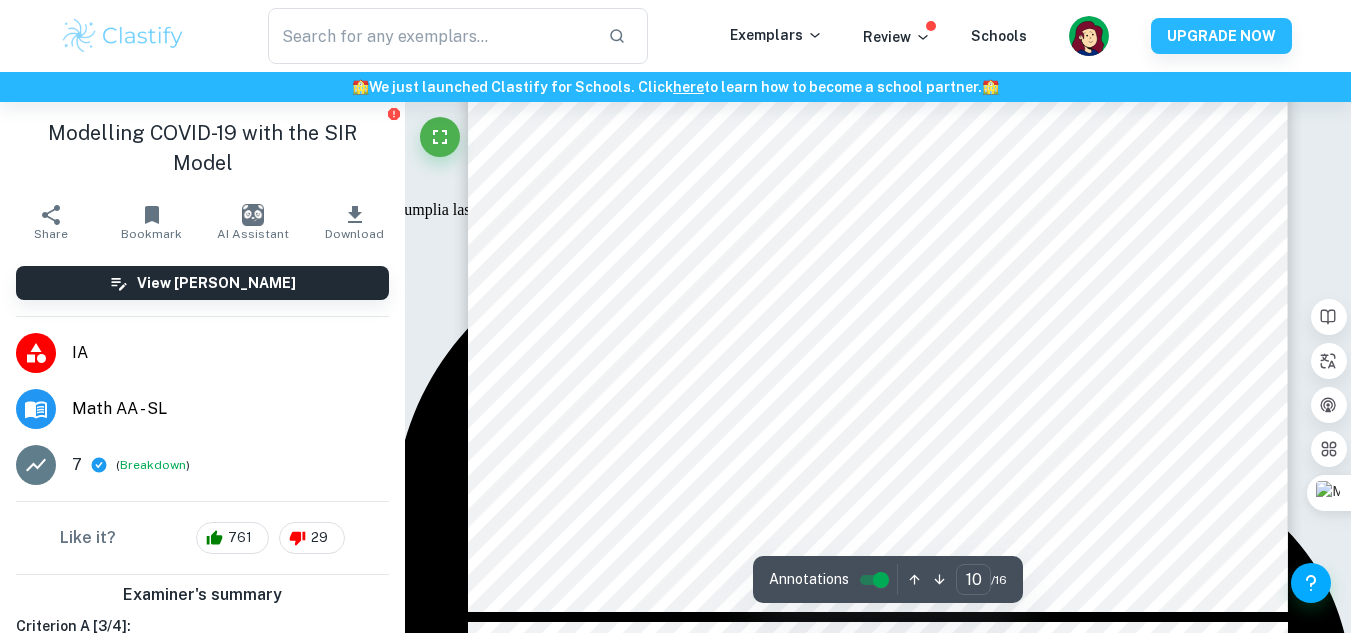scroll, scrollTop: 10600, scrollLeft: 0, axis: vertical 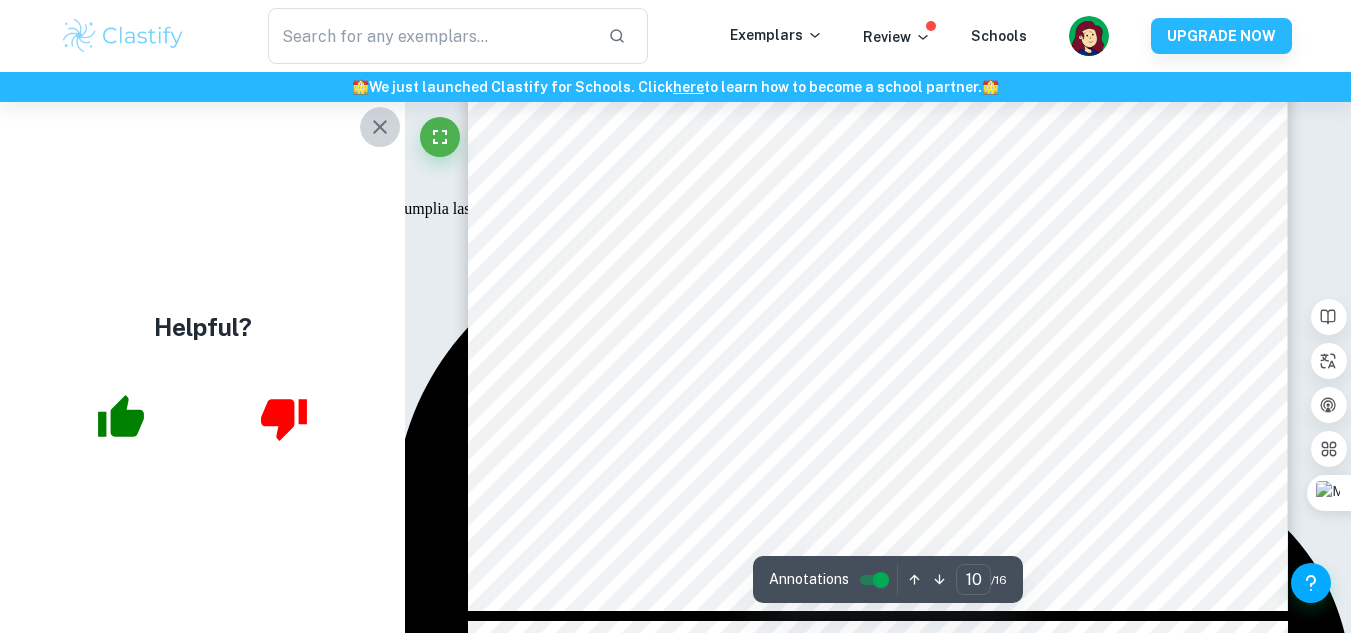 click 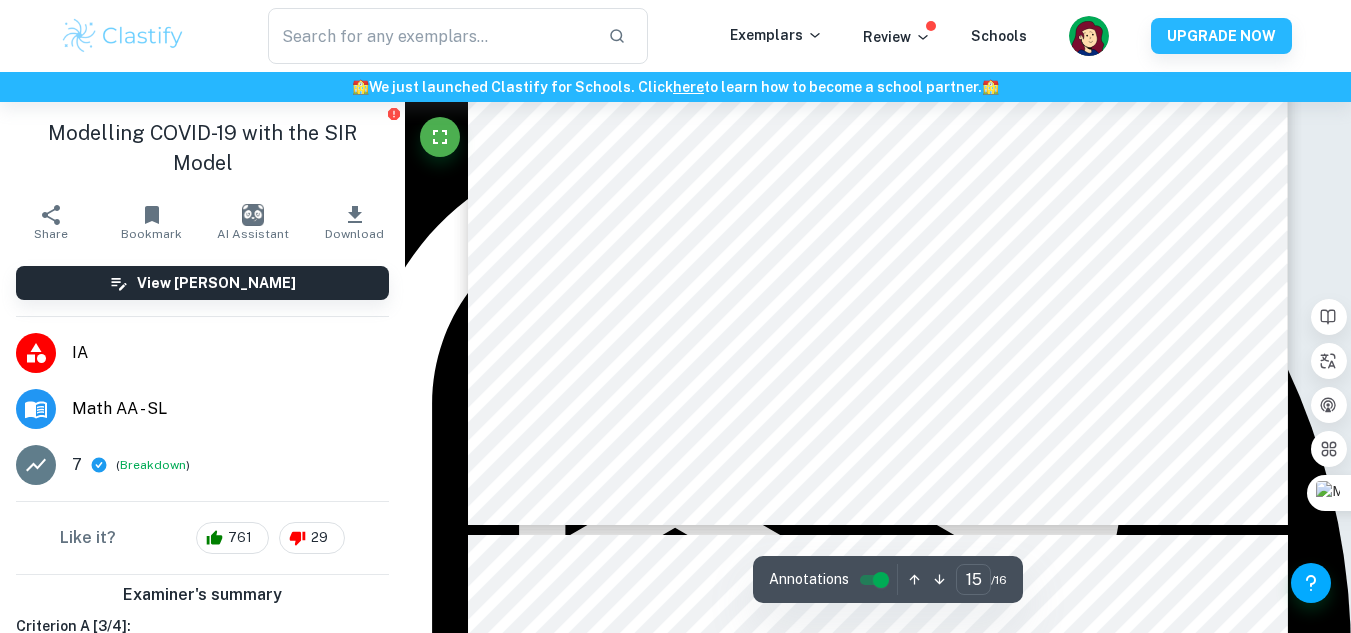 type on "16" 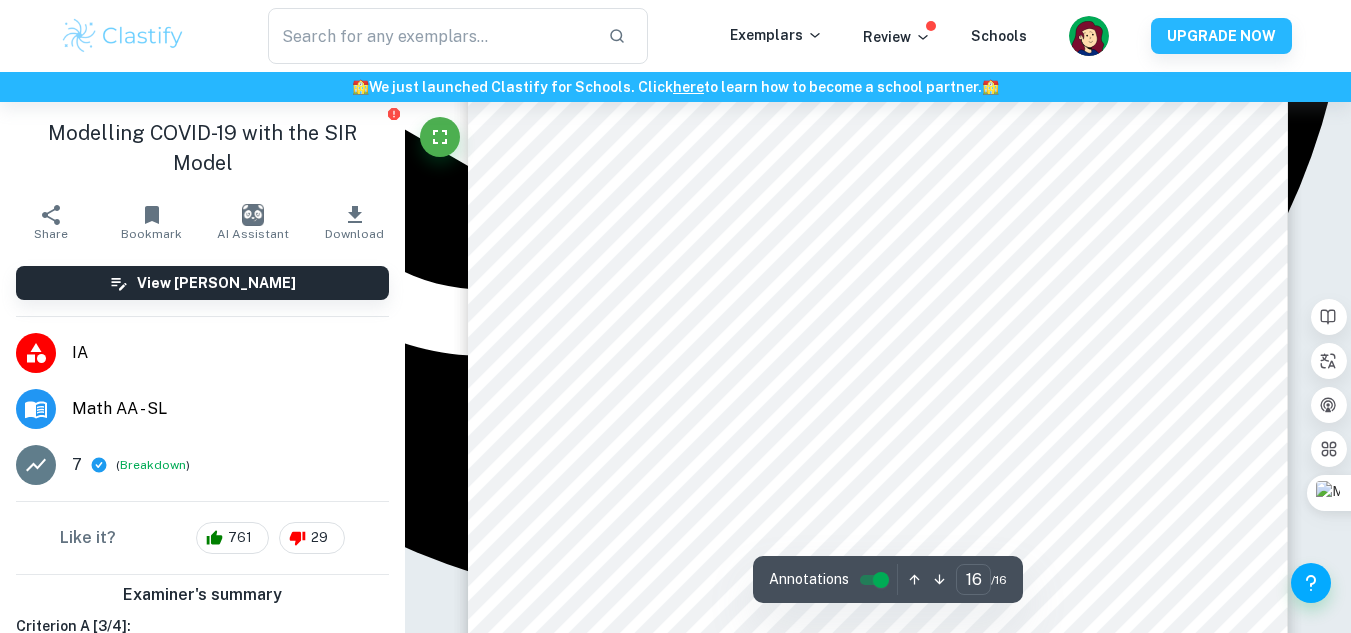 scroll, scrollTop: 17000, scrollLeft: 0, axis: vertical 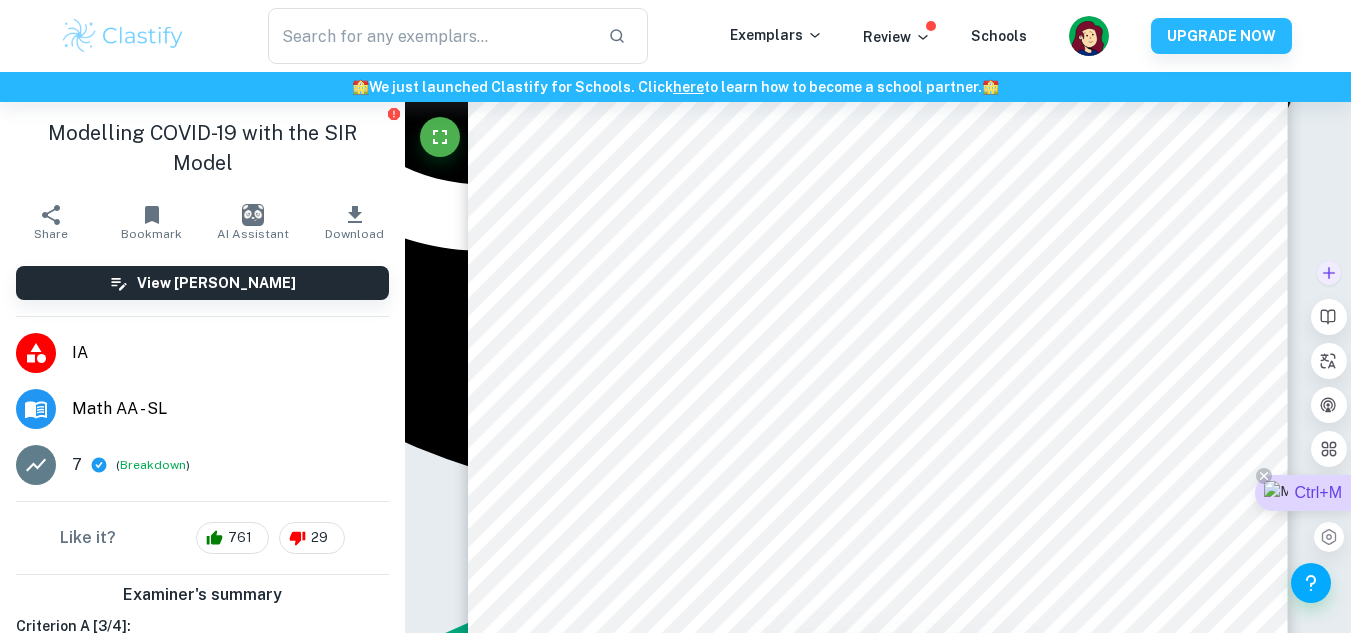 click on "Ctrl+M" at bounding box center (1303, 493) 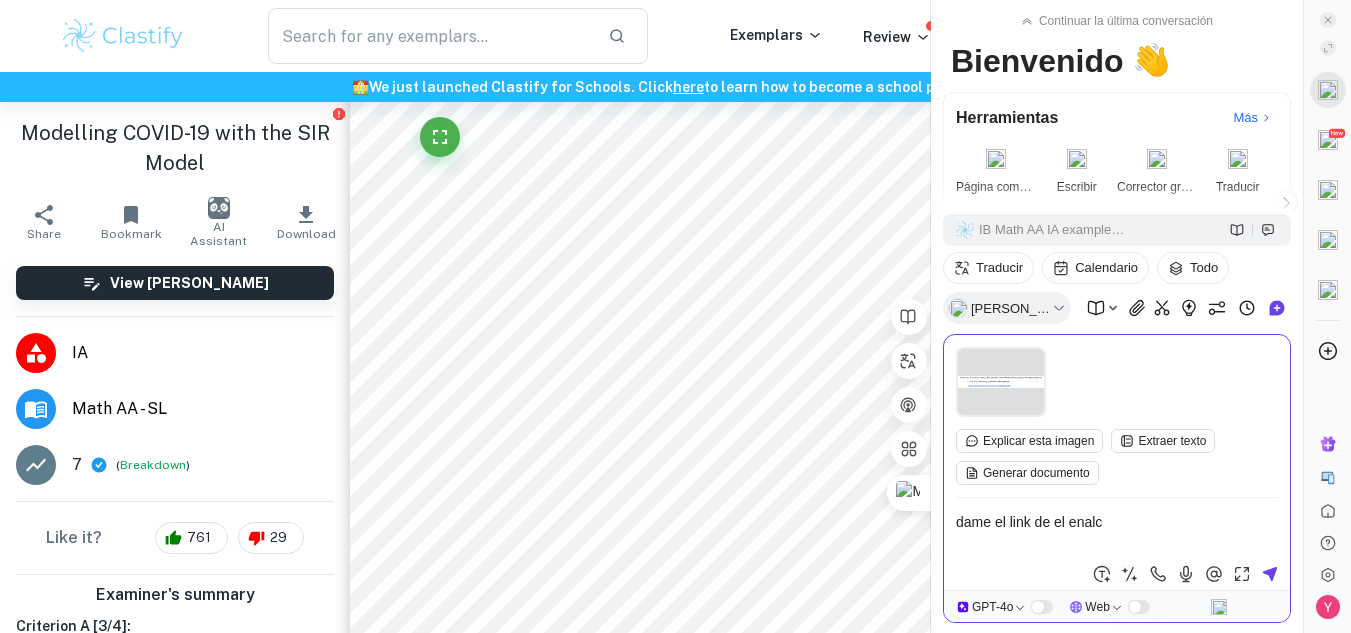 type on "dame el link de el enalce" 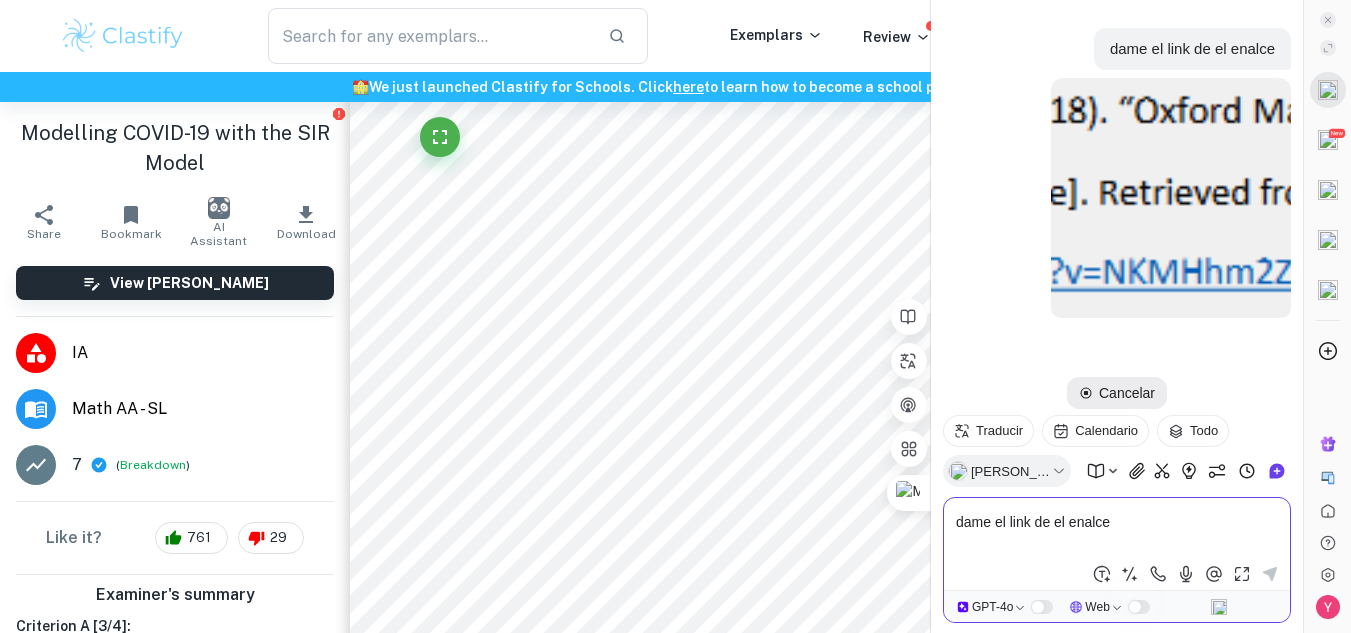 type 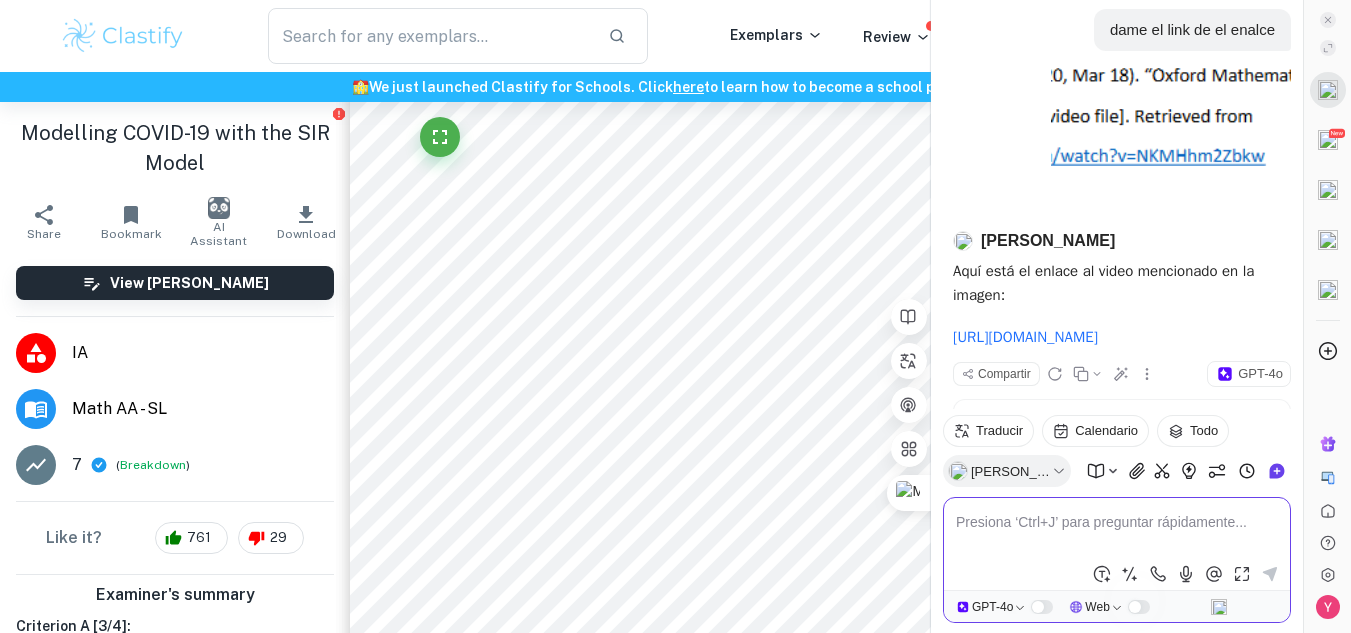 scroll, scrollTop: 155, scrollLeft: 0, axis: vertical 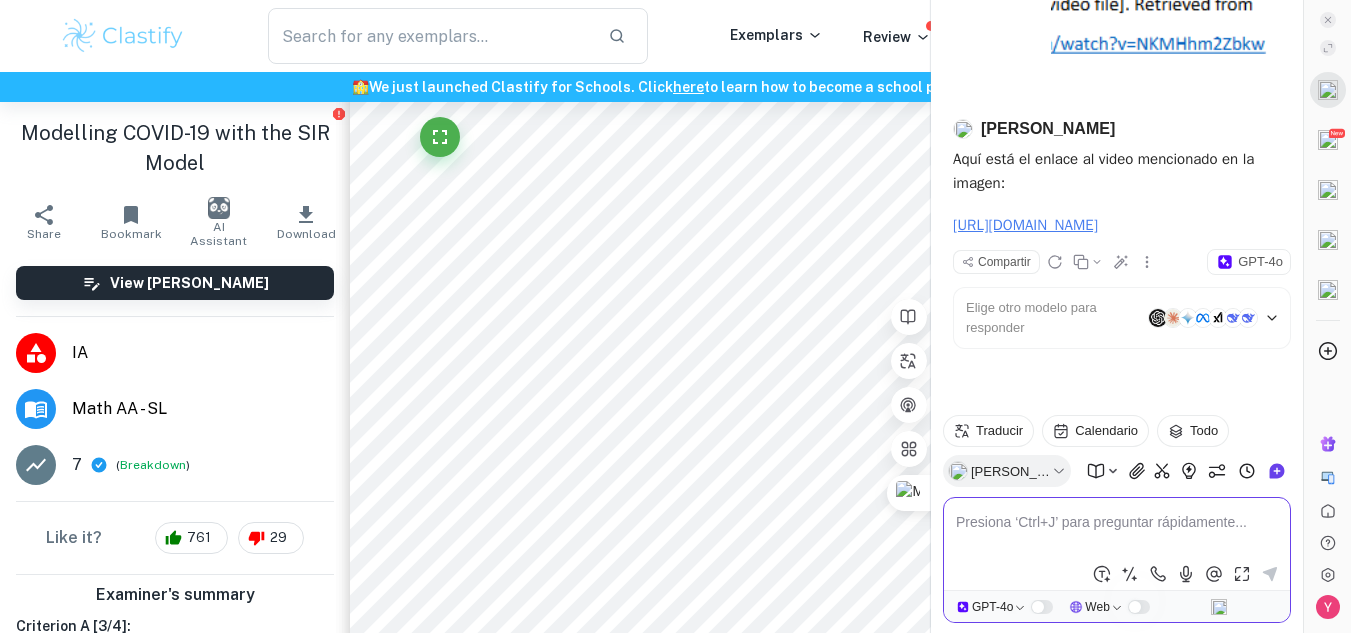 click on "[URL][DOMAIN_NAME]" at bounding box center (1025, 225) 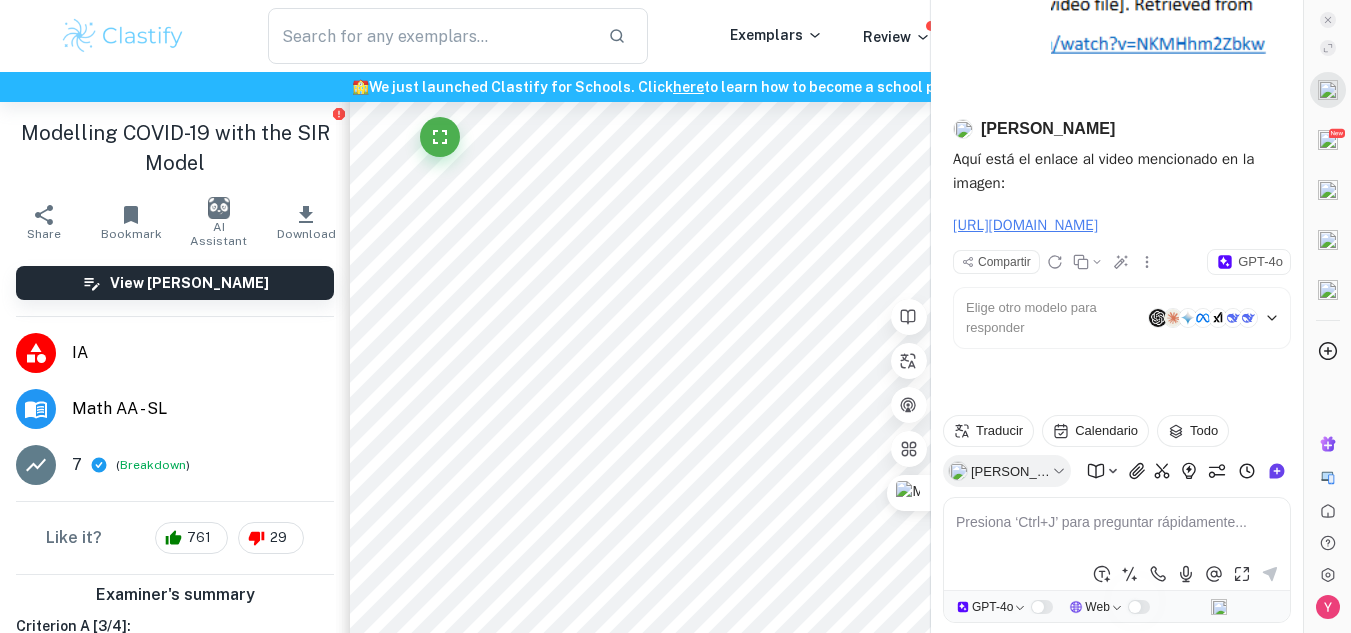 scroll, scrollTop: 2497, scrollLeft: 0, axis: vertical 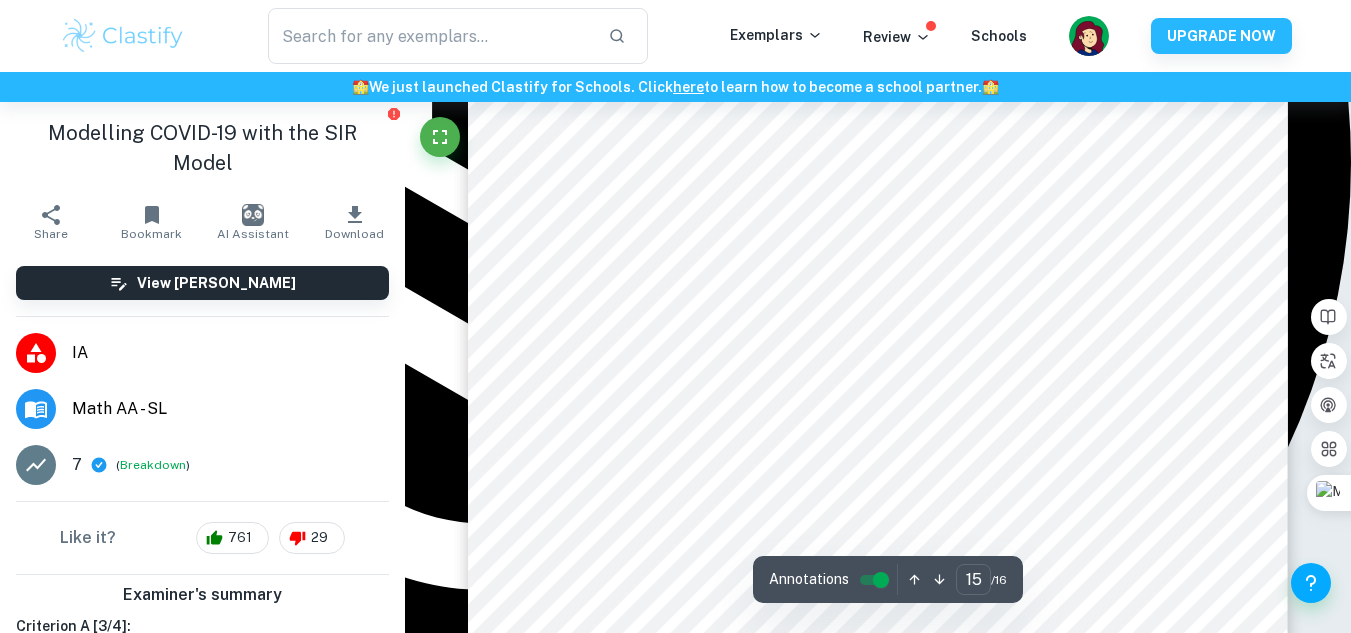 type on "16" 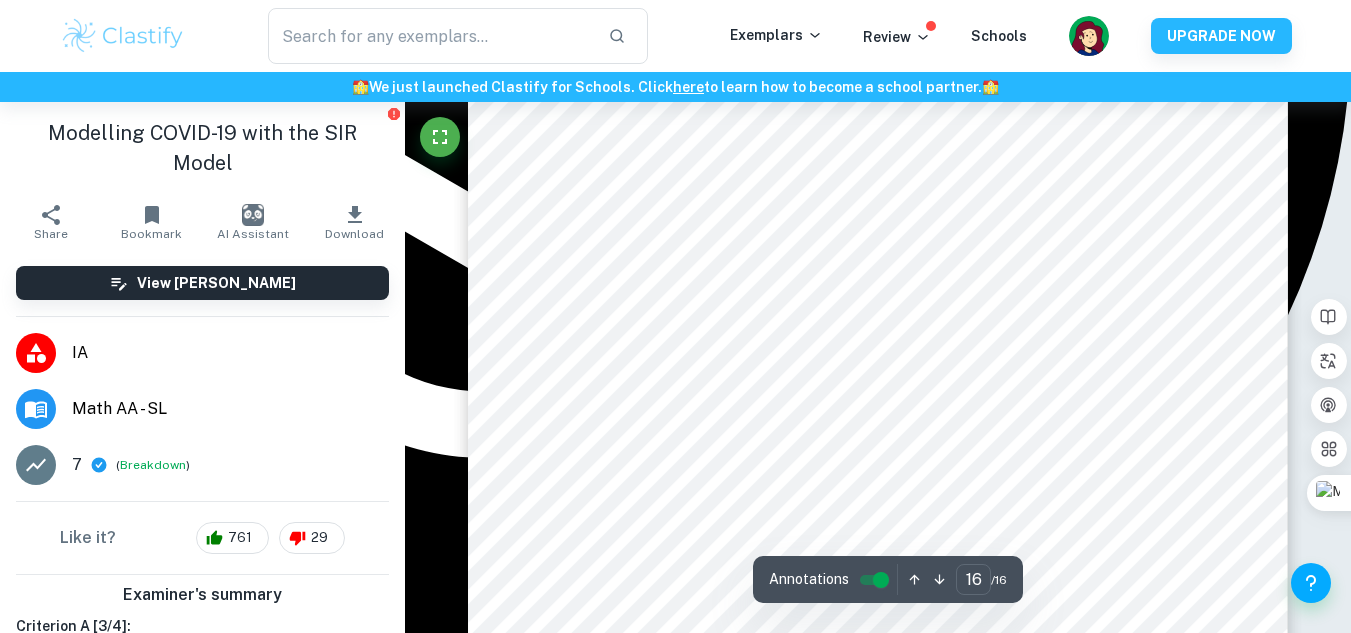 scroll, scrollTop: 16788, scrollLeft: 0, axis: vertical 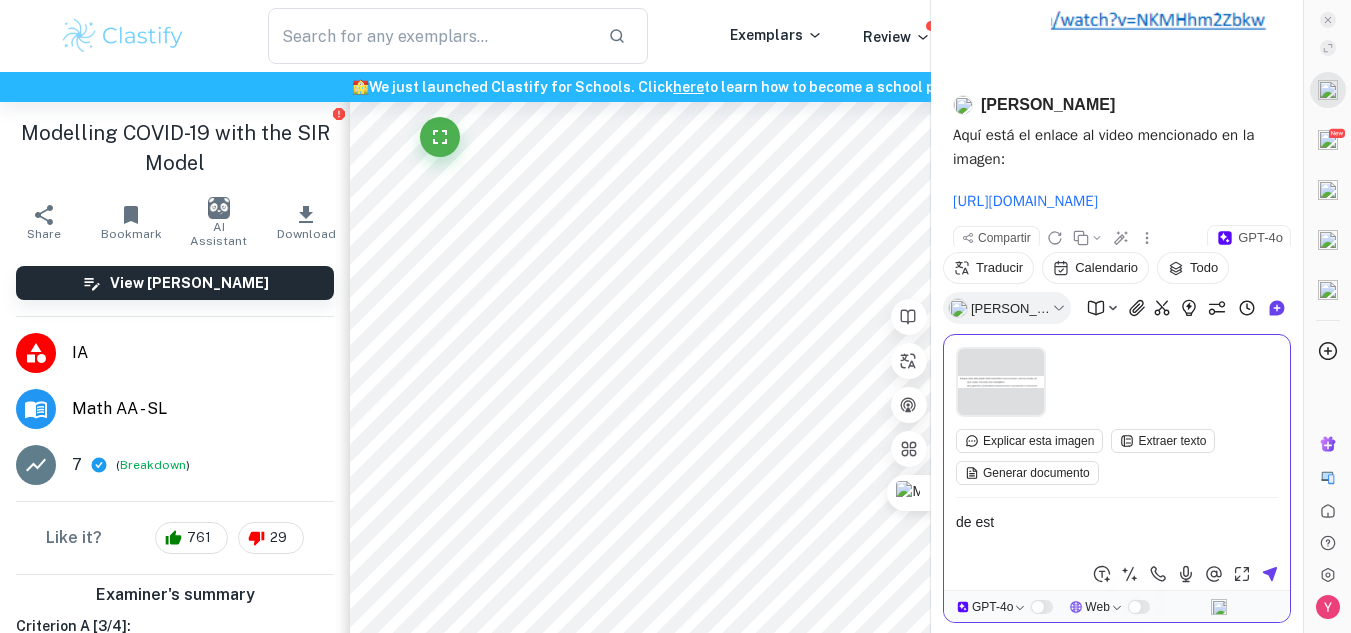 type on "de este" 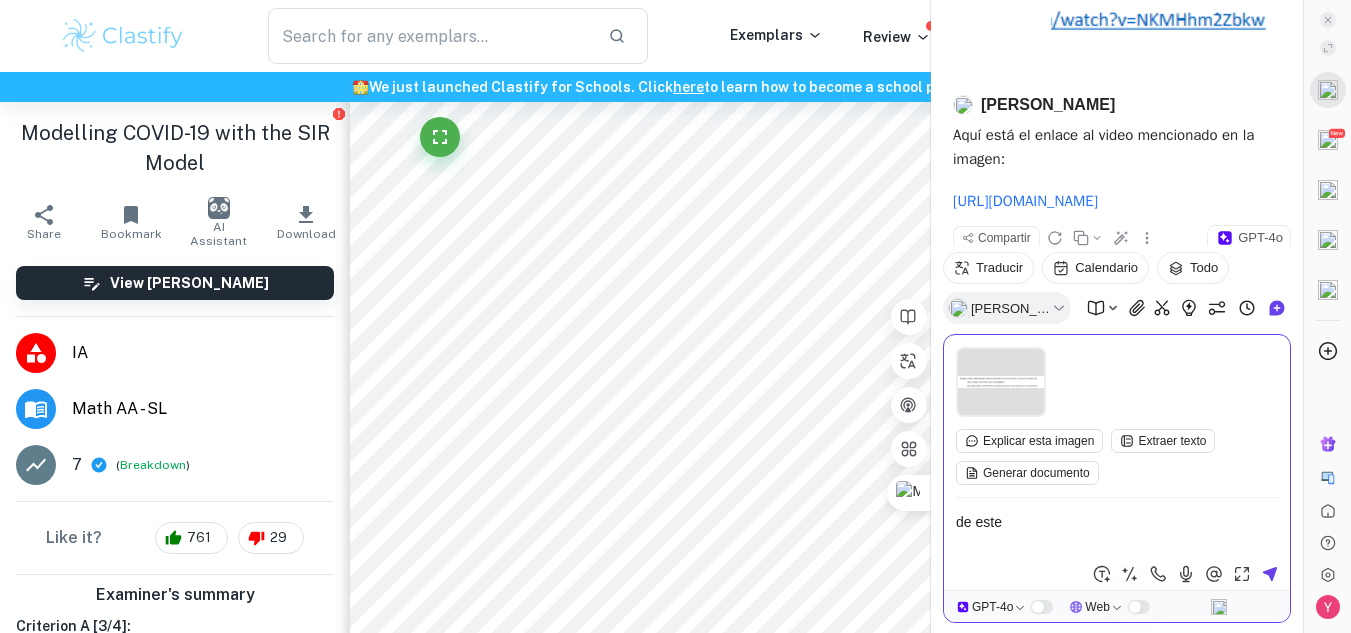 type 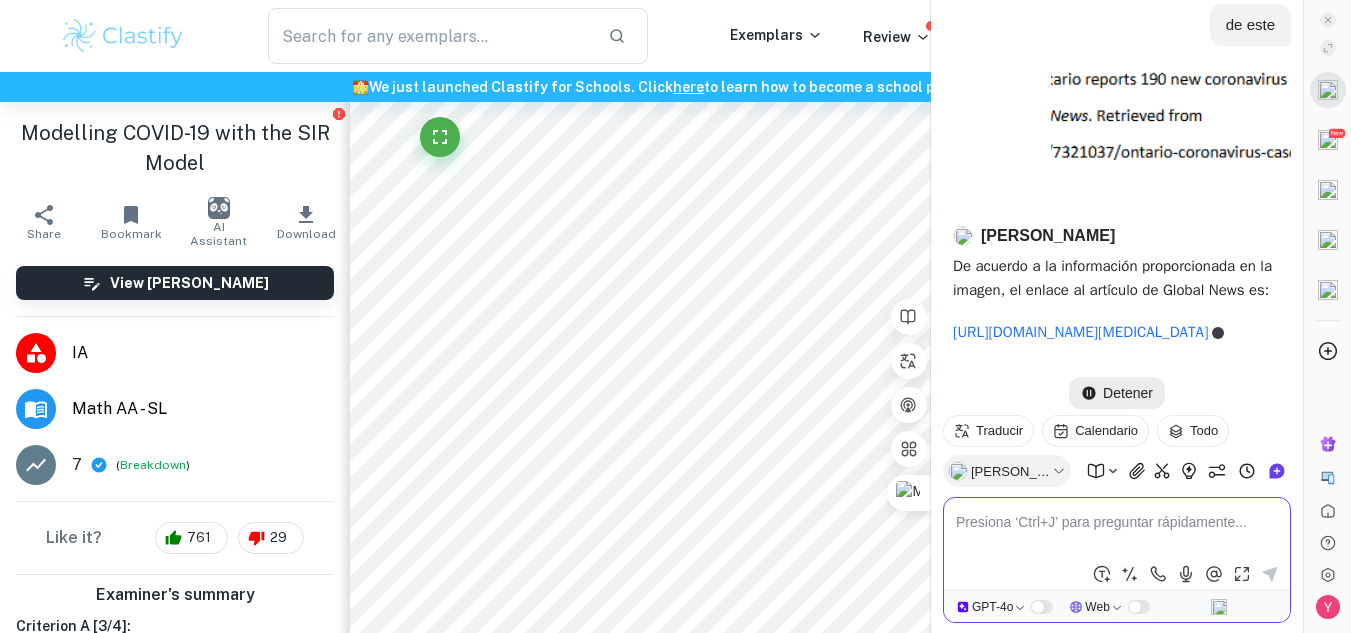 scroll, scrollTop: 579, scrollLeft: 0, axis: vertical 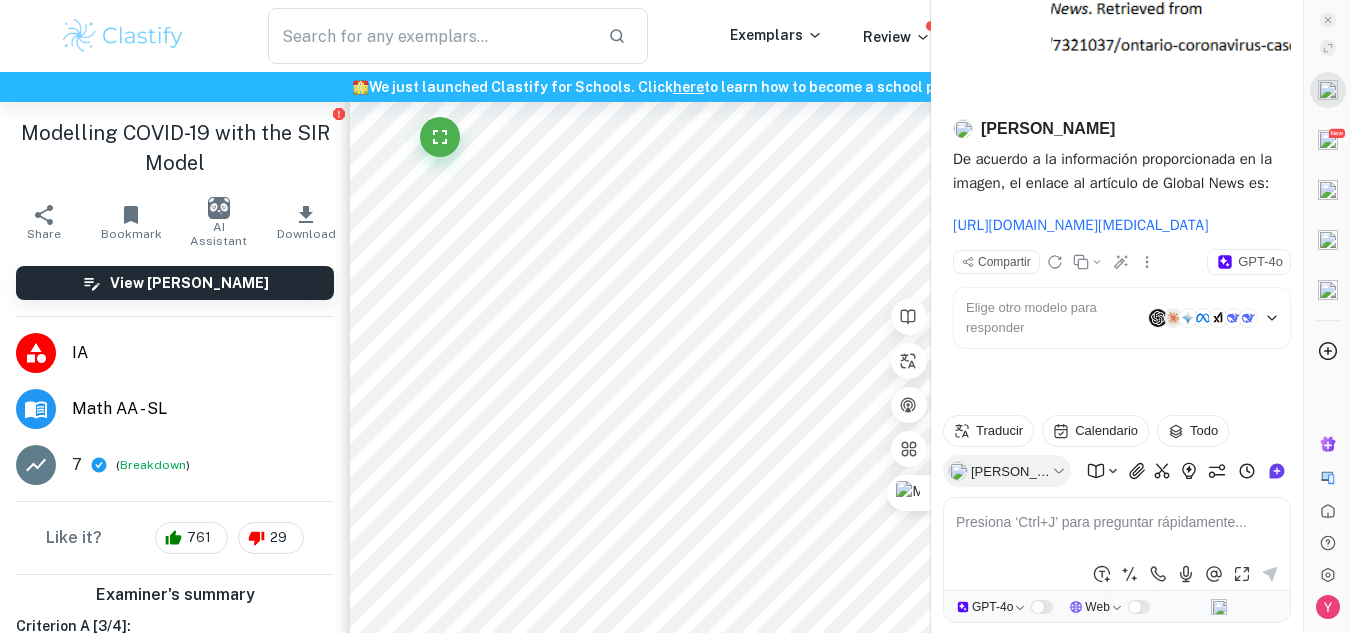 click on "[URL][DOMAIN_NAME][MEDICAL_DATA]" at bounding box center [1122, 225] 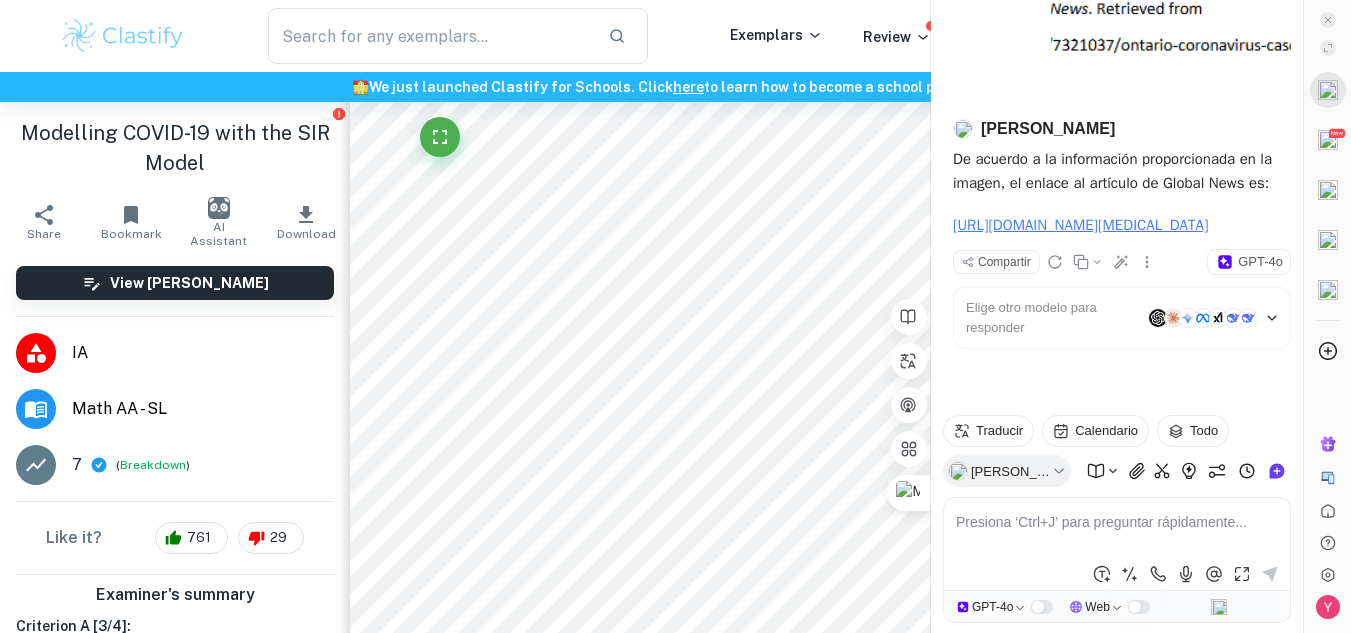 click on "[URL][DOMAIN_NAME][MEDICAL_DATA]" at bounding box center [1080, 225] 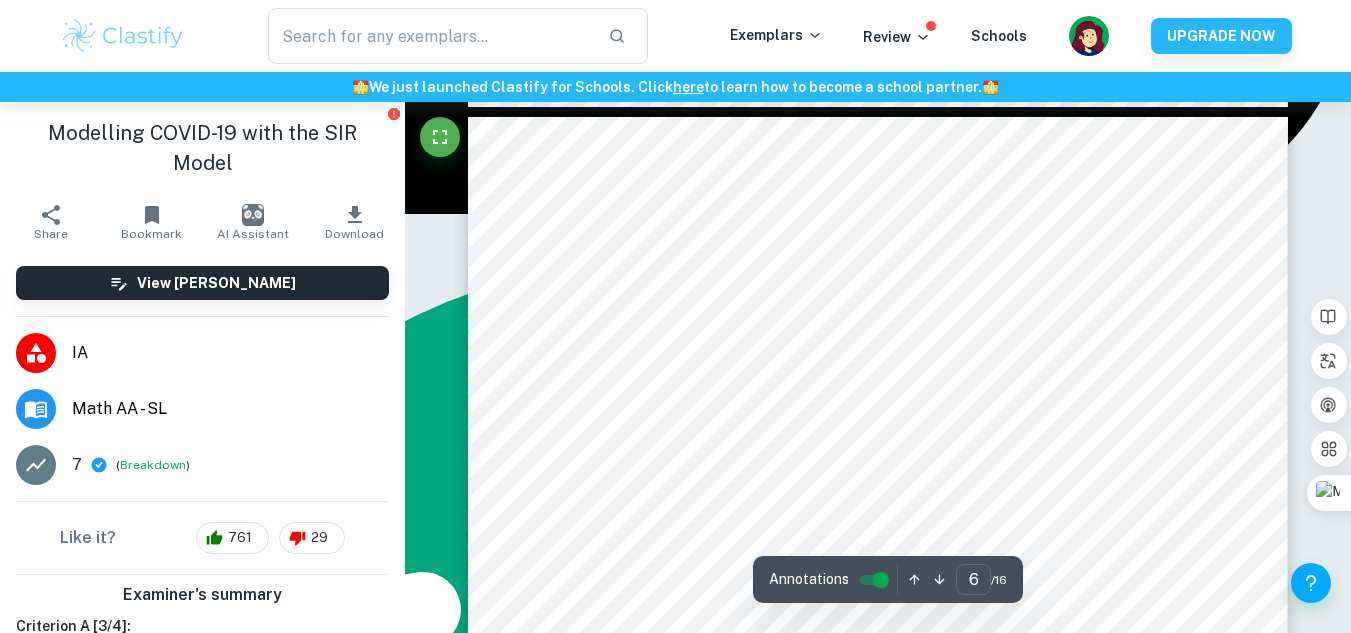 scroll, scrollTop: 5588, scrollLeft: 0, axis: vertical 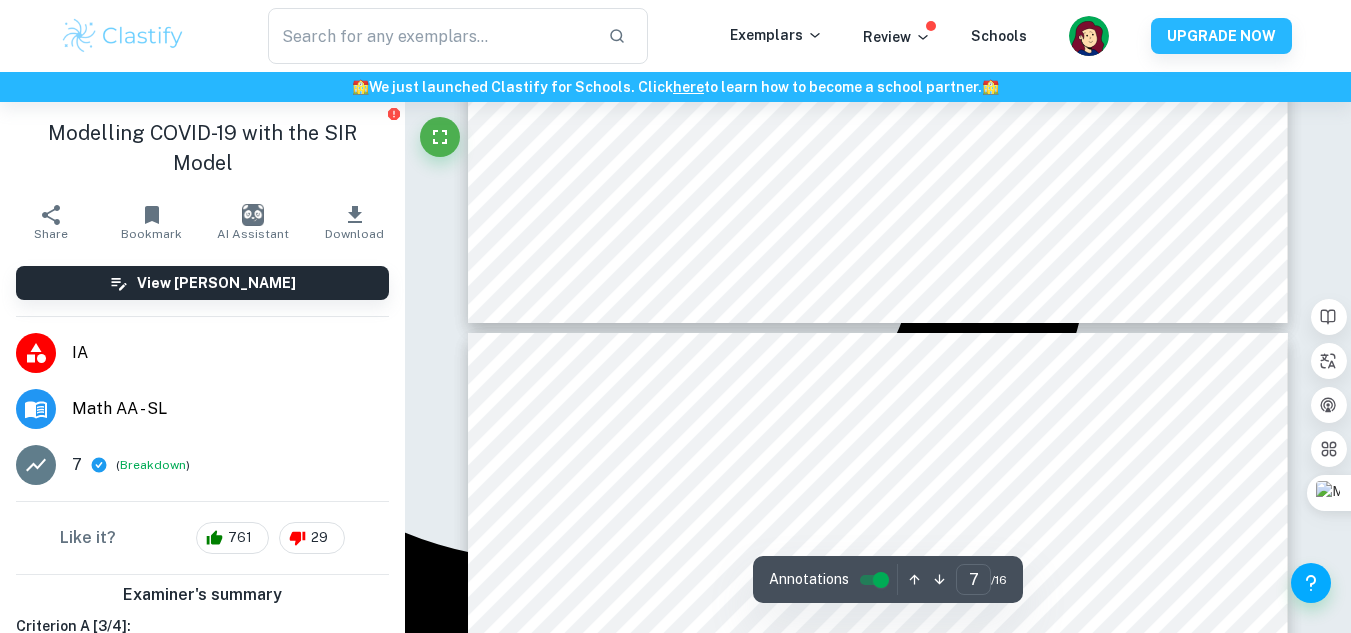 type on "8" 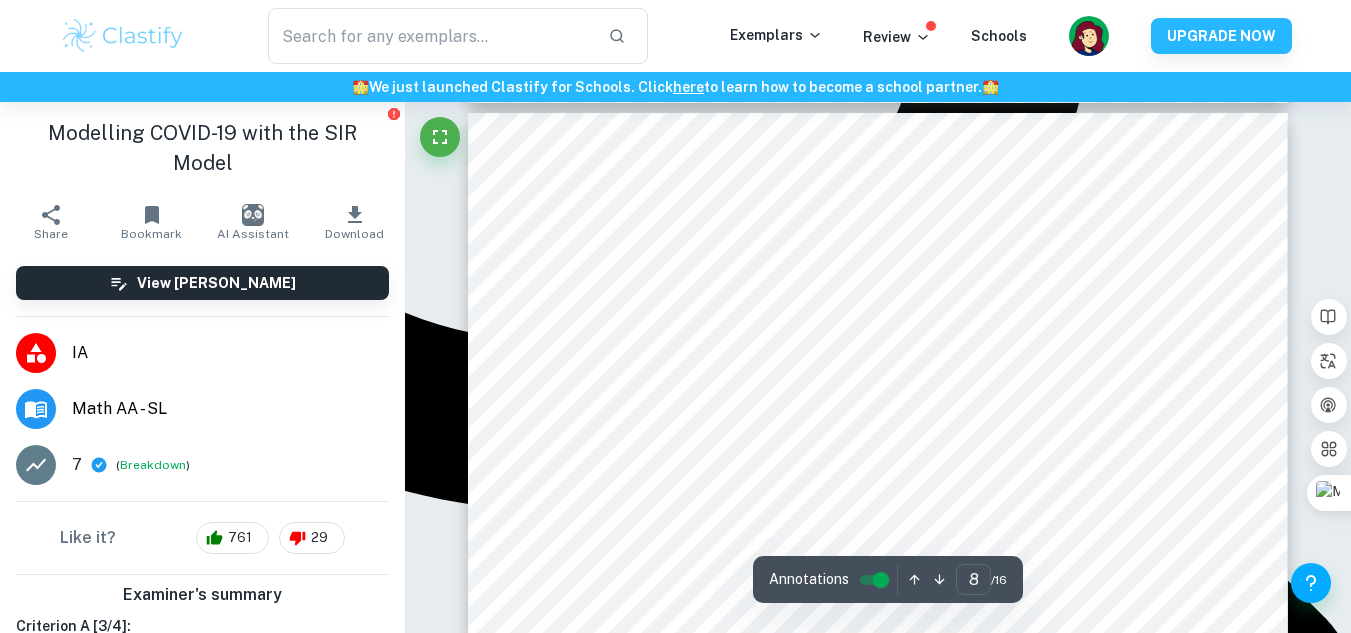 scroll, scrollTop: 7762, scrollLeft: 0, axis: vertical 